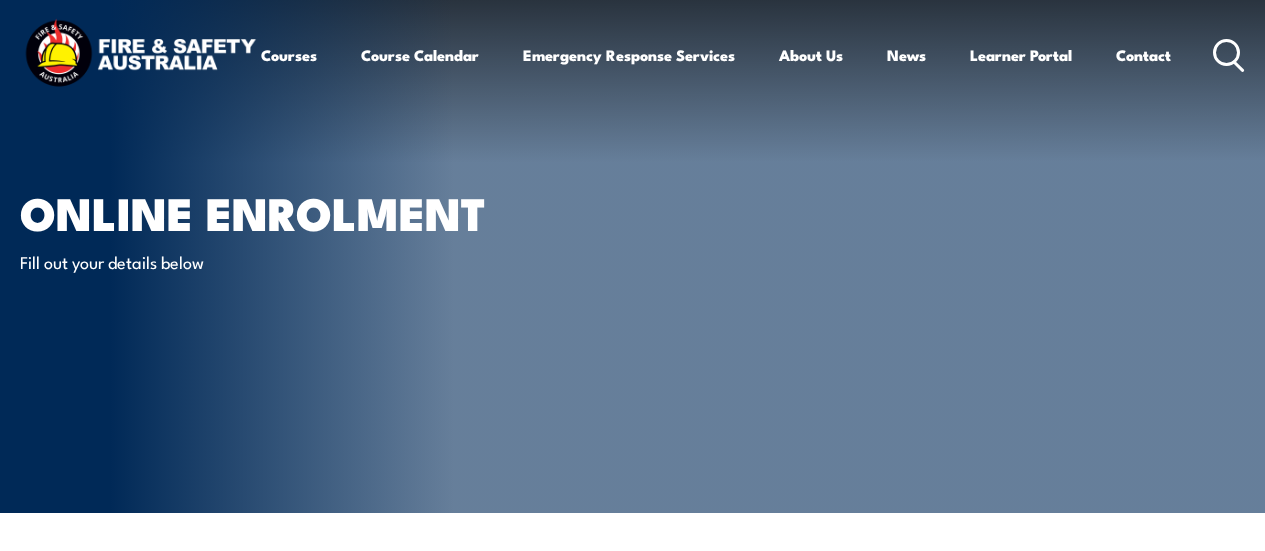 scroll, scrollTop: 0, scrollLeft: 0, axis: both 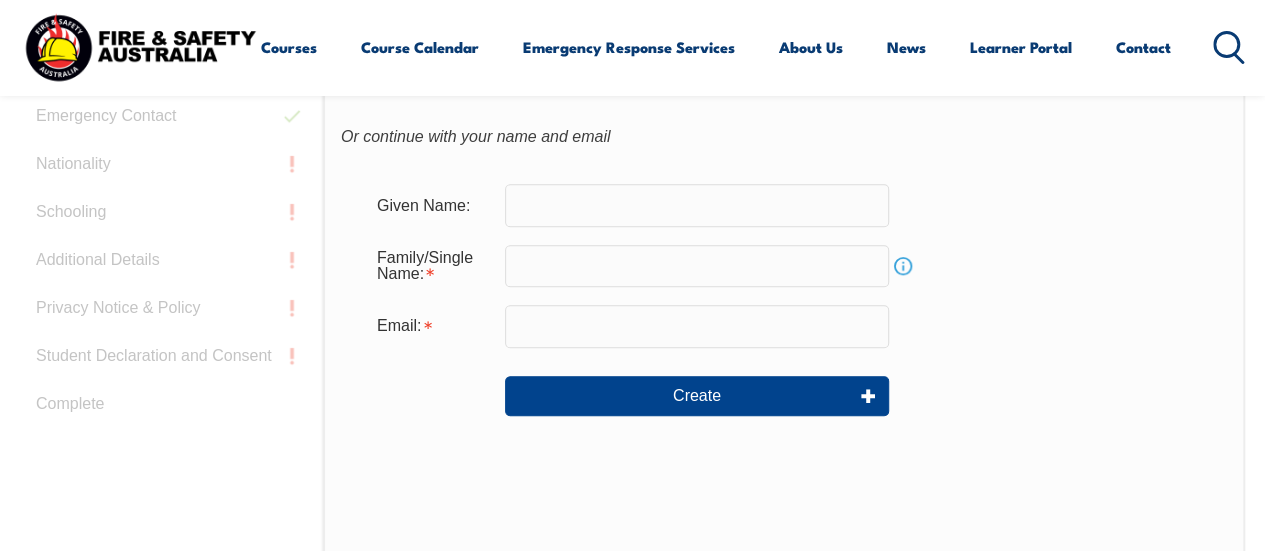 click at bounding box center [697, 205] 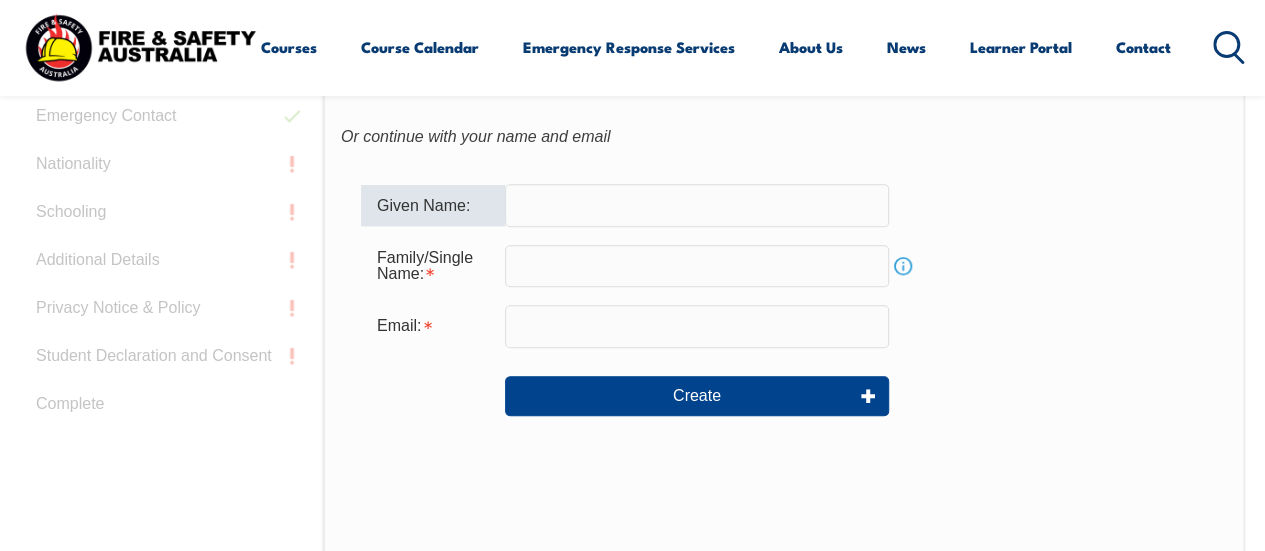 type on "[PERSON_NAME]" 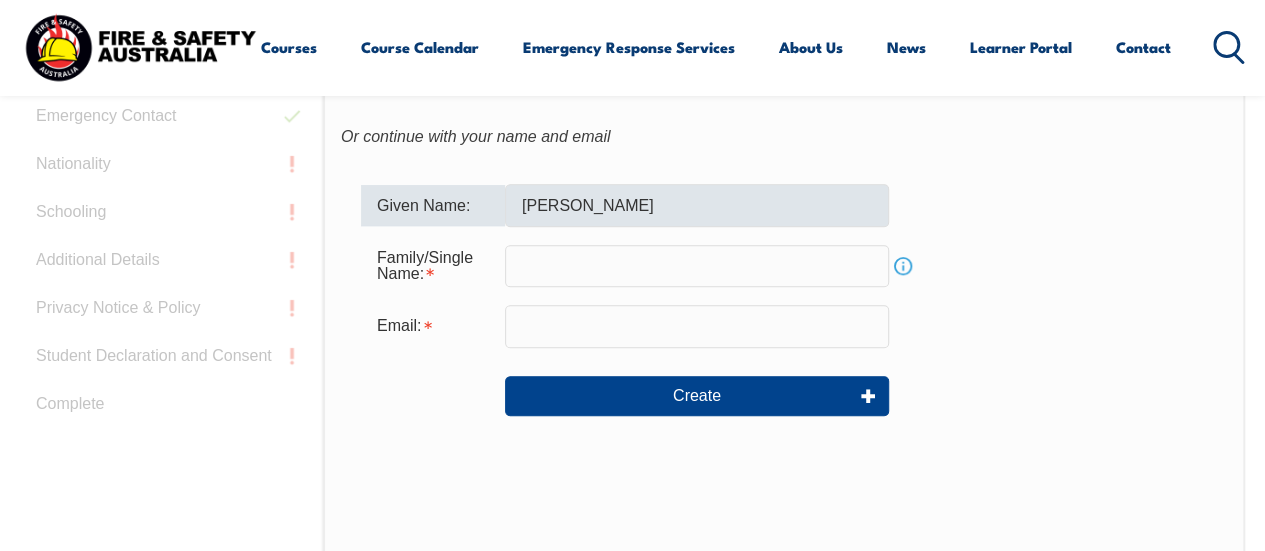 type on "[PERSON_NAME]" 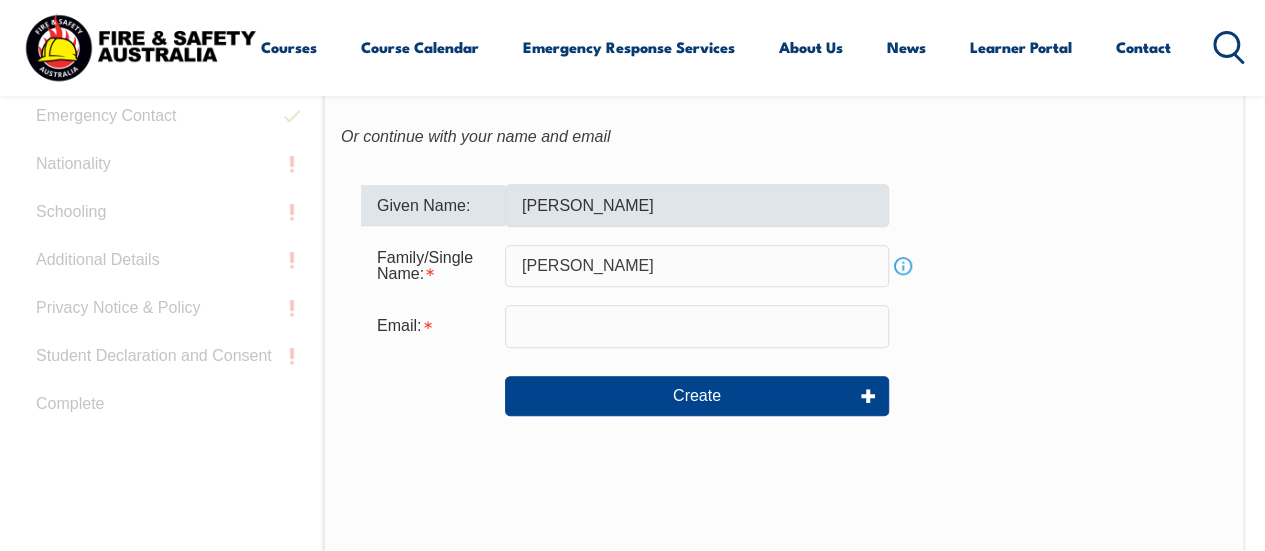 type on "uffa.hassan@outlook.com" 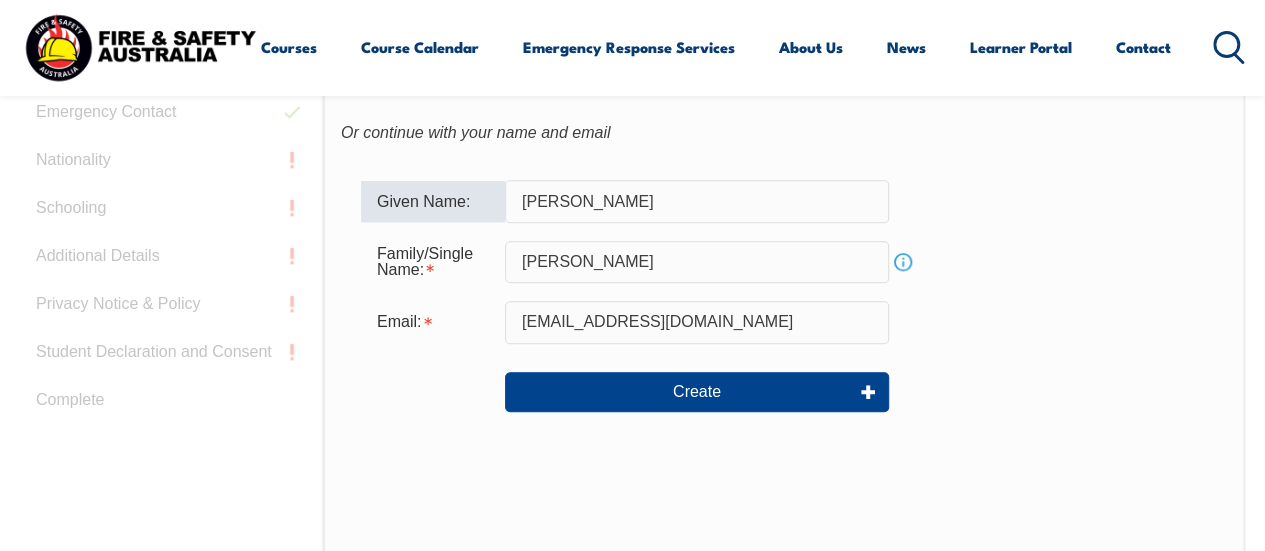 scroll, scrollTop: 706, scrollLeft: 0, axis: vertical 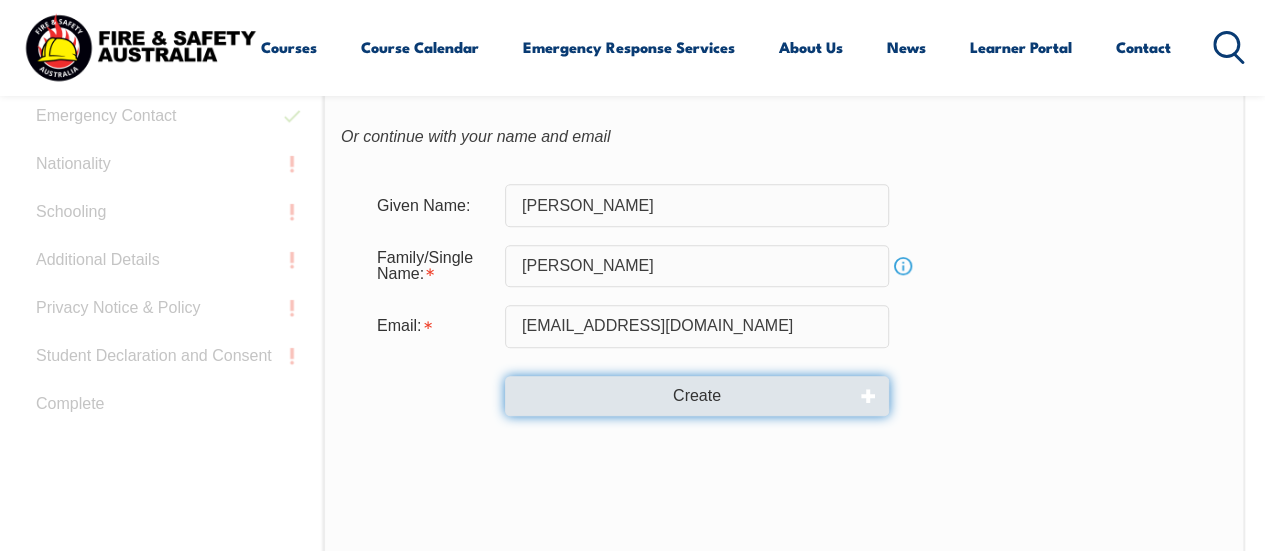 click on "Create" at bounding box center [697, 396] 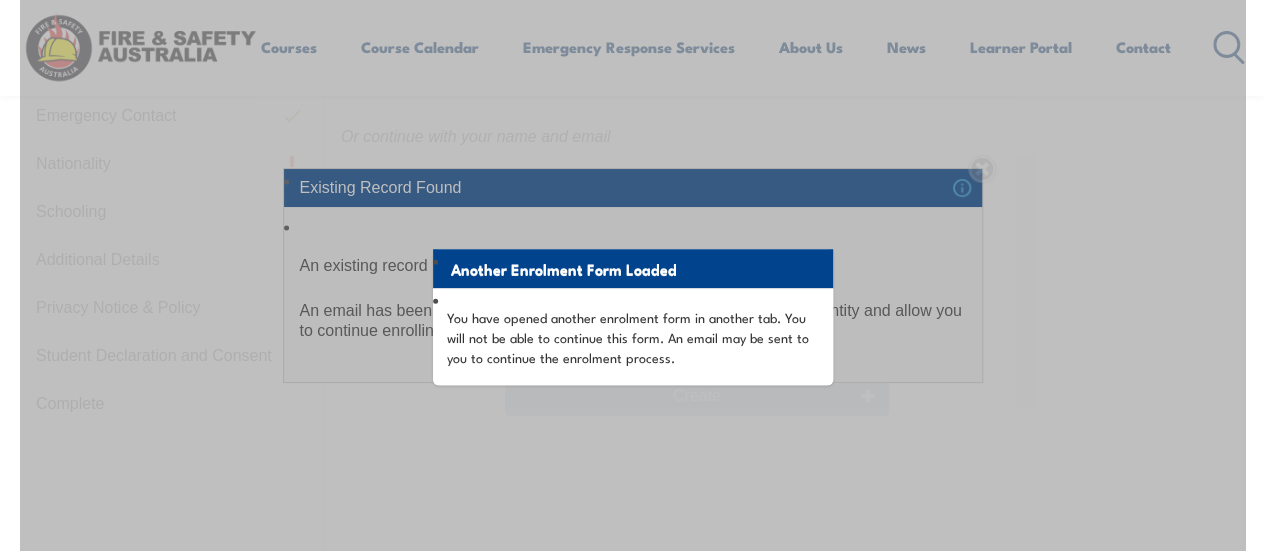 click on "Another Enrolment Form Loaded You have opened another enrolment form in another tab. You will not be able to continue this form. An email may be sent to you to continue the enrolment process." at bounding box center (632, 398) 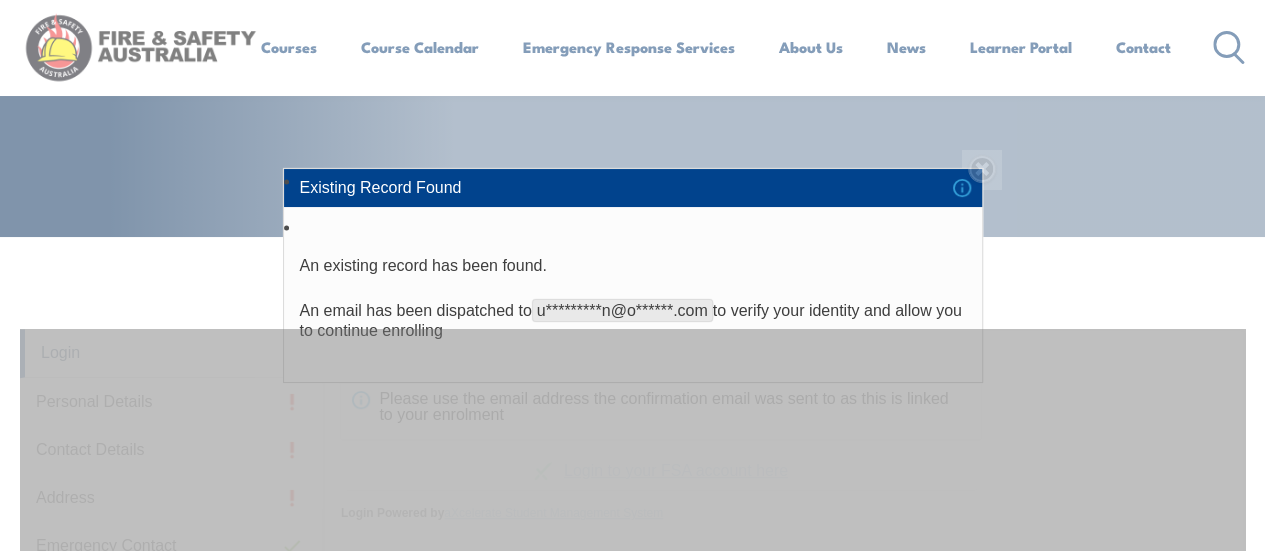 scroll, scrollTop: 233, scrollLeft: 0, axis: vertical 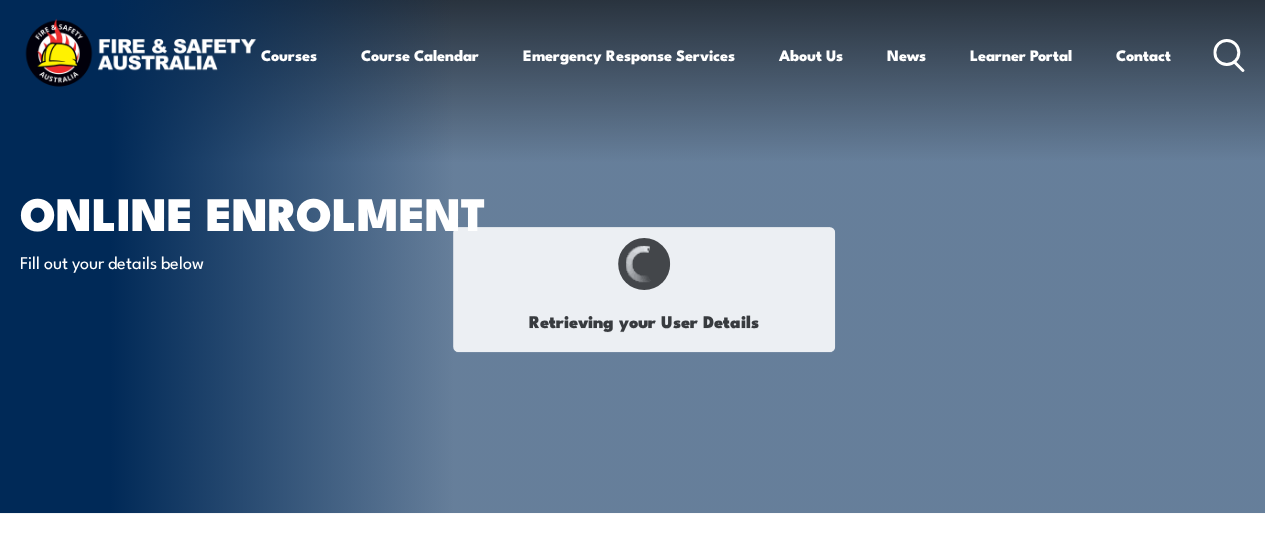 select on "Mr" 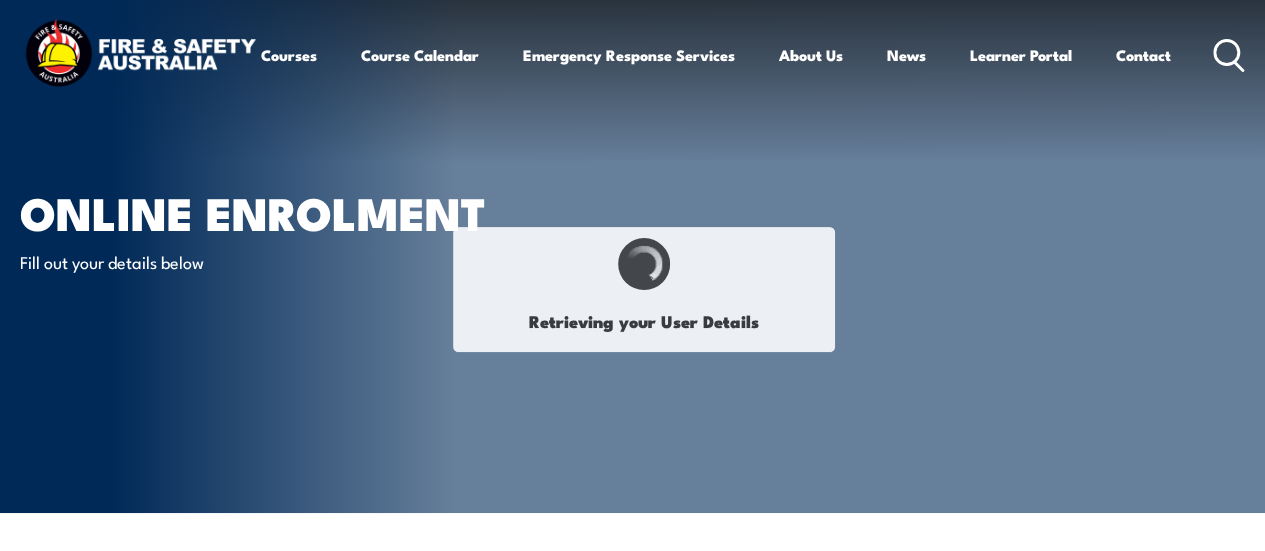type on "[PERSON_NAME]" 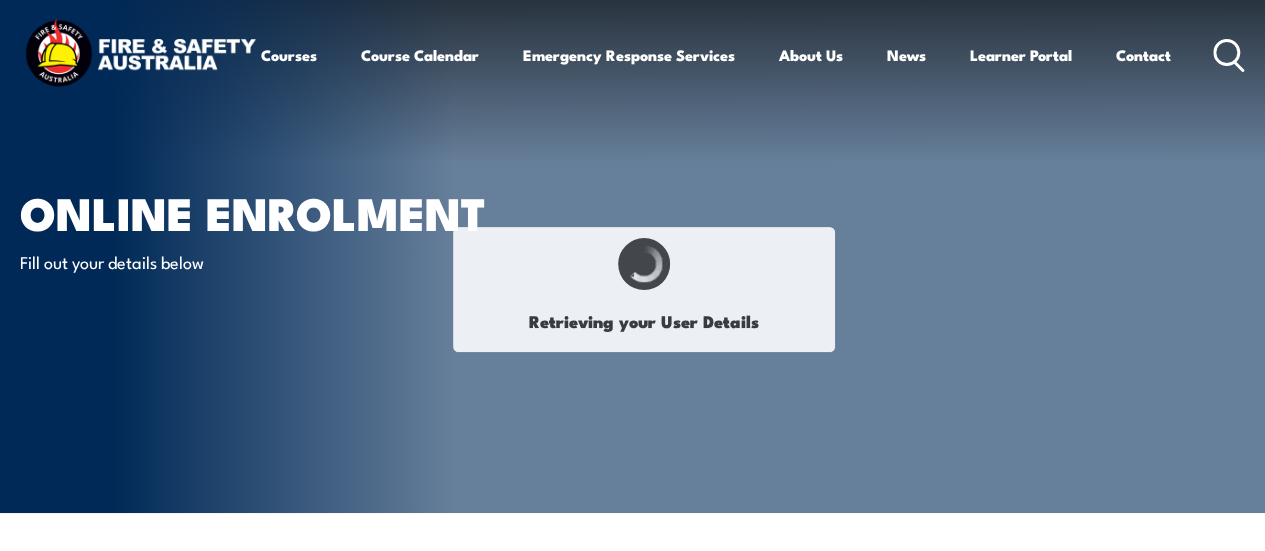type on "[PERSON_NAME]" 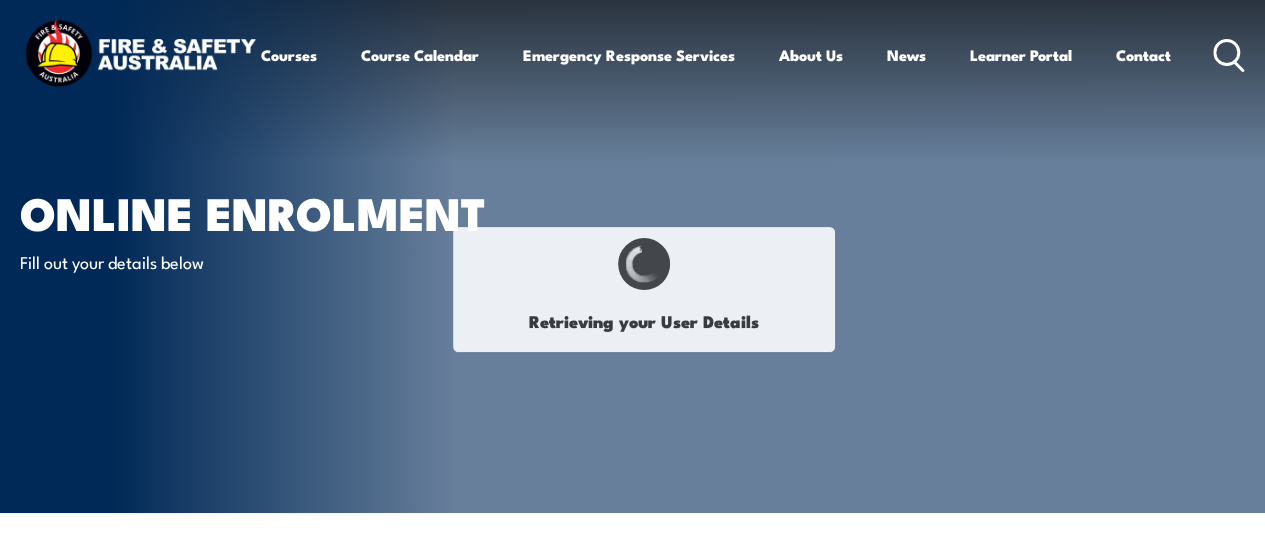 type on "[DATE]" 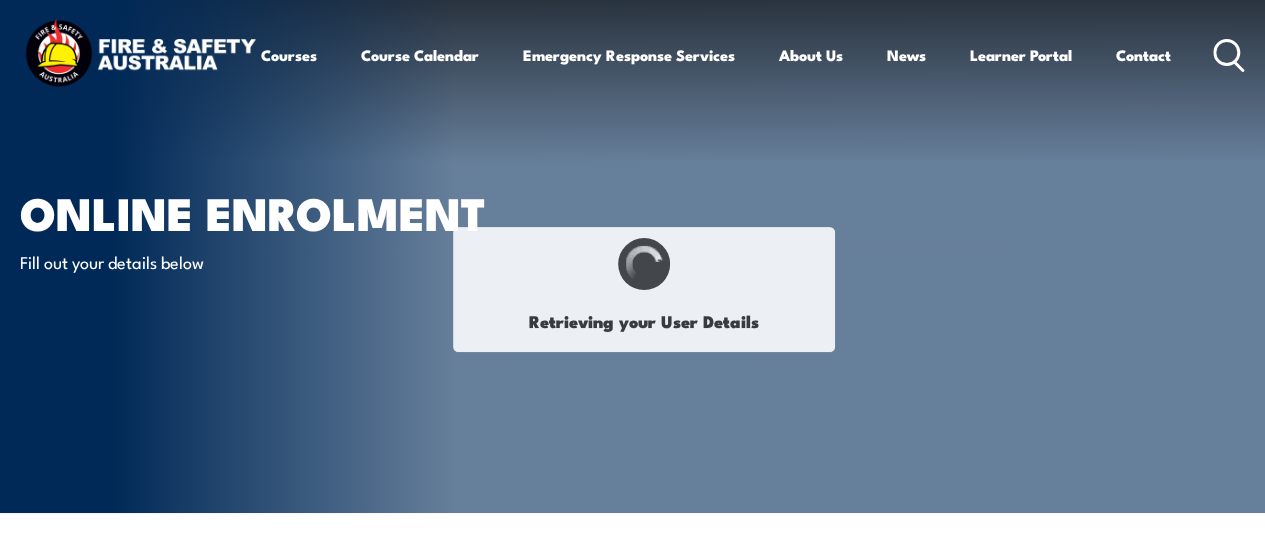 type on "BM7VECXFSV" 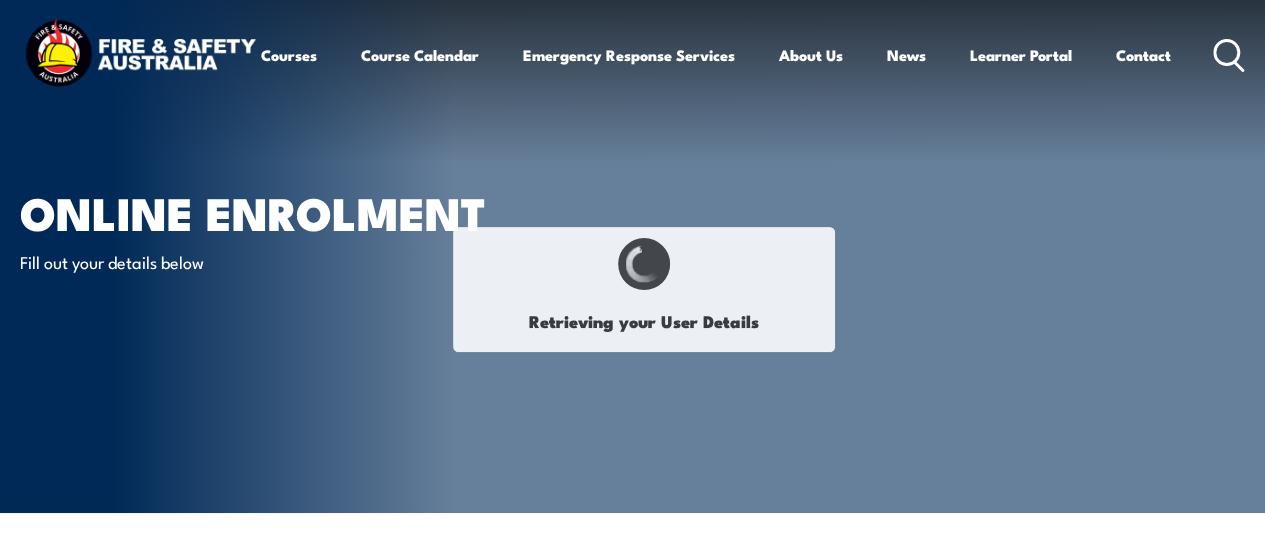 select on "M" 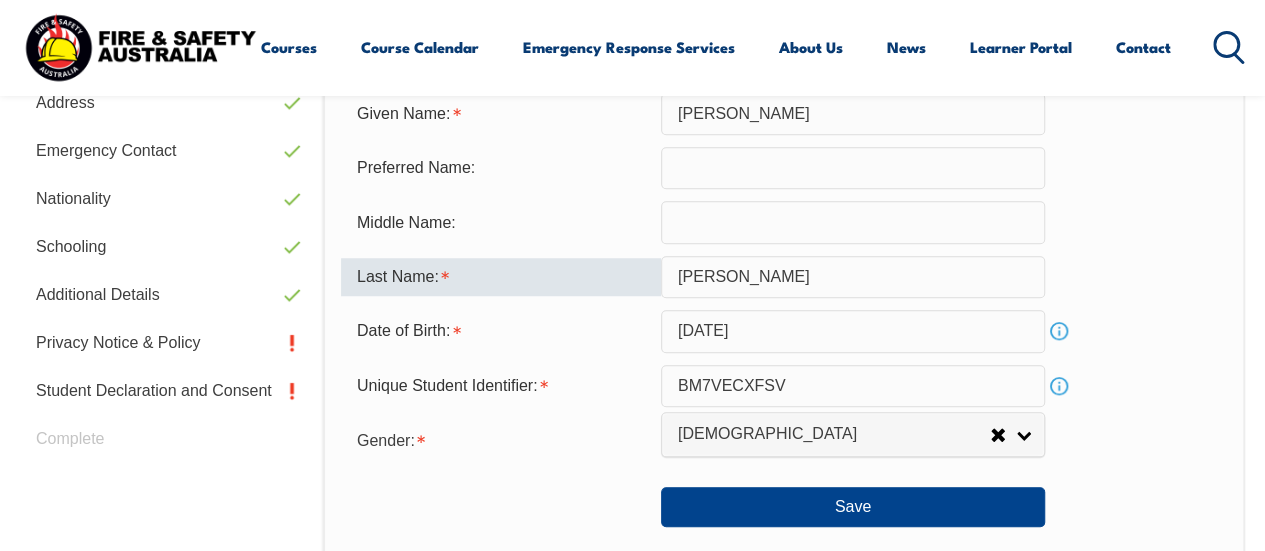 scroll, scrollTop: 718, scrollLeft: 0, axis: vertical 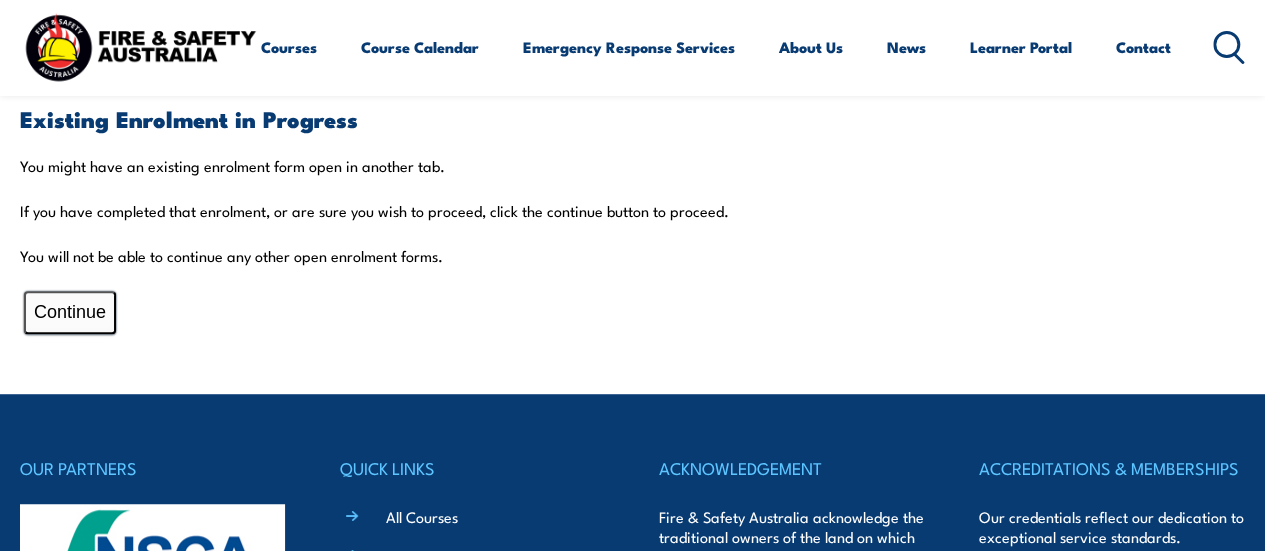 click on "Continue" at bounding box center [70, 312] 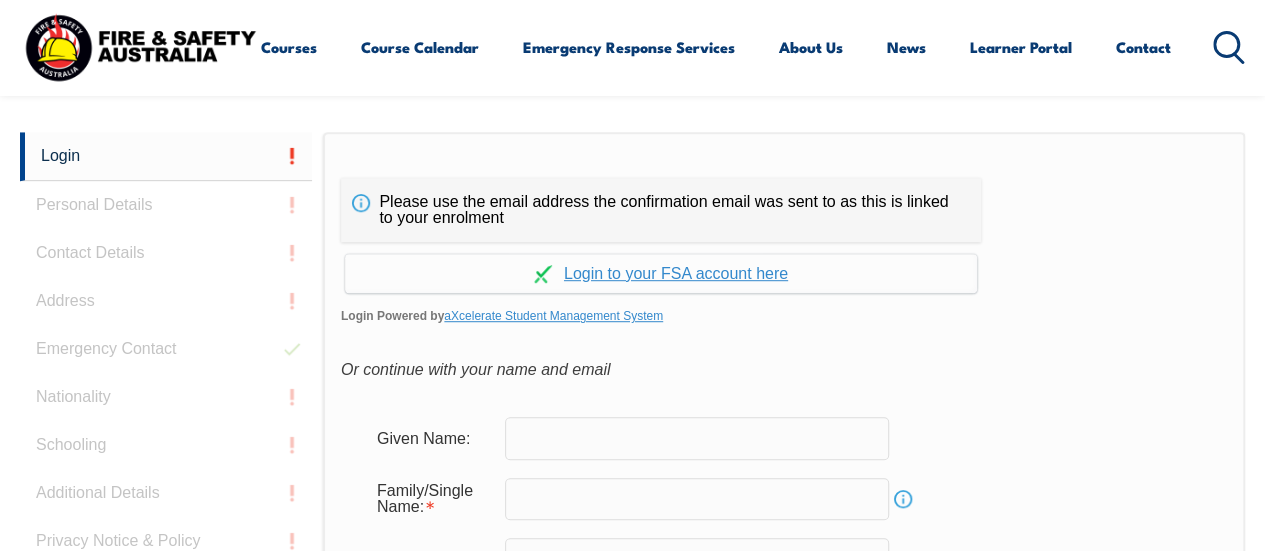 scroll, scrollTop: 706, scrollLeft: 0, axis: vertical 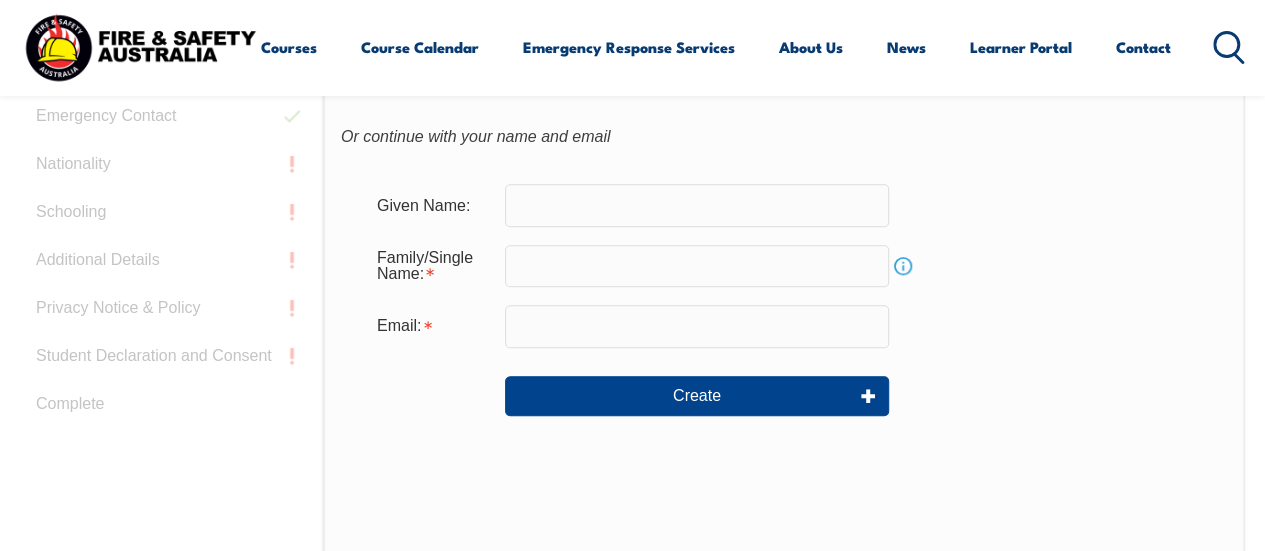 click at bounding box center (697, 205) 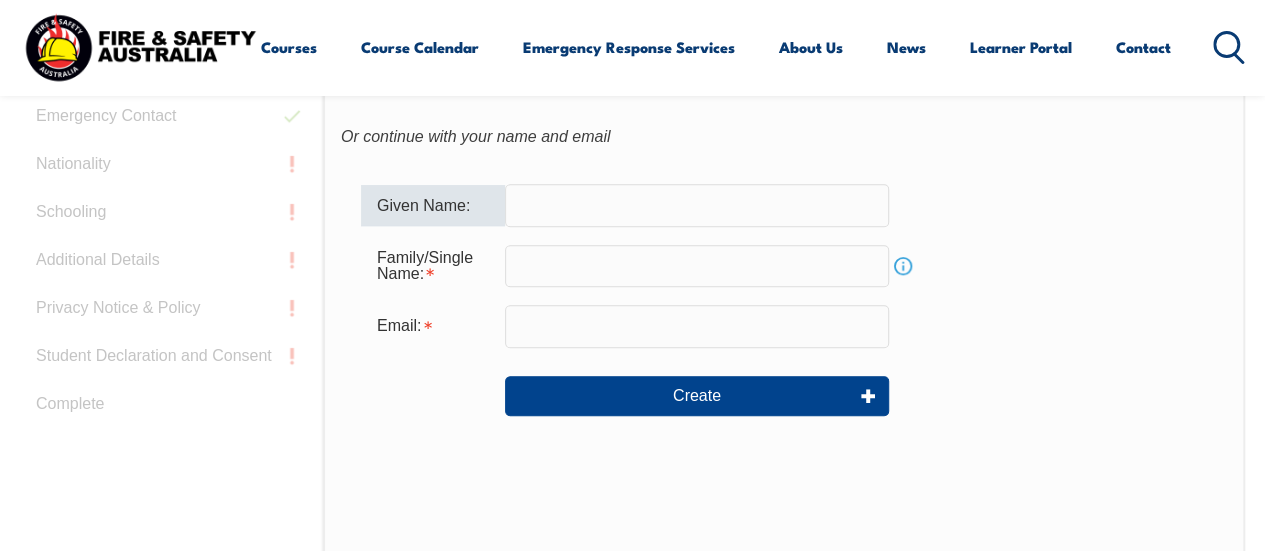 type on "[PERSON_NAME]" 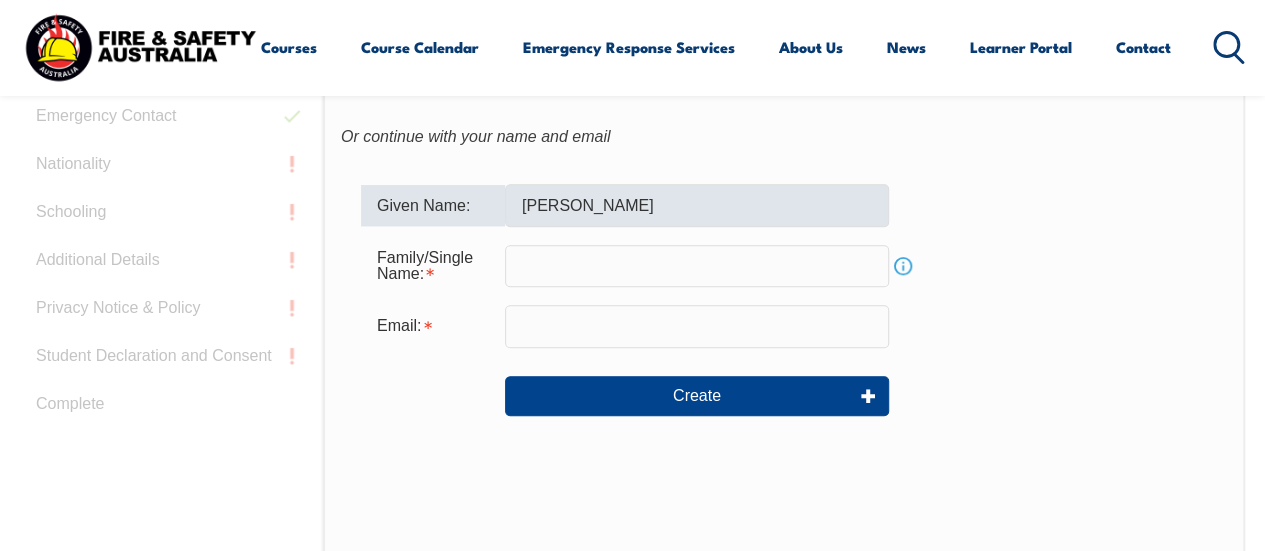 type on "[PERSON_NAME]" 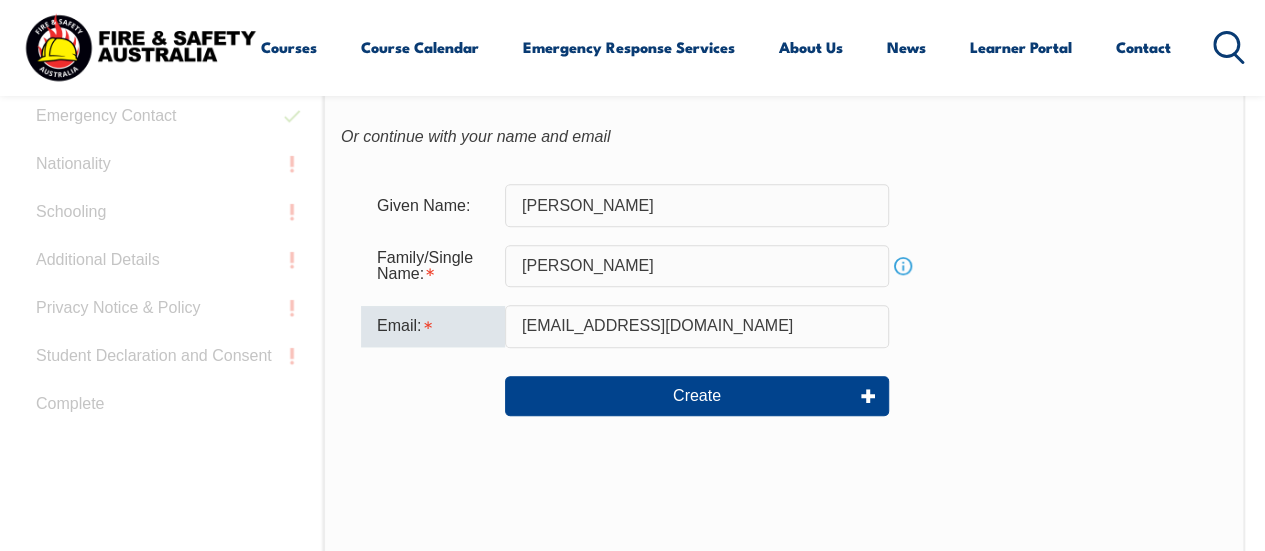 click on "uffa.hassan@outlook.com" at bounding box center (697, 326) 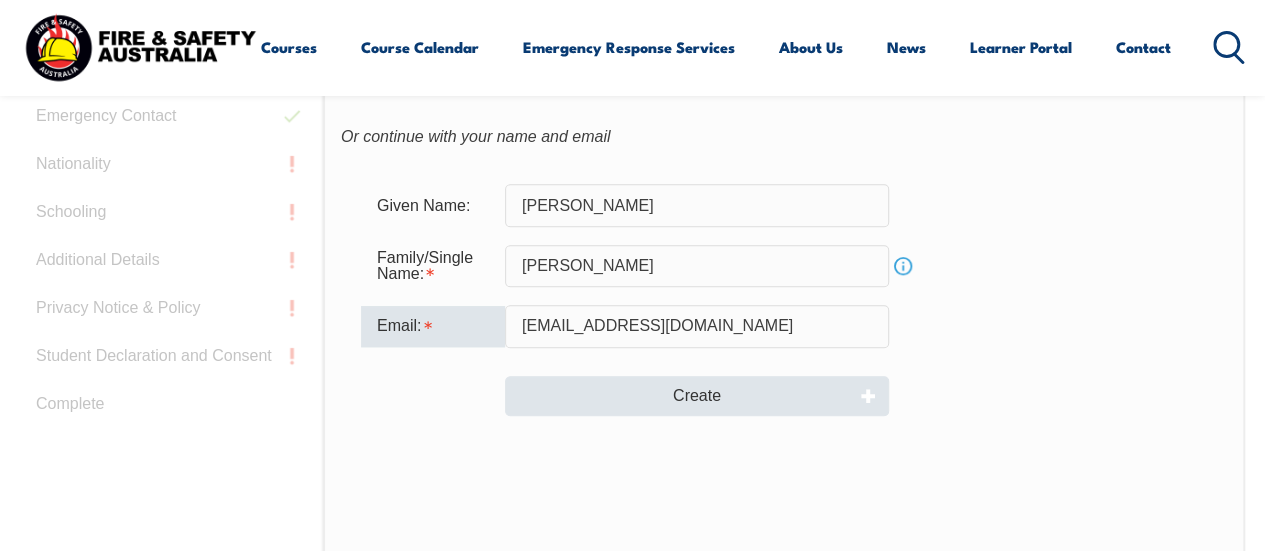 type on "uffa.hassan@CSL.com.au" 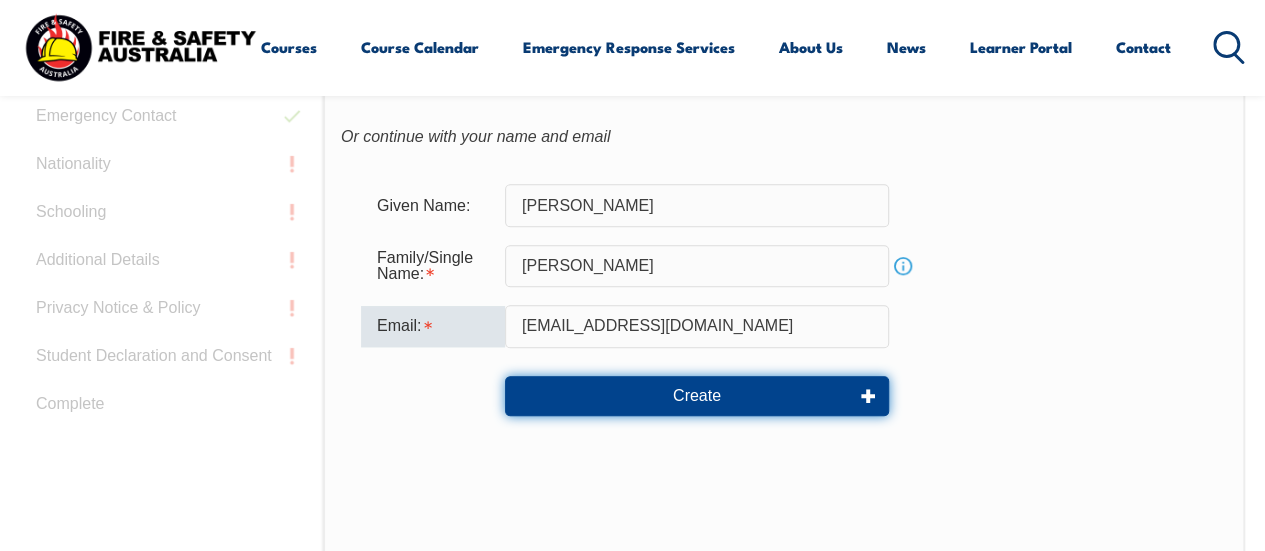 click on "Create" at bounding box center (697, 396) 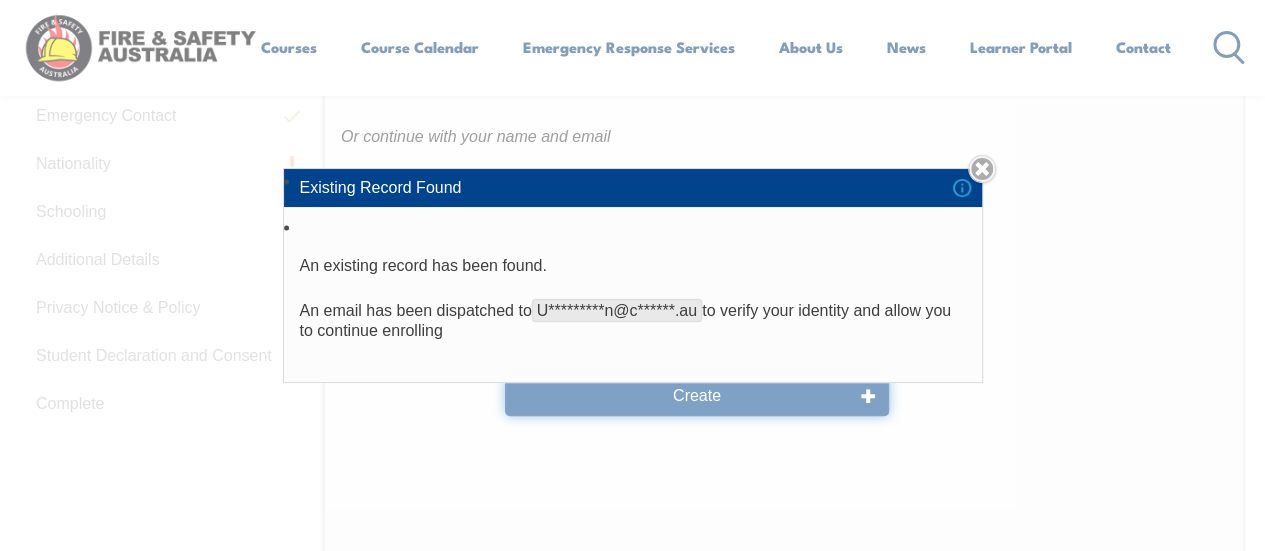 type 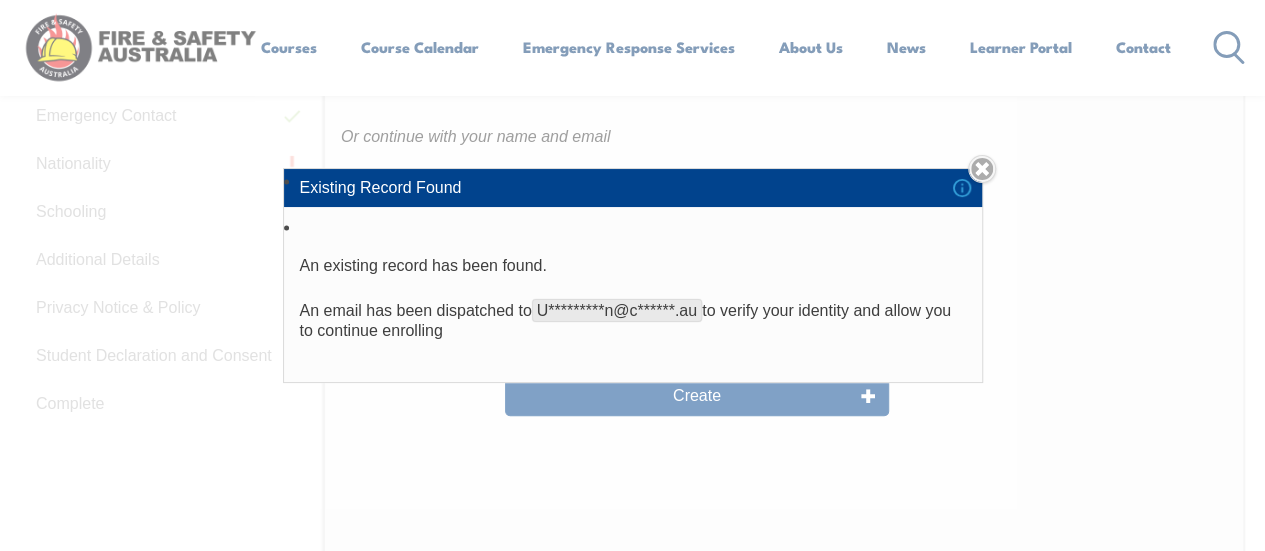 click on "Close" at bounding box center (982, 169) 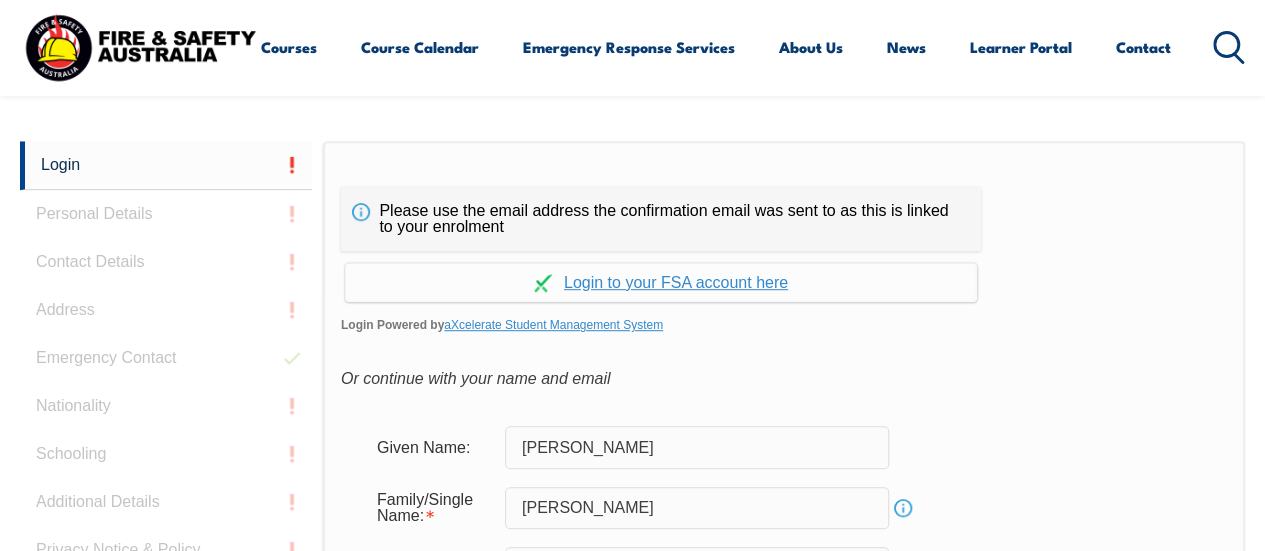 scroll, scrollTop: 473, scrollLeft: 0, axis: vertical 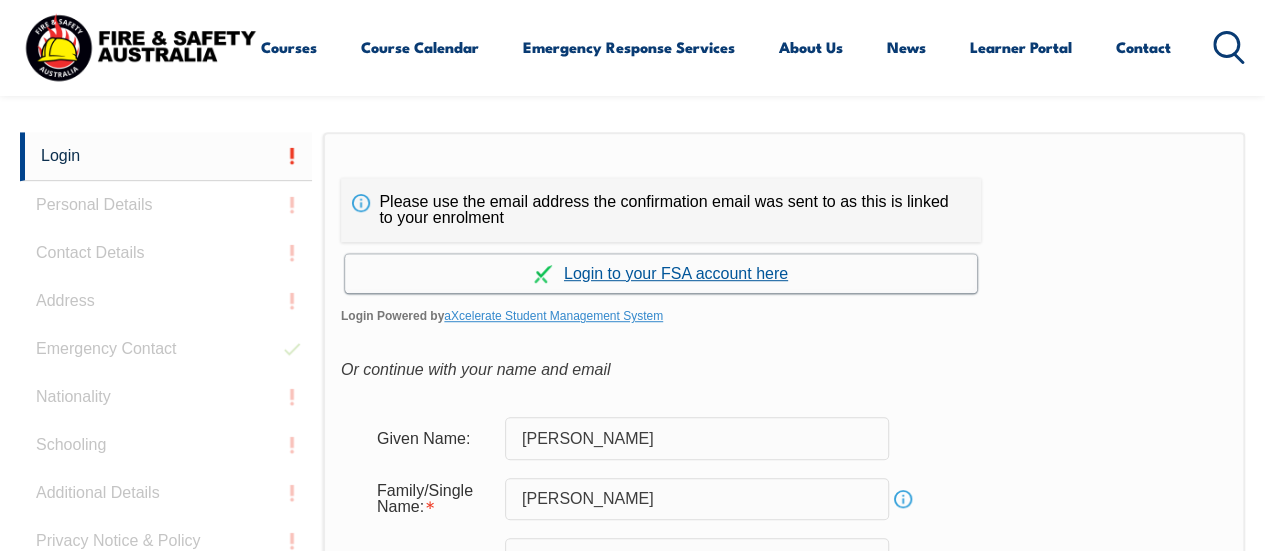click on "Continue with aXcelerate" at bounding box center (661, 273) 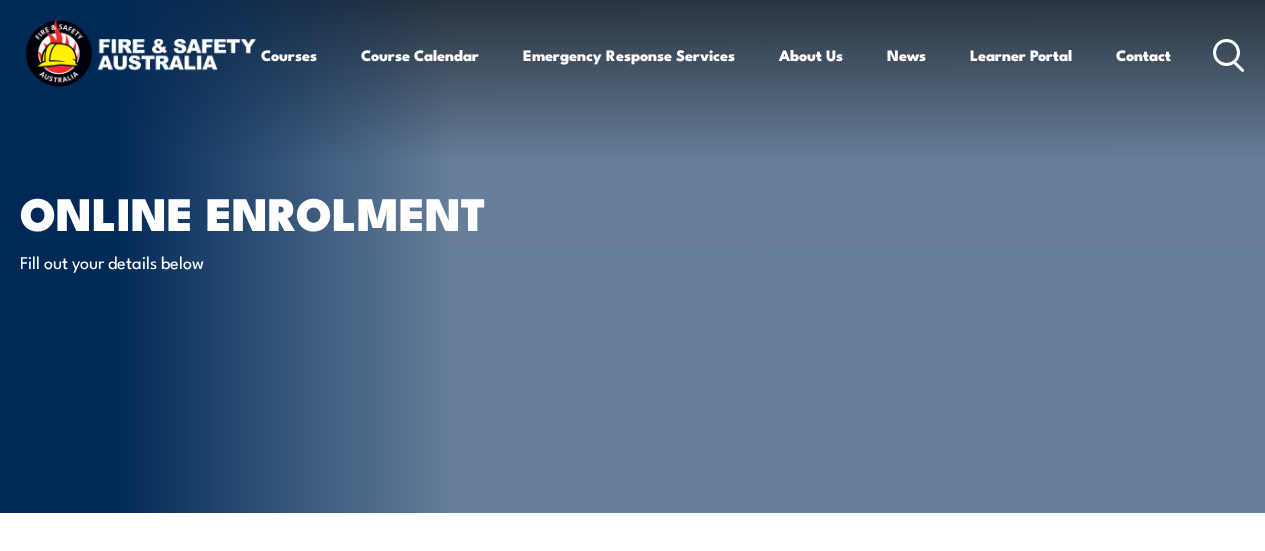 scroll, scrollTop: 0, scrollLeft: 0, axis: both 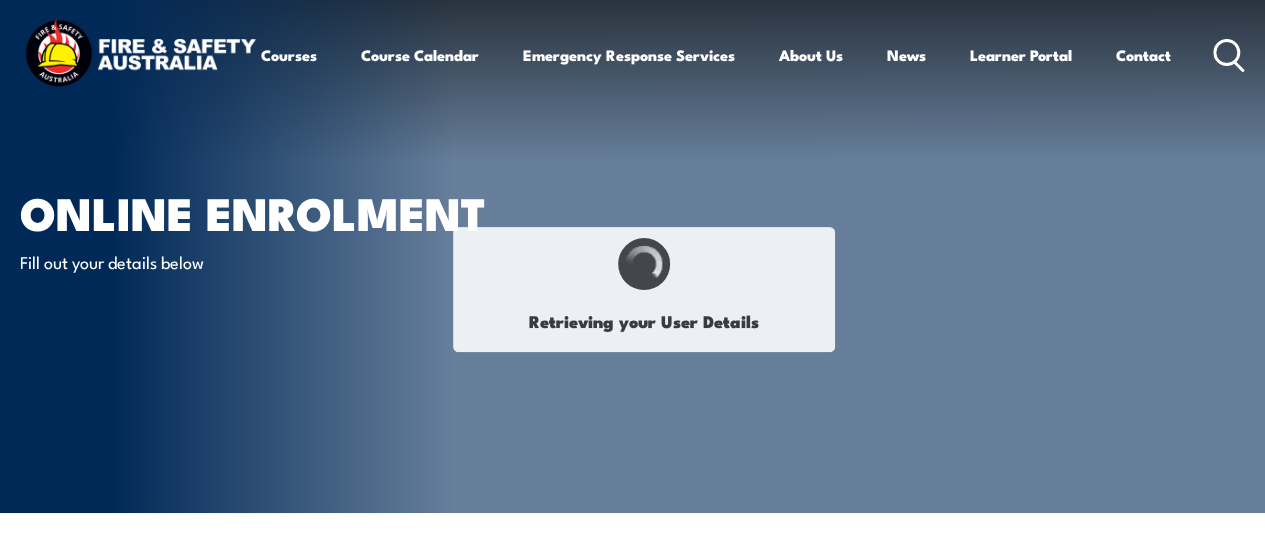 type on "Uffa" 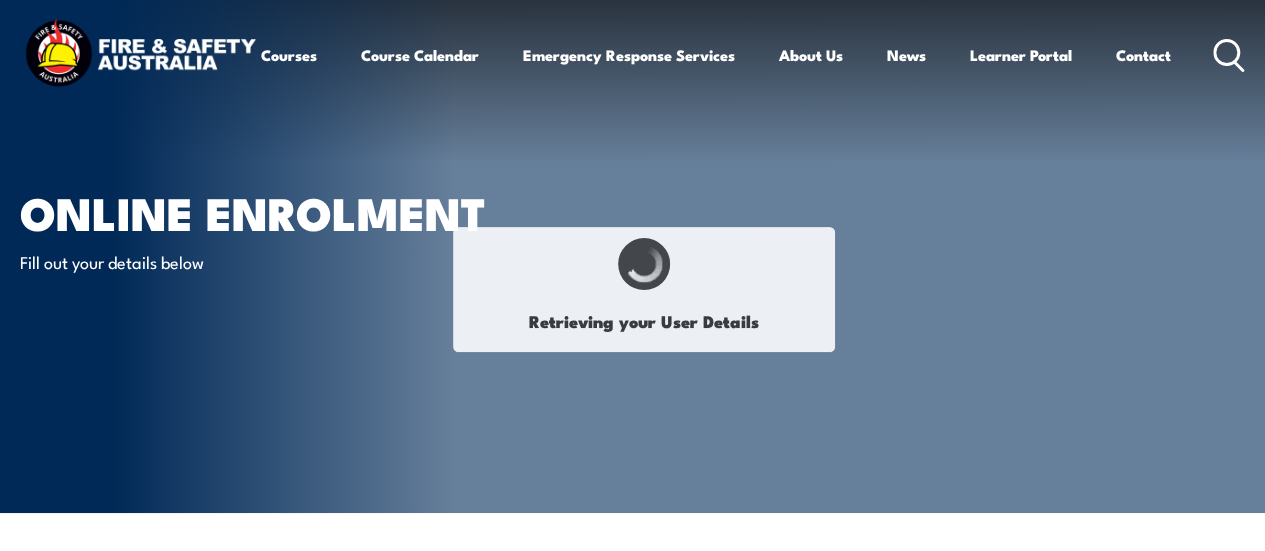 type on "[PERSON_NAME]" 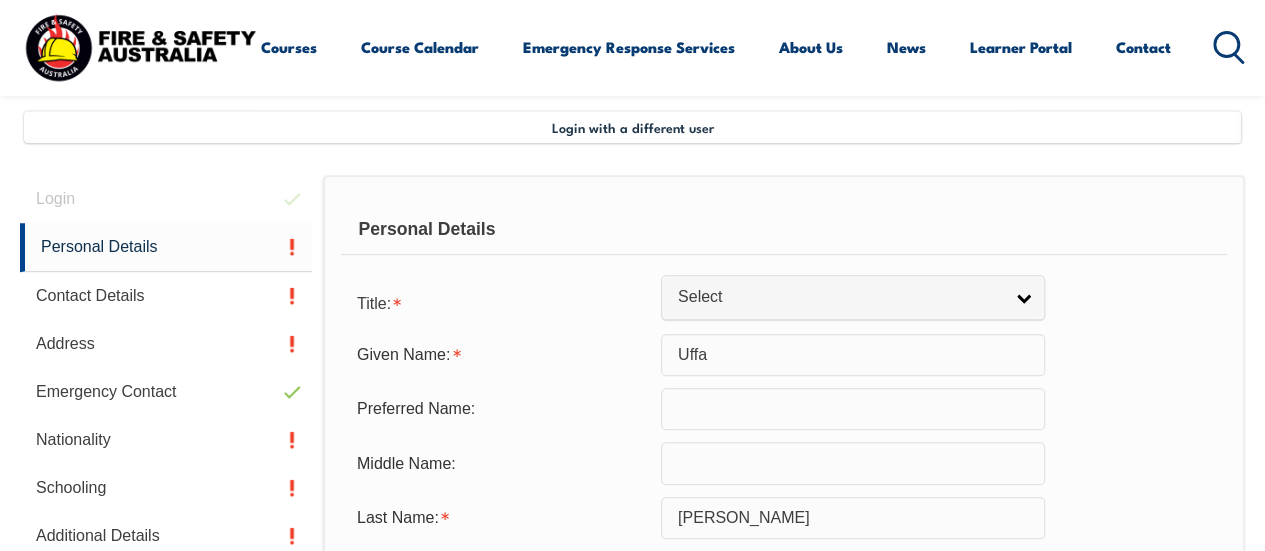 scroll, scrollTop: 700, scrollLeft: 0, axis: vertical 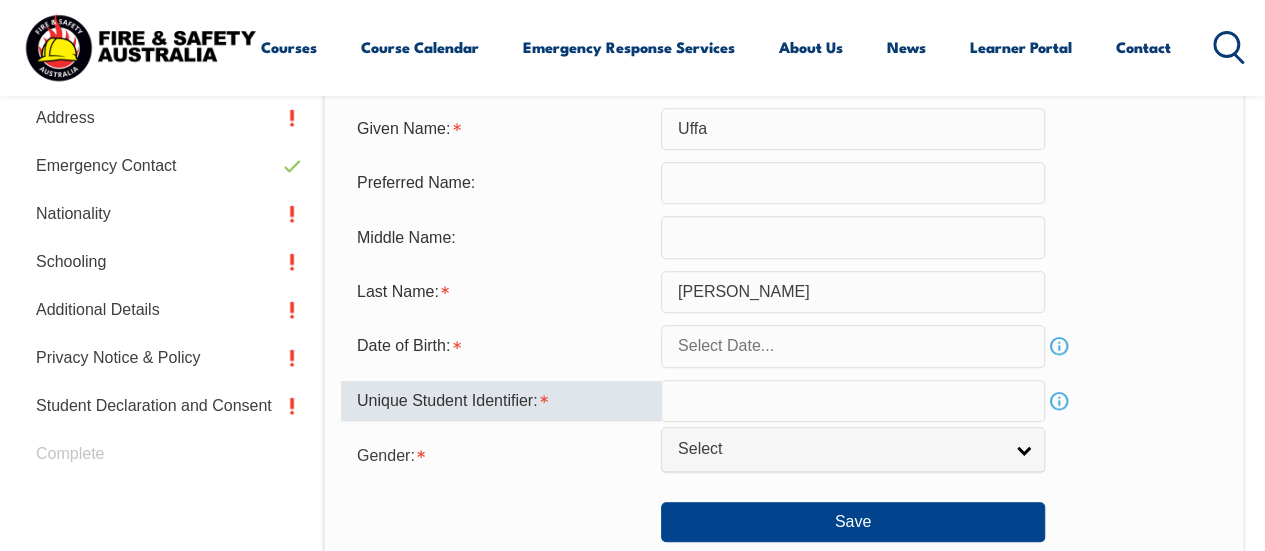 click at bounding box center (853, 401) 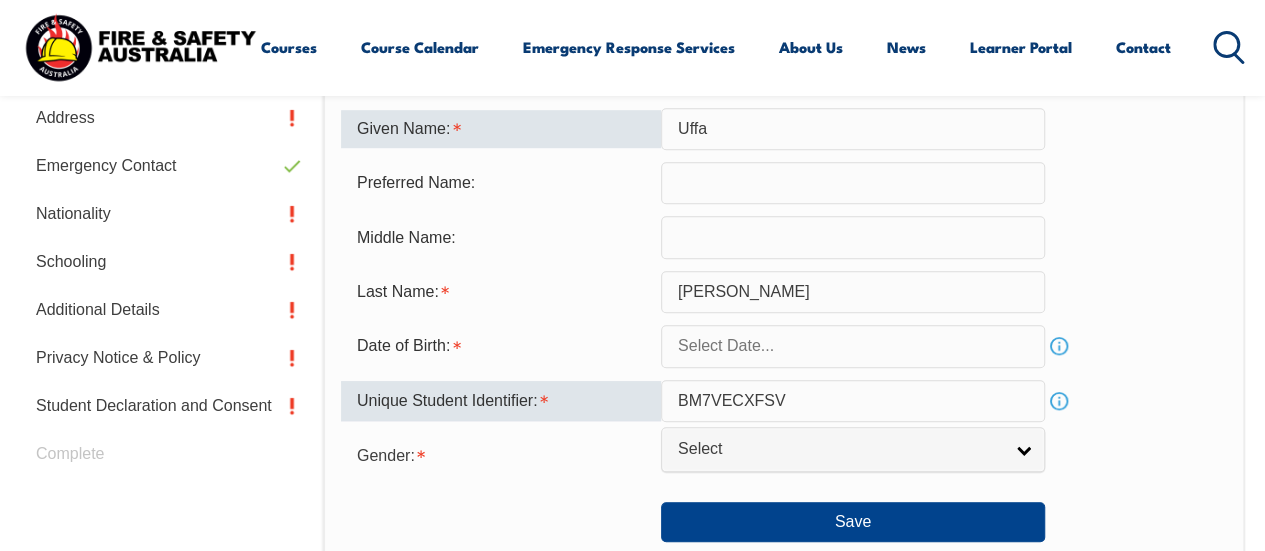 scroll, scrollTop: 466, scrollLeft: 0, axis: vertical 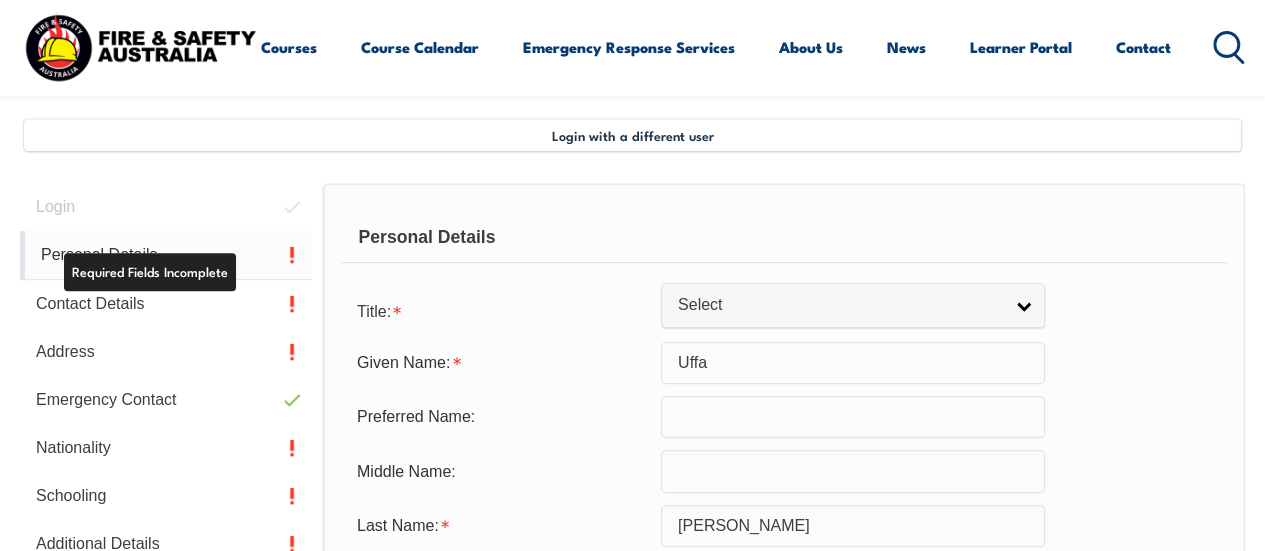 click on "Personal Details" at bounding box center [166, 255] 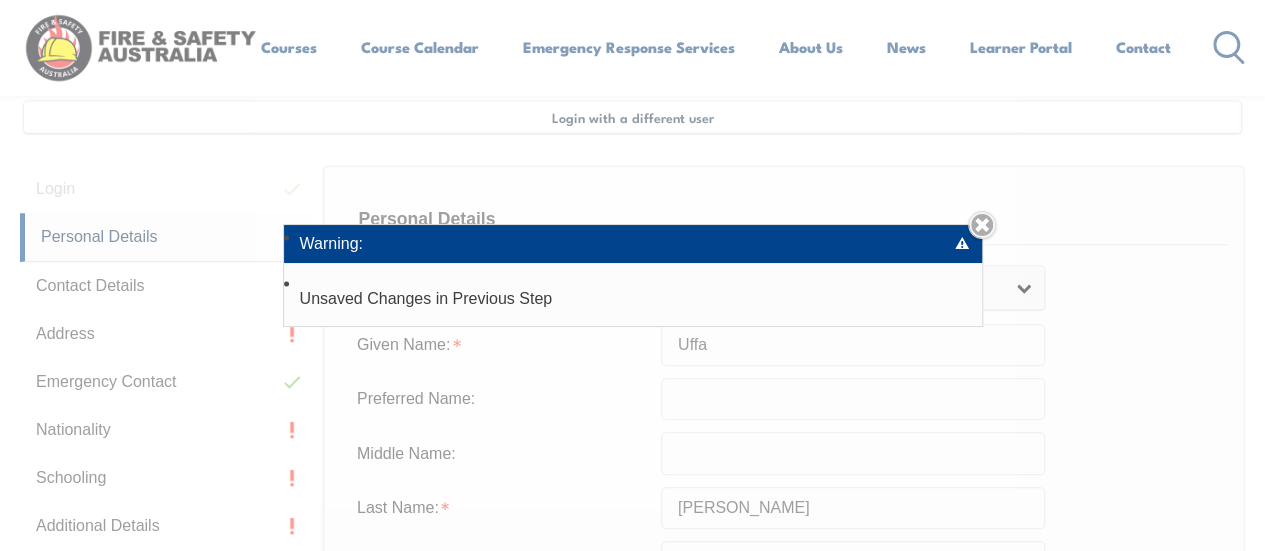scroll, scrollTop: 485, scrollLeft: 0, axis: vertical 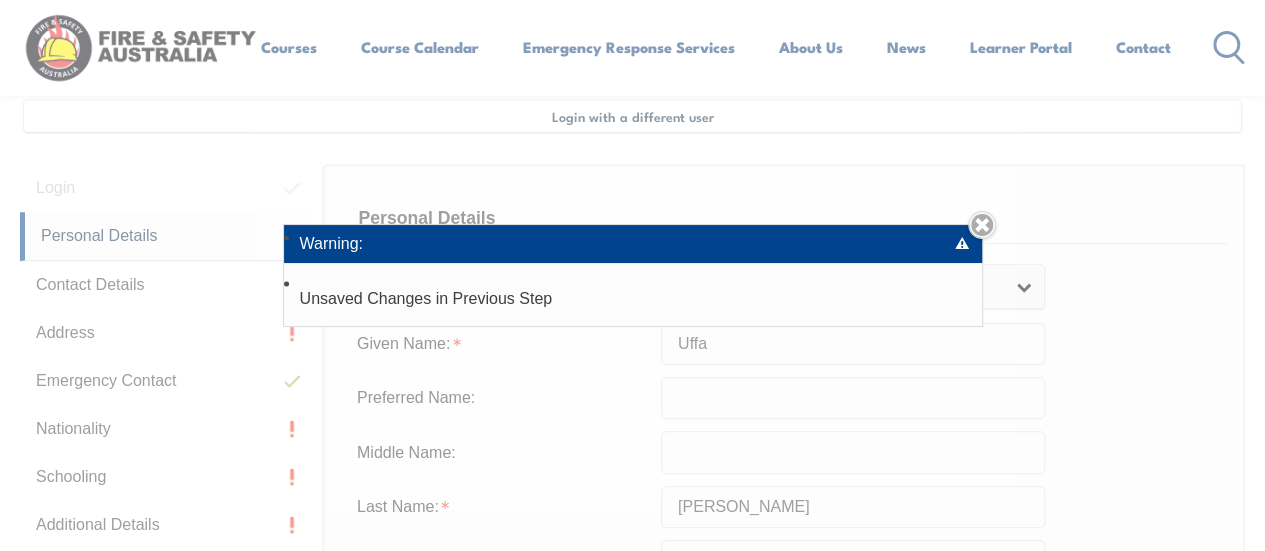 click on "Close" at bounding box center (982, 225) 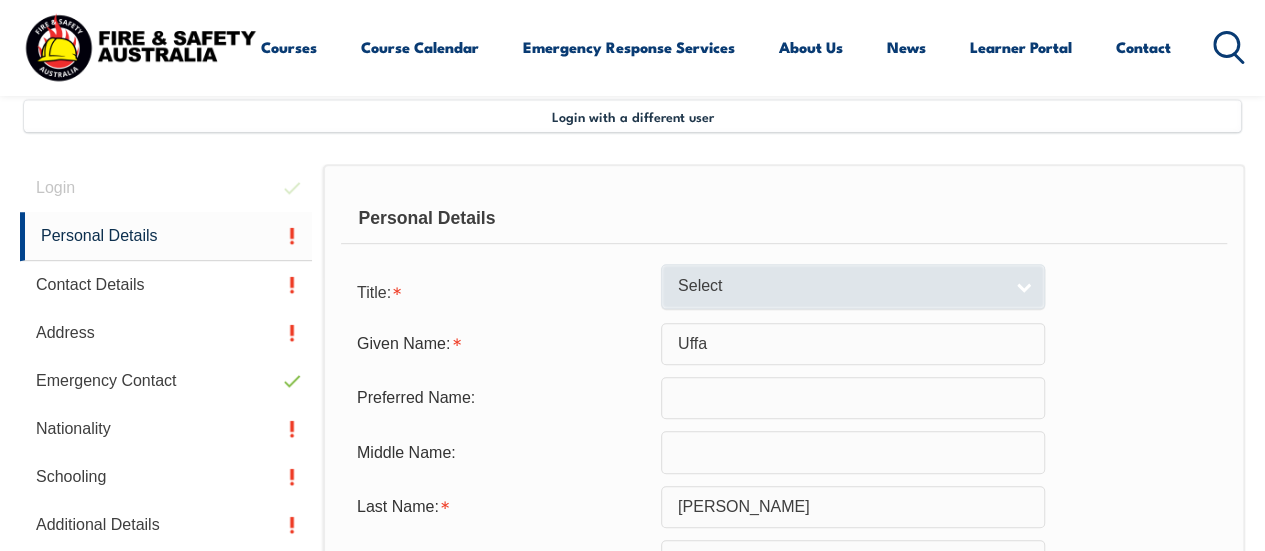 click on "Select" at bounding box center (840, 286) 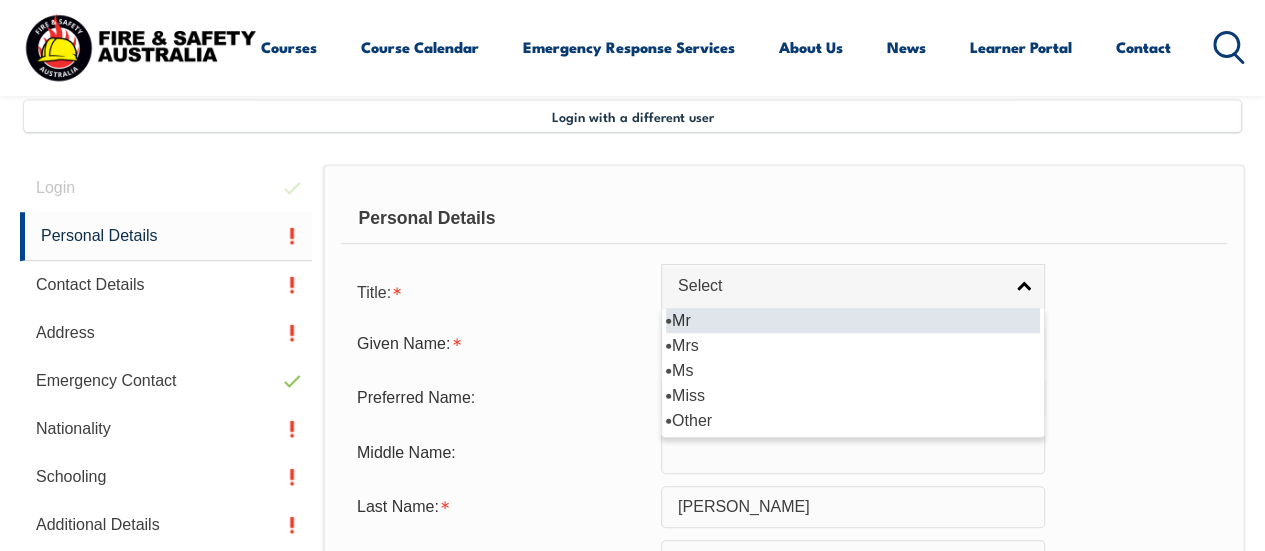 click on "Mr" at bounding box center (853, 320) 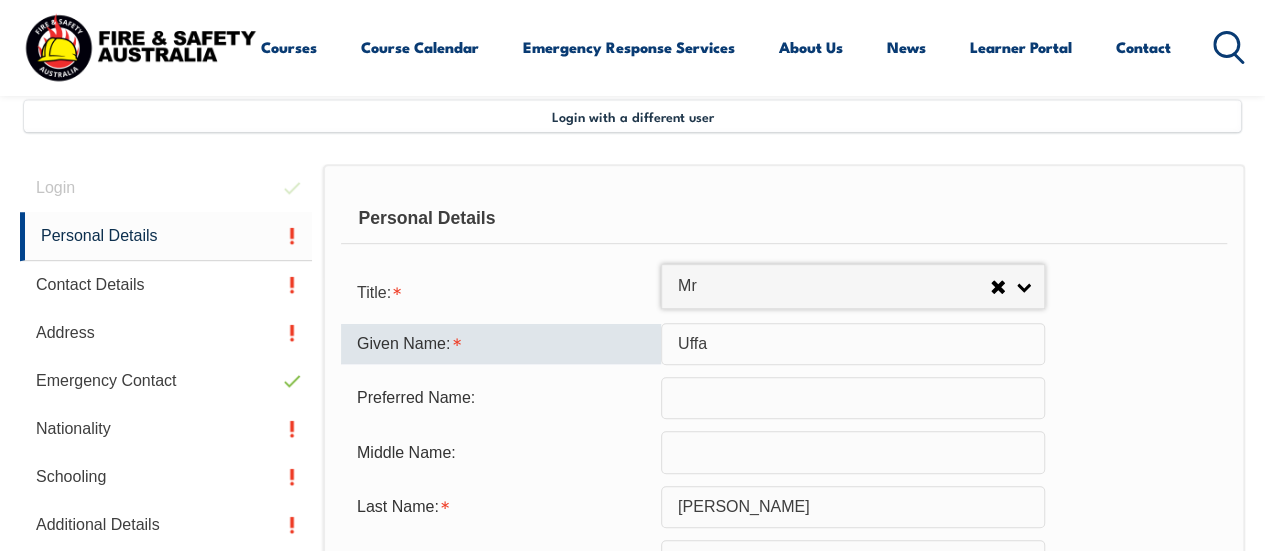 click on "Uffa" at bounding box center [853, 344] 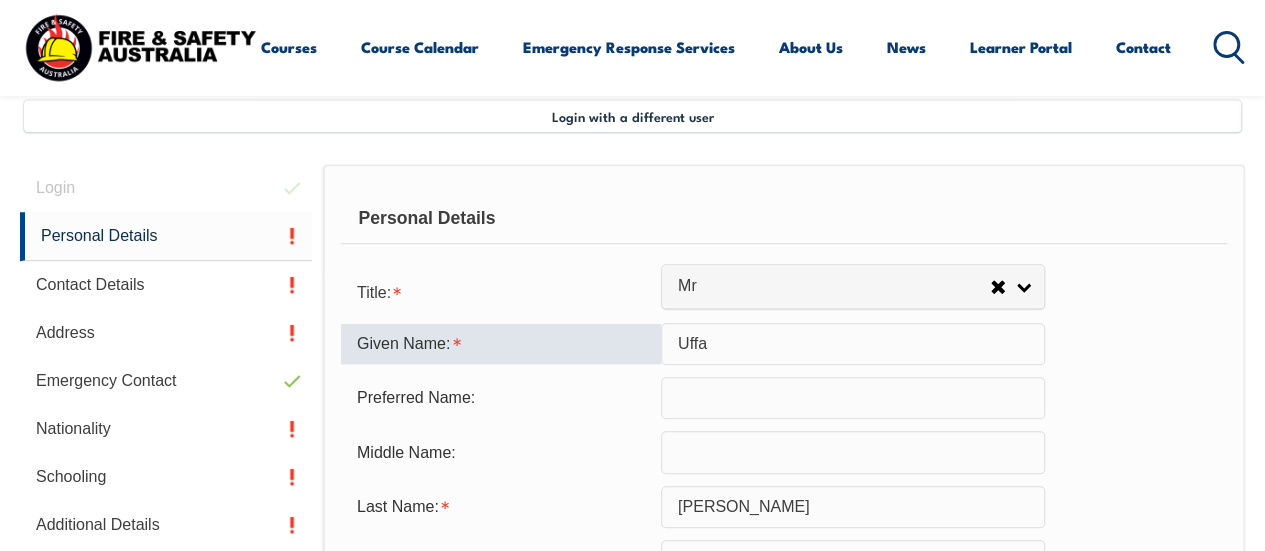 type on "Uffa Hassan" 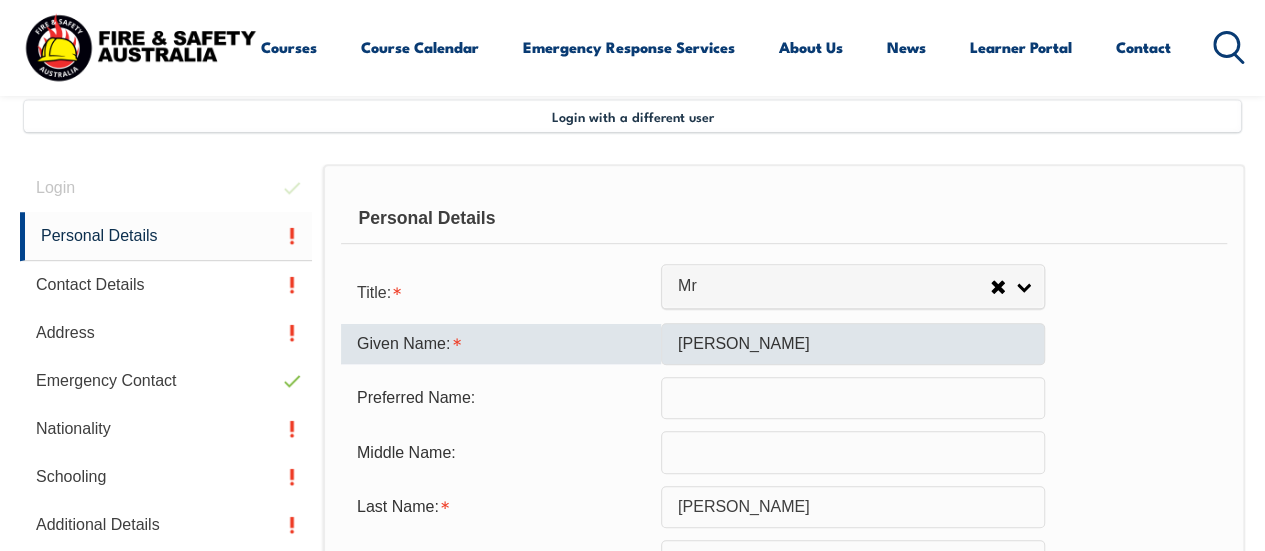 type on "Uffa Hassan" 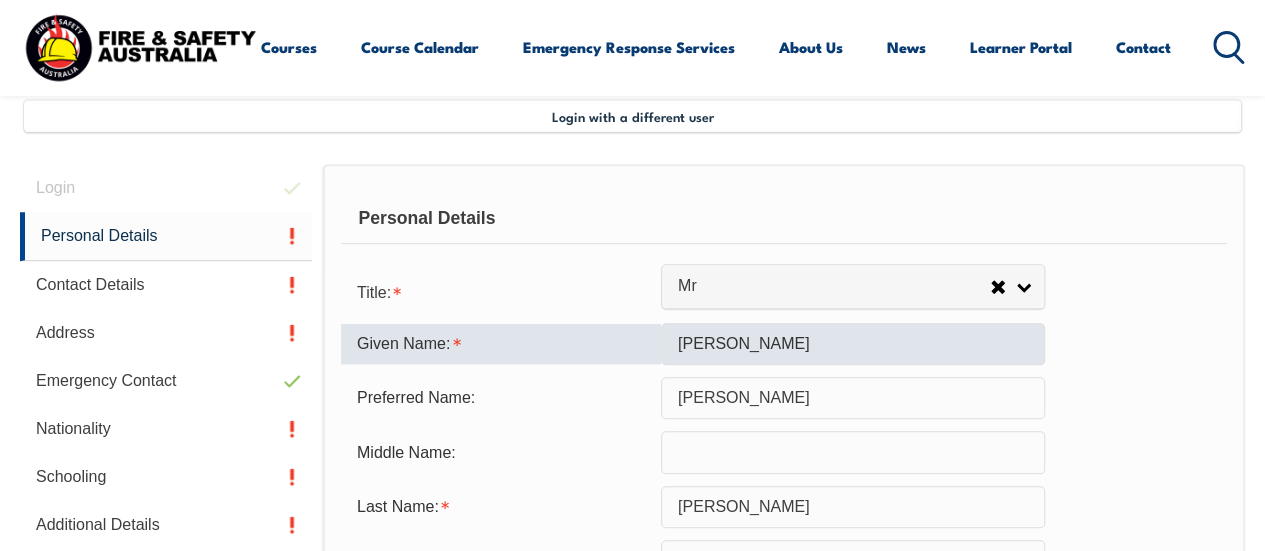 type on "Ahmed" 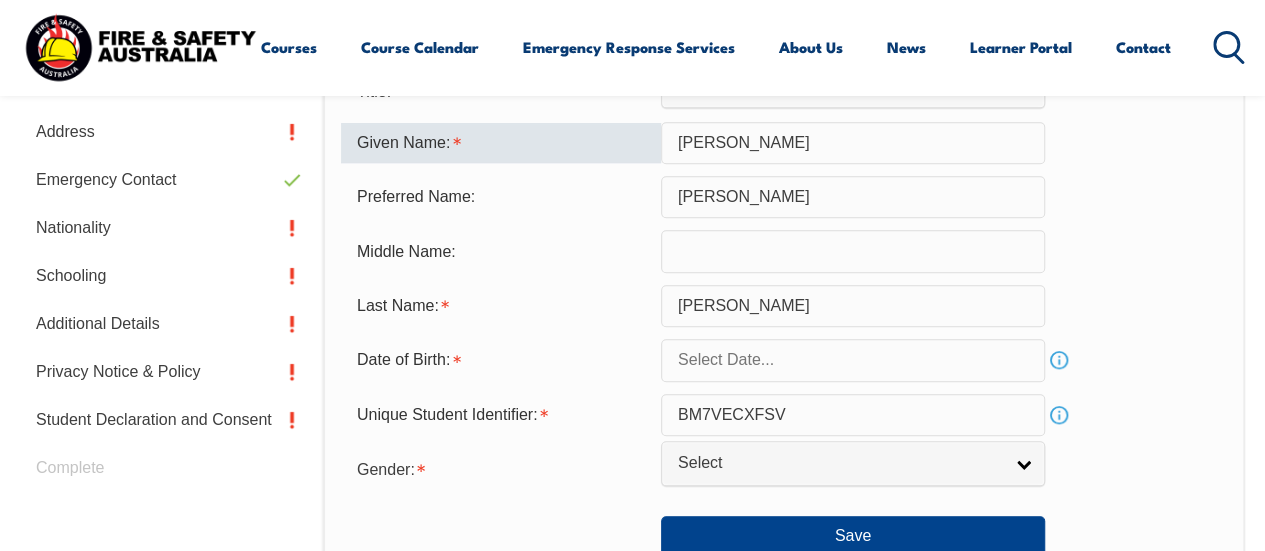 scroll, scrollTop: 718, scrollLeft: 0, axis: vertical 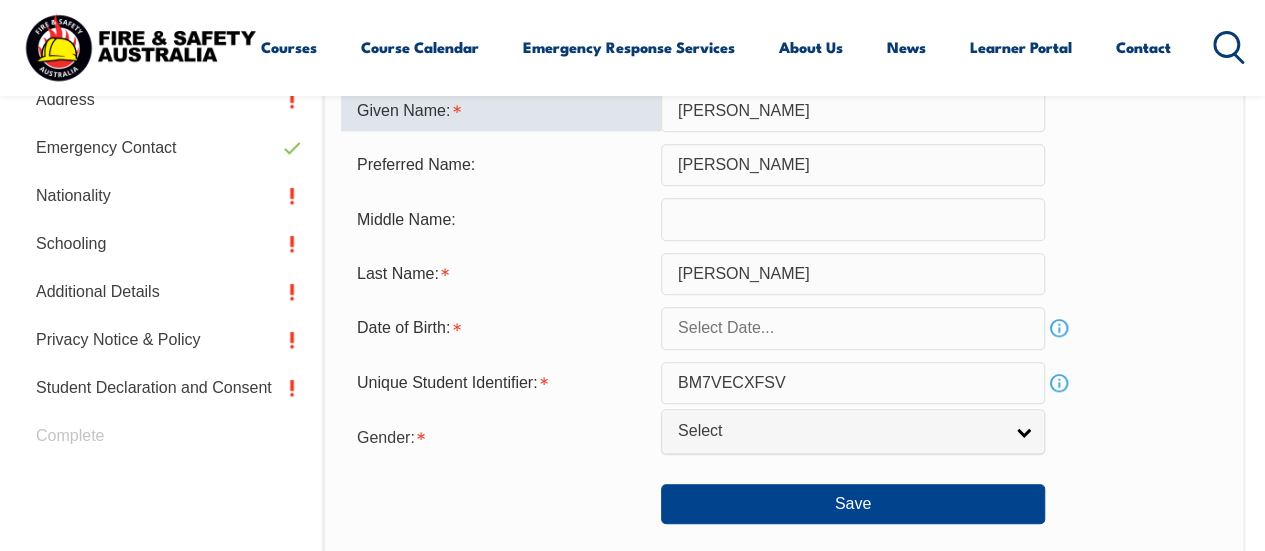 click at bounding box center (853, 219) 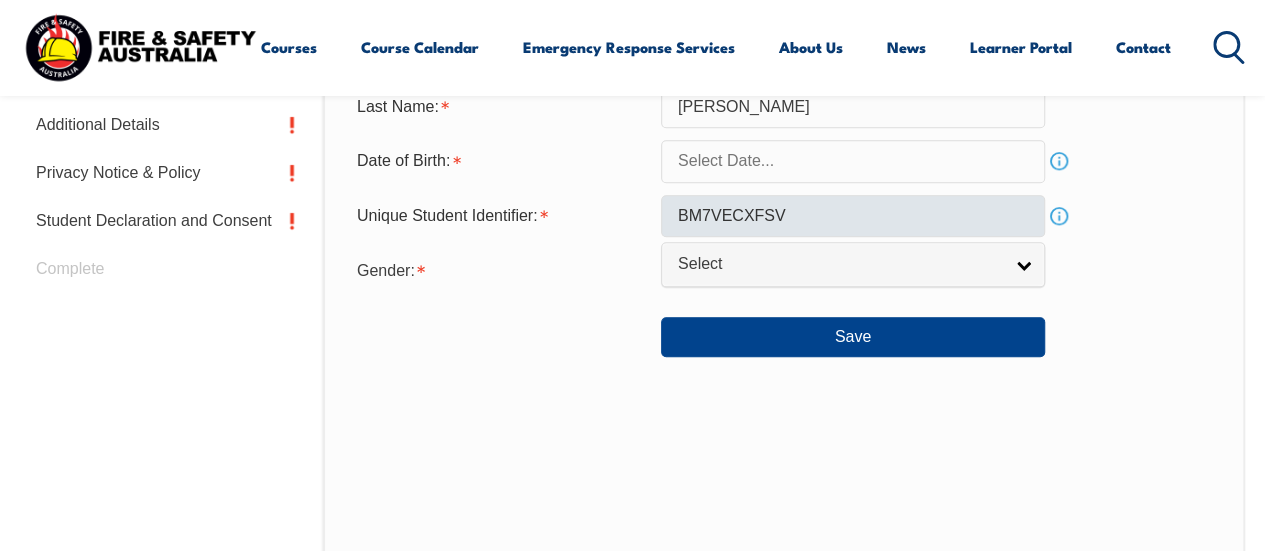 scroll, scrollTop: 718, scrollLeft: 0, axis: vertical 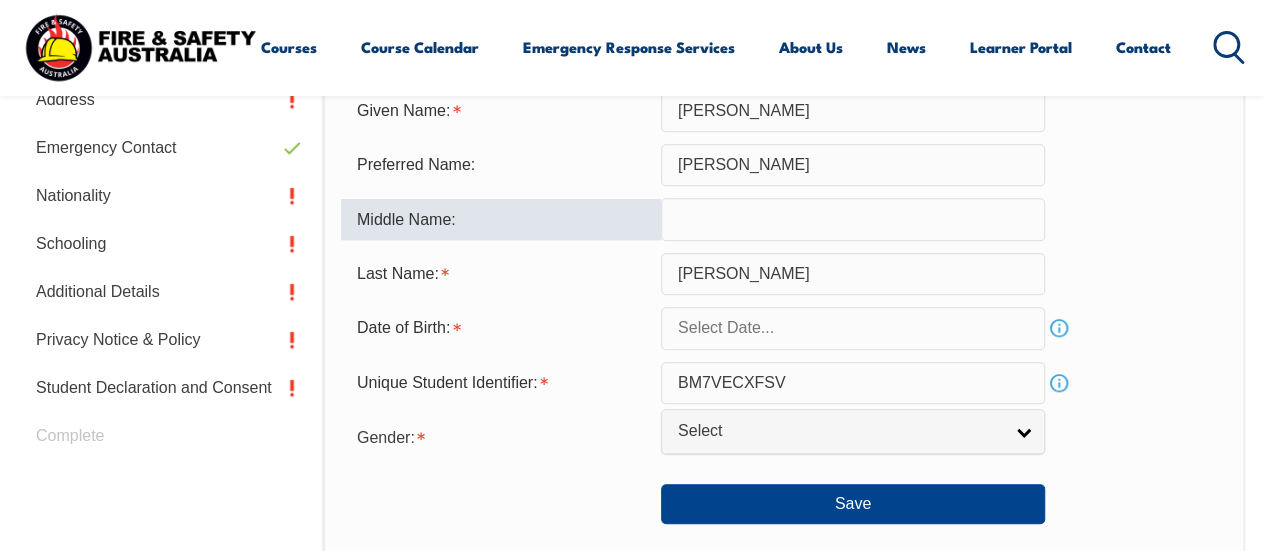 click on "Courses
Course Calendar
Emergency Response Services
Services Overview
Emergency Response Solutions
Paramedic & Medical Solutions
Industrial Security Solutions
Emergency Response Vehicles
Safety Advisers
About Us
About FSA
Our promise
Careers
News
Learner Portal
Contact
Home
Course Finder
All Courses
Aviation Safety Training Courses
Confined Space Courses
Electricity Supply Industry (ESI) Courses
Emergency Response Training & Rescue Courses
Fire Safety Training Courses
First Aid Training Courses
Global Wind Organisation (GWO) Courses
HAZMAT Courses
Health & Safety Representative Courses HSR Training
Height Safety & Rescue Courses
High Risk Work Licence Courses" at bounding box center [632, -443] 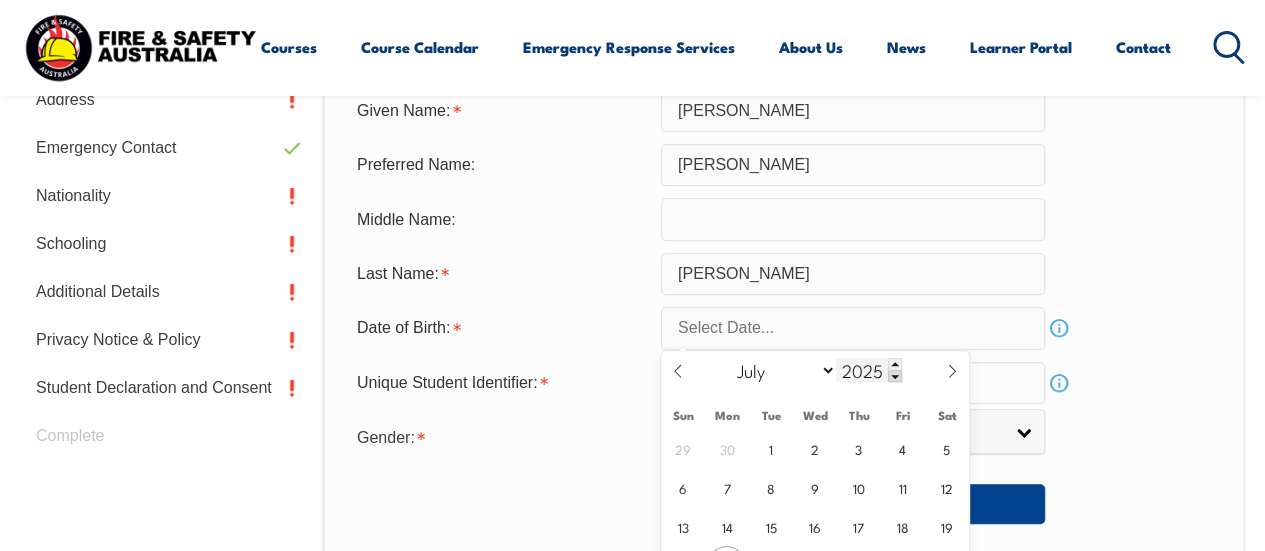 click on "2025" at bounding box center [869, 370] 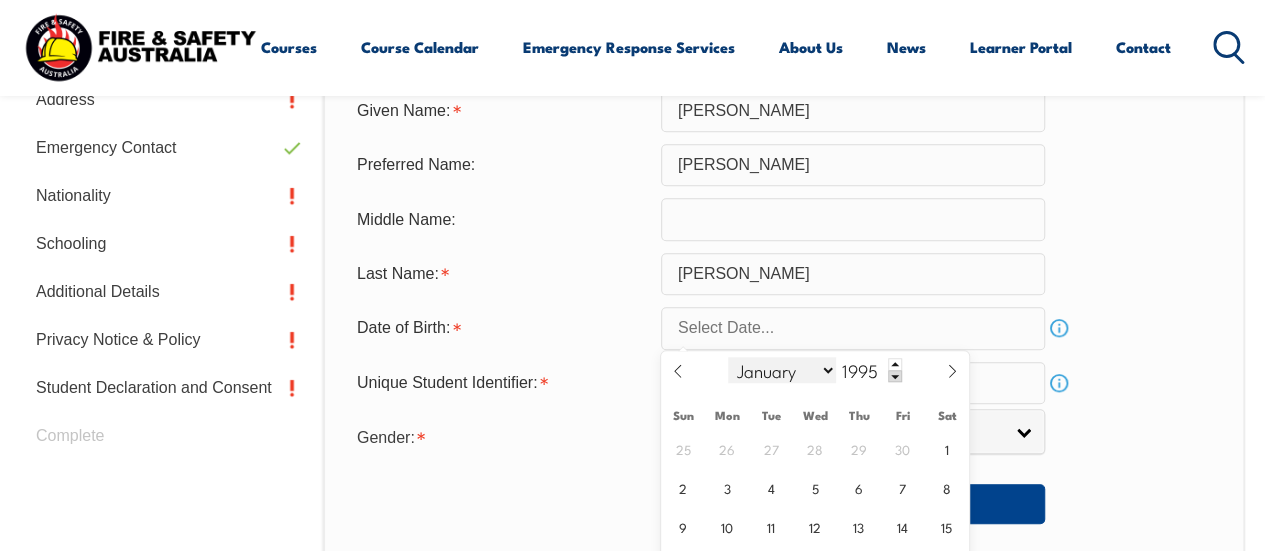type on "1995" 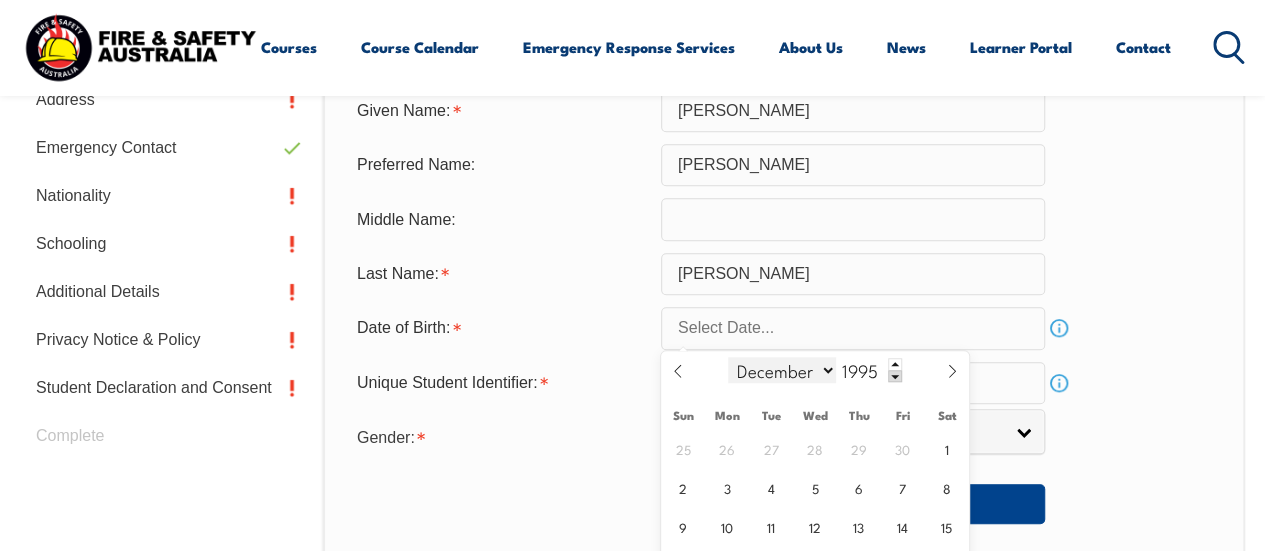 click on "January February March April May June July August September October November December" at bounding box center (782, 370) 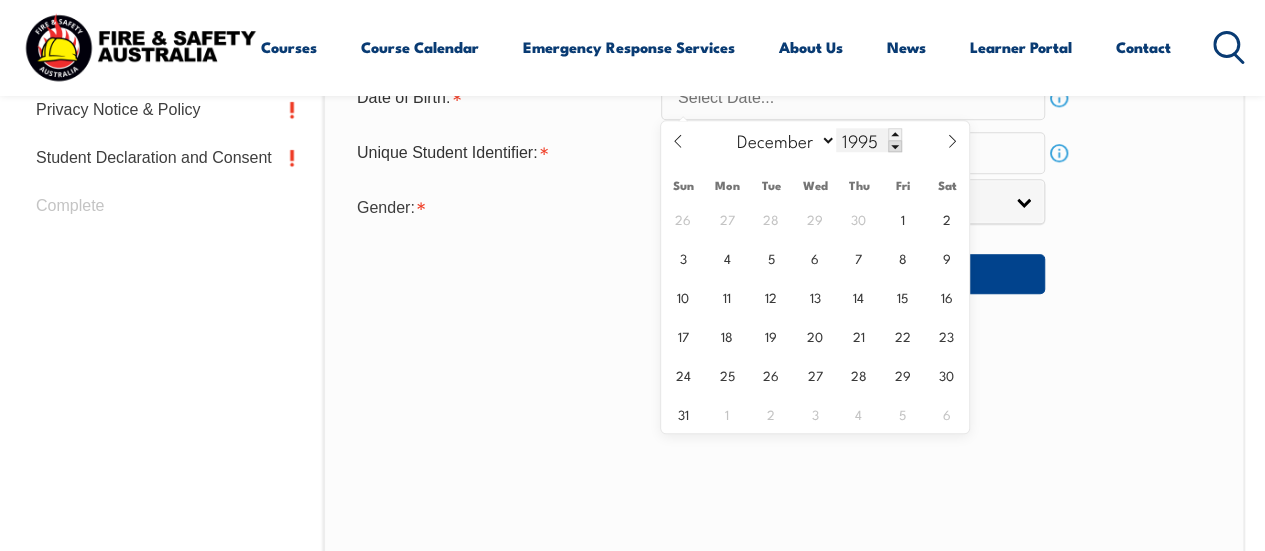 scroll, scrollTop: 952, scrollLeft: 0, axis: vertical 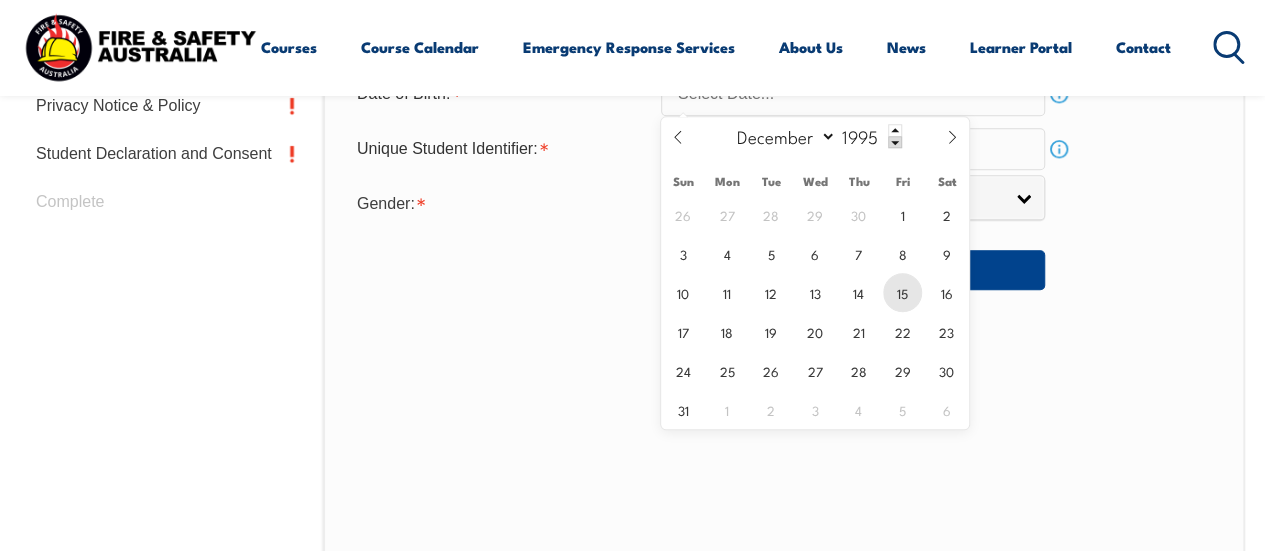 click on "15" at bounding box center (902, 292) 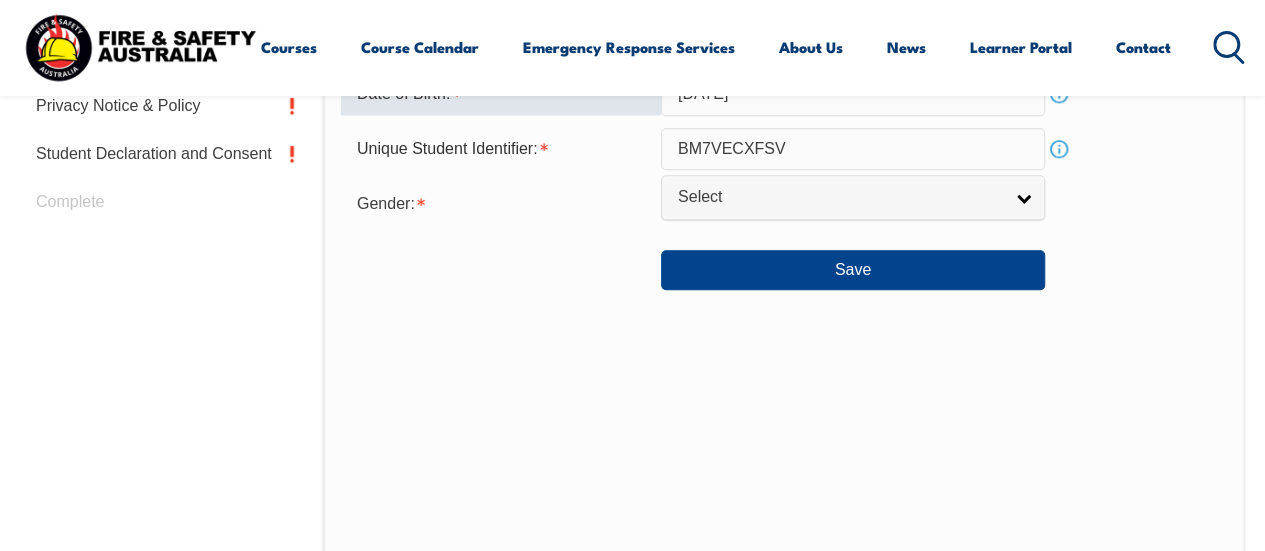 scroll, scrollTop: 718, scrollLeft: 0, axis: vertical 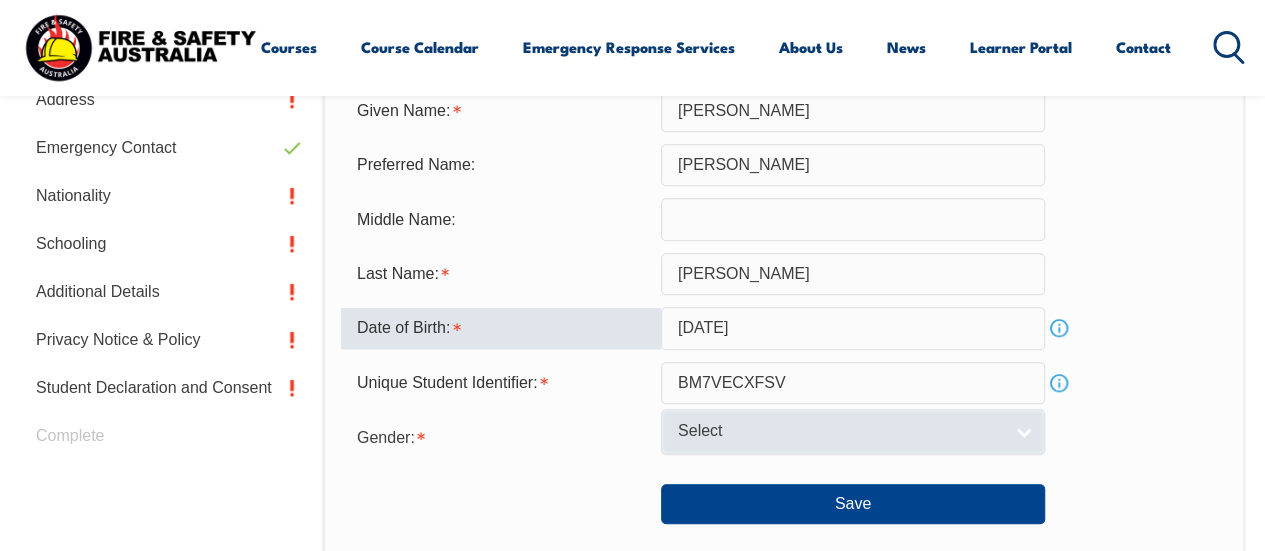 click on "Select" at bounding box center [840, 431] 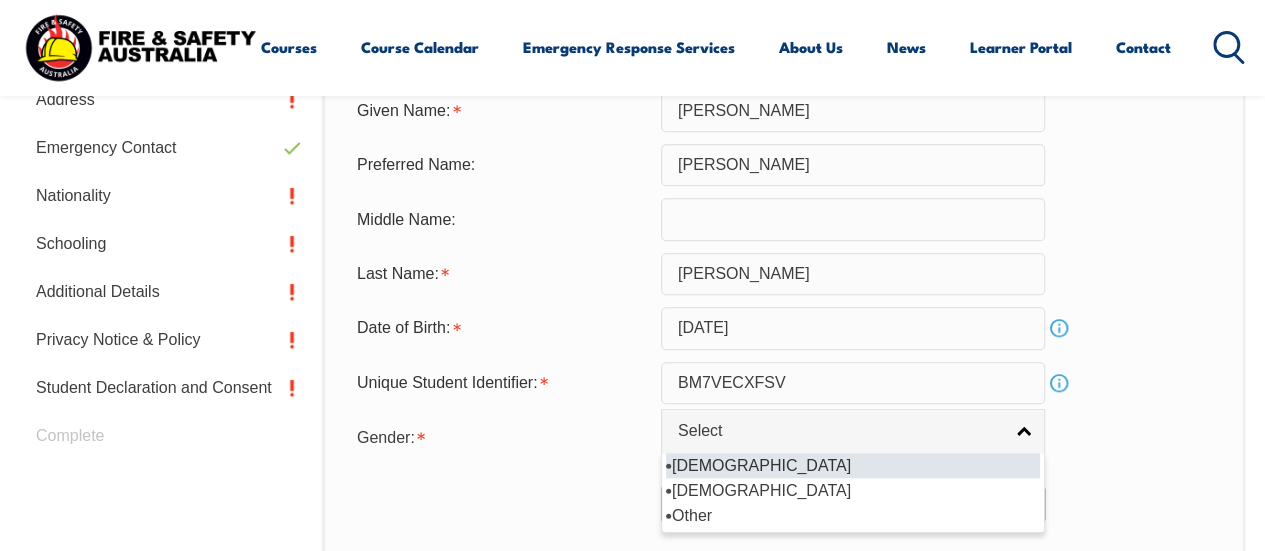 click on "Male" at bounding box center (853, 465) 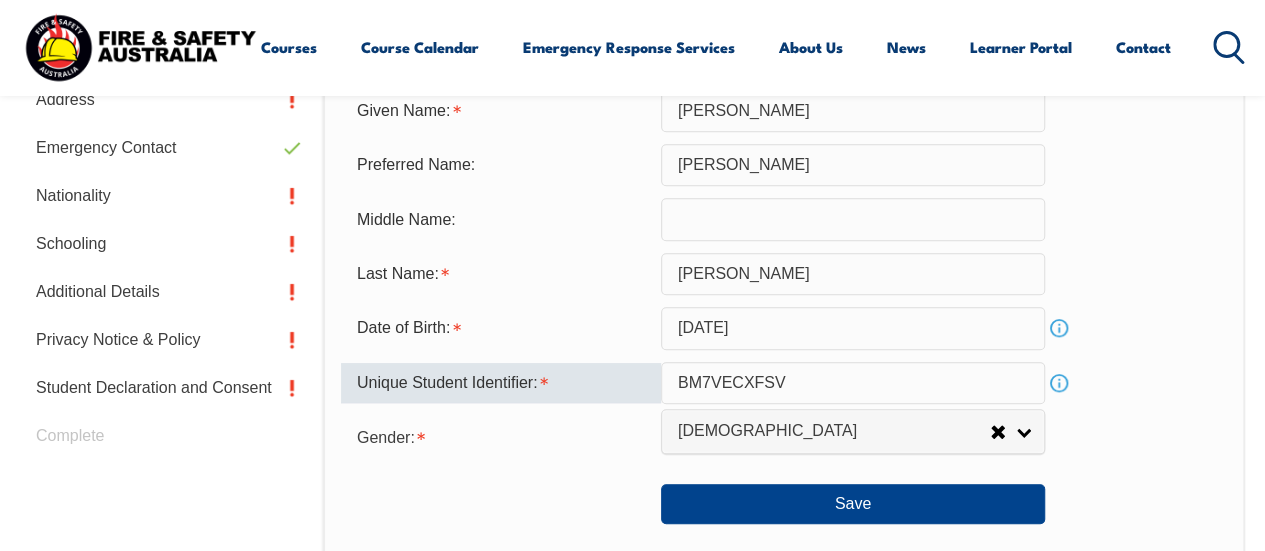 drag, startPoint x: 825, startPoint y: 382, endPoint x: 571, endPoint y: 378, distance: 254.0315 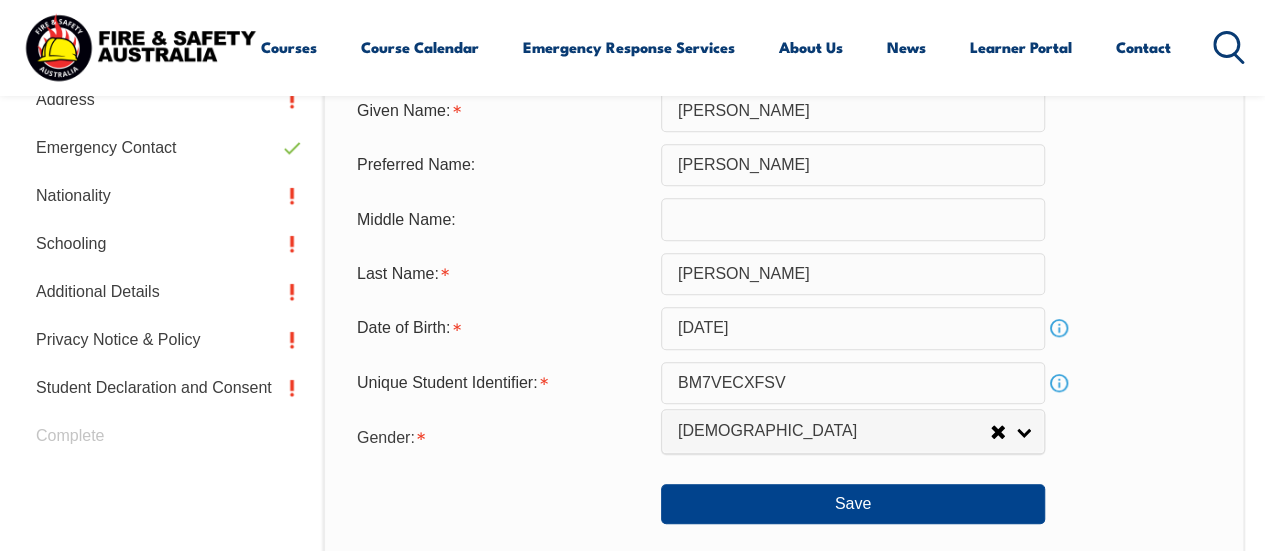 click on "Save" at bounding box center (784, 496) 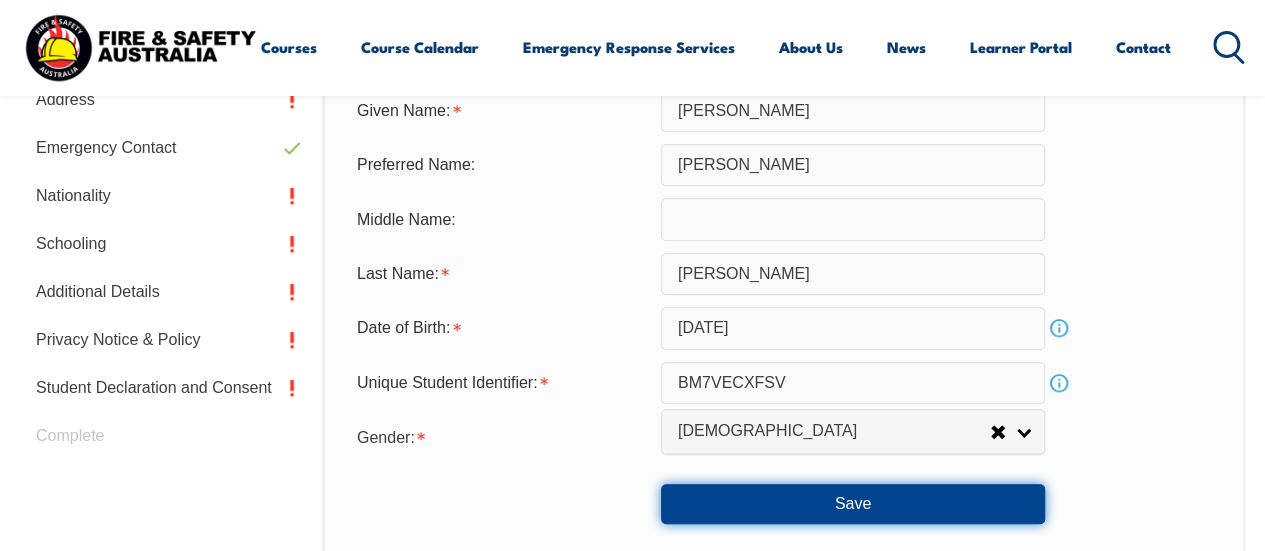 click on "Save" at bounding box center (853, 504) 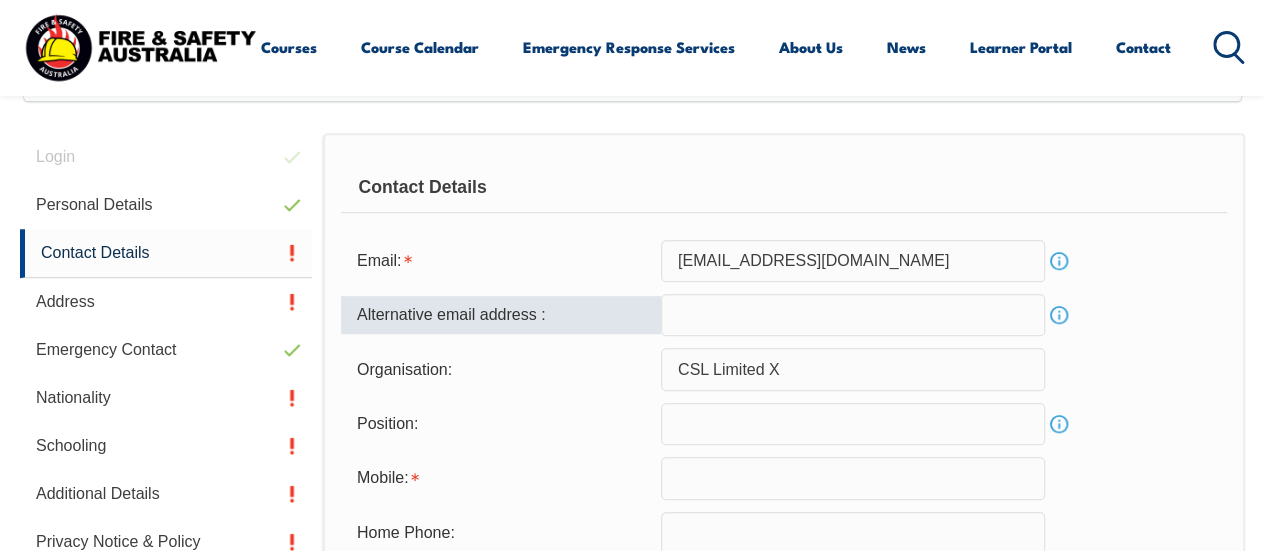 scroll, scrollTop: 485, scrollLeft: 0, axis: vertical 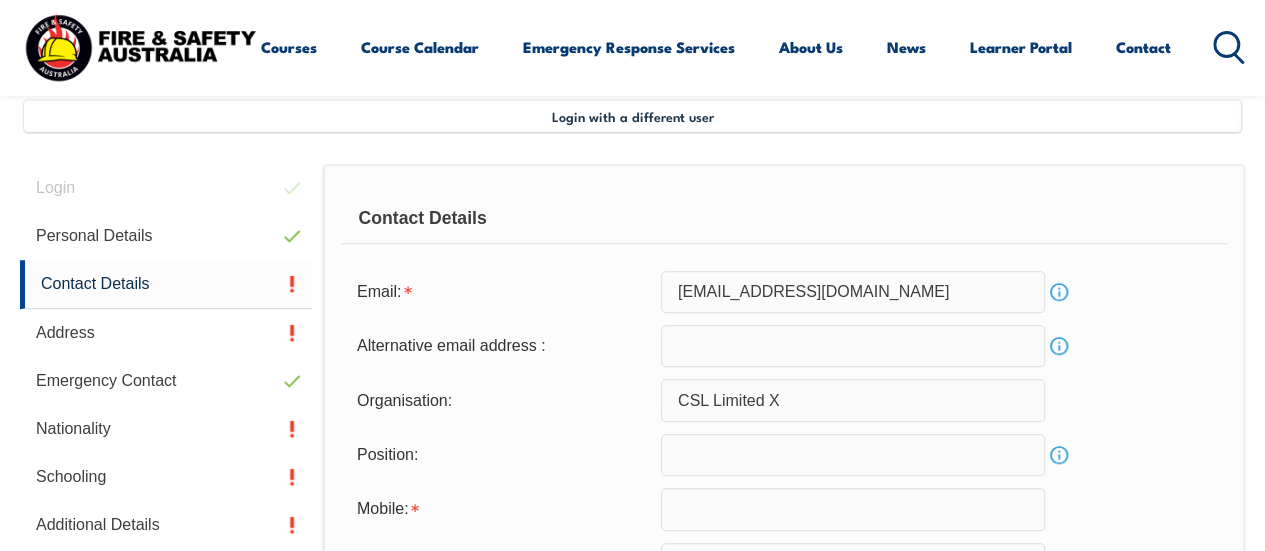 click at bounding box center (853, 346) 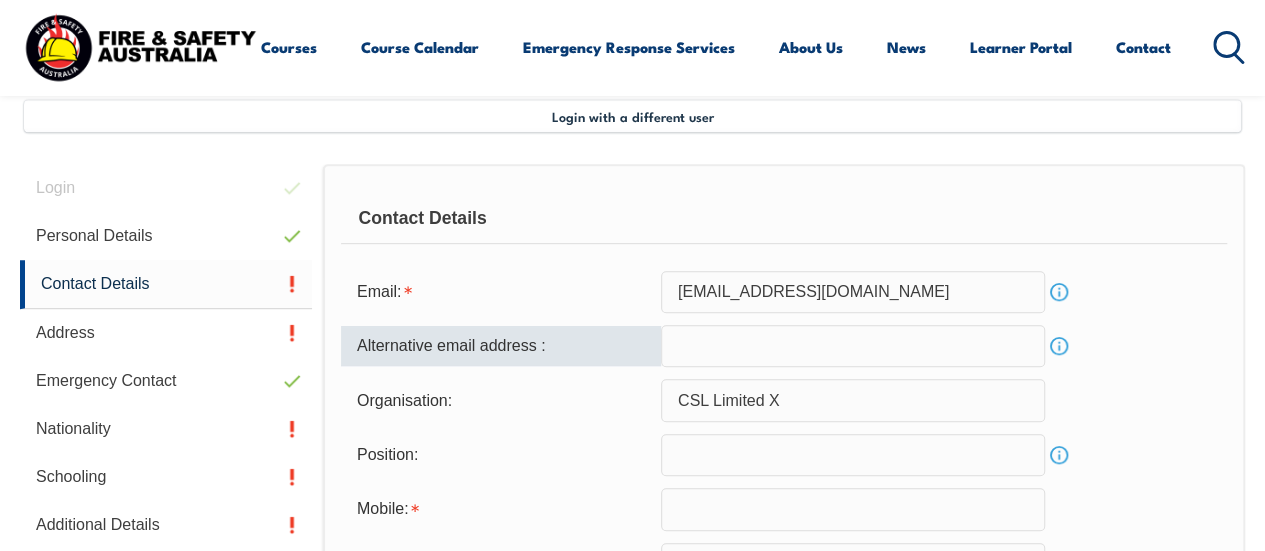 click at bounding box center (853, 346) 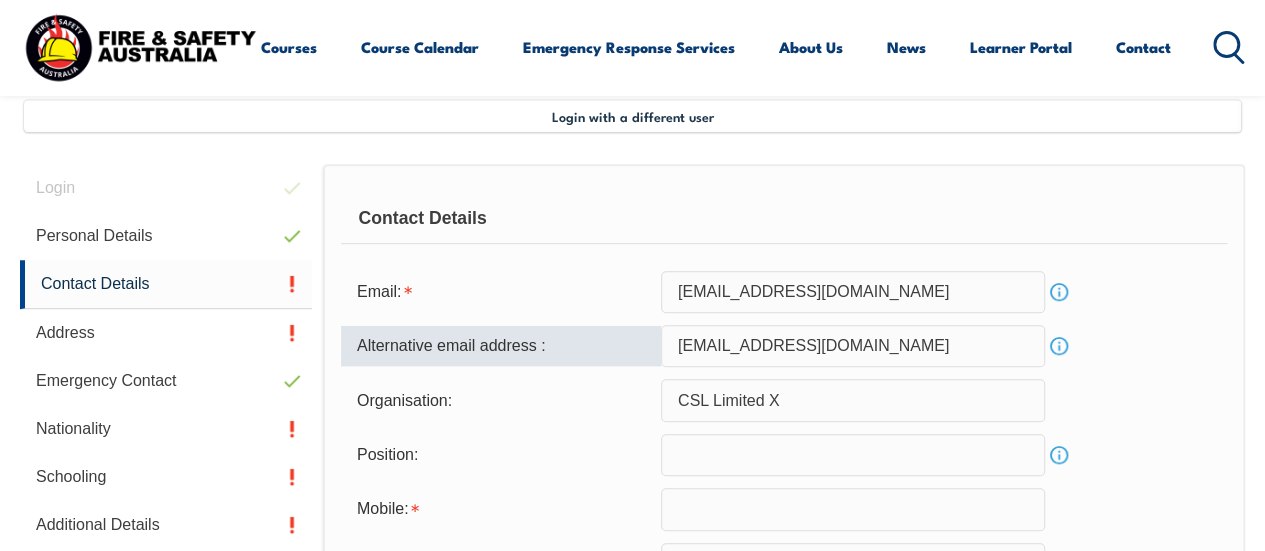 type on "uffa.hassan@outlook.com" 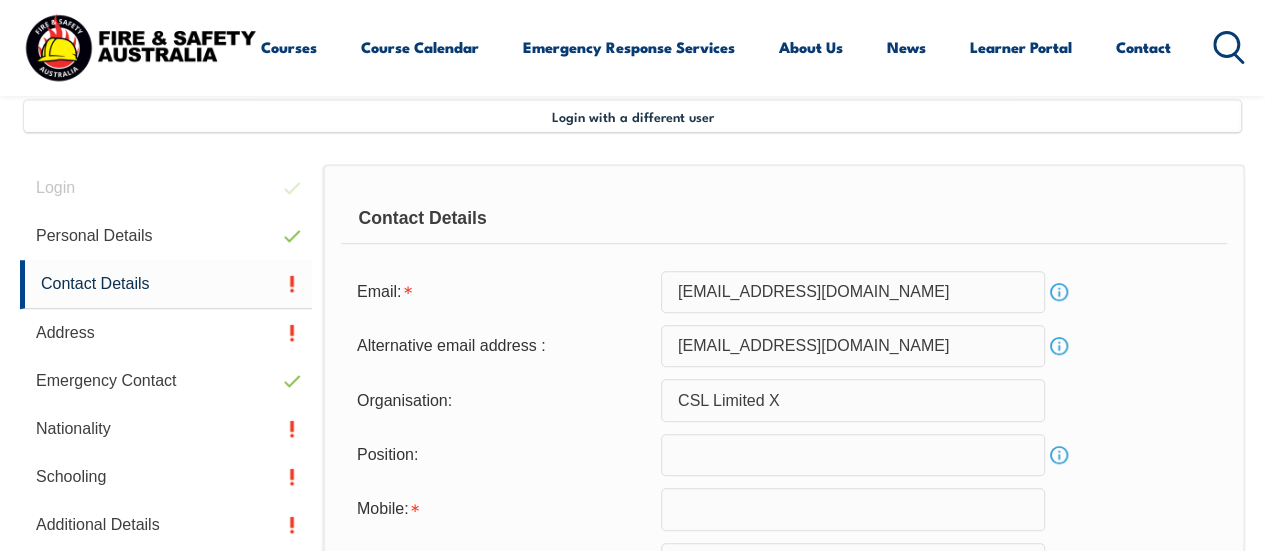 click on "Alternative email address : uffa.hassan@outlook.com Info" at bounding box center [784, 346] 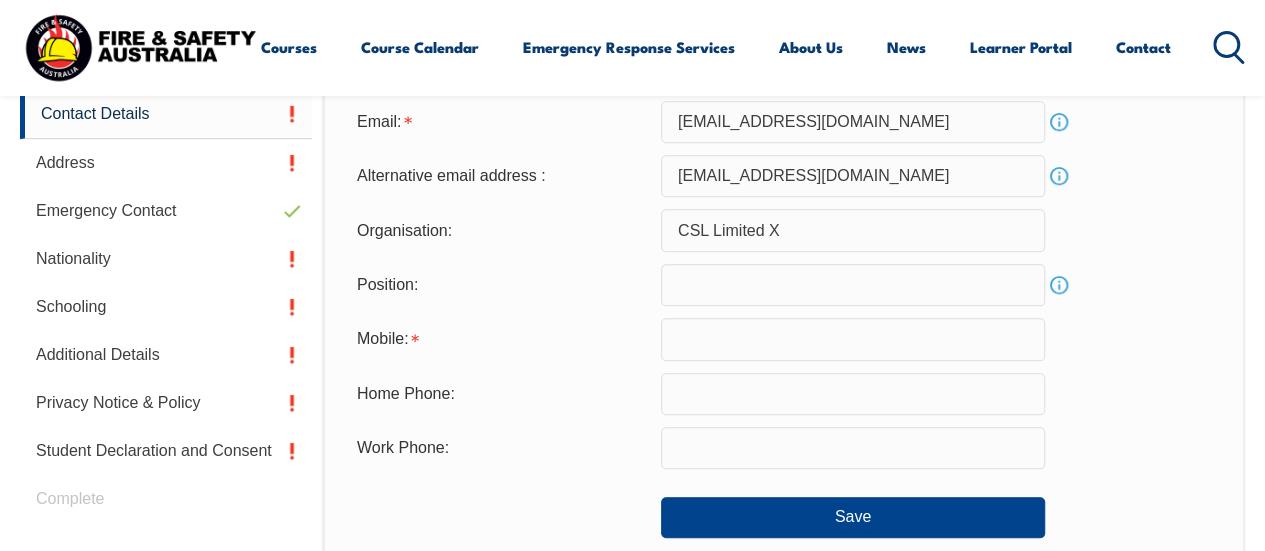 scroll, scrollTop: 718, scrollLeft: 0, axis: vertical 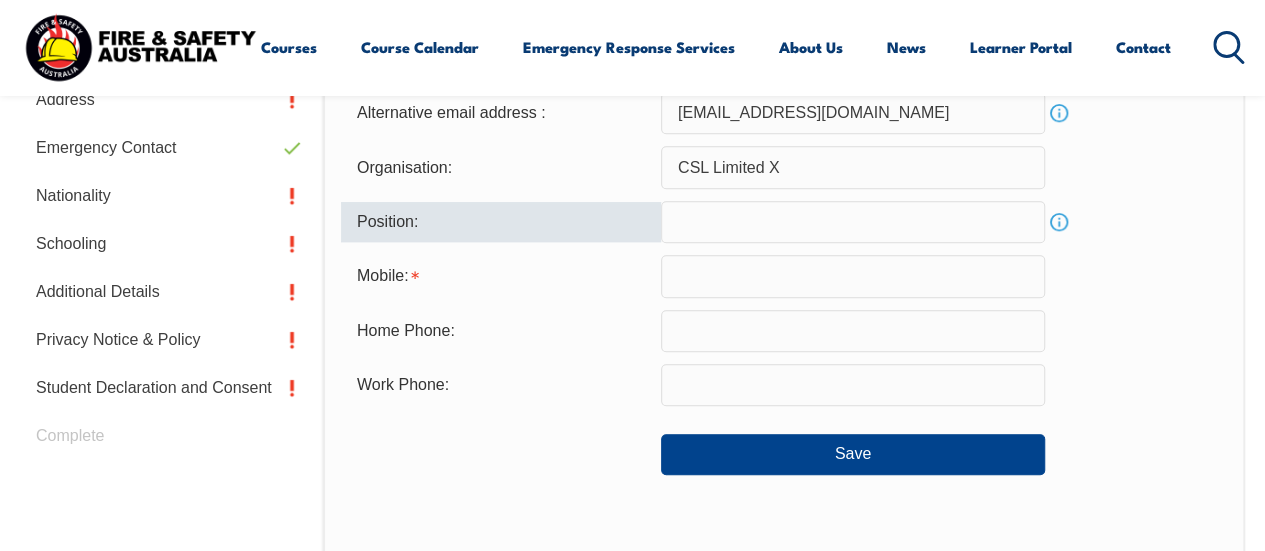 click at bounding box center (853, 222) 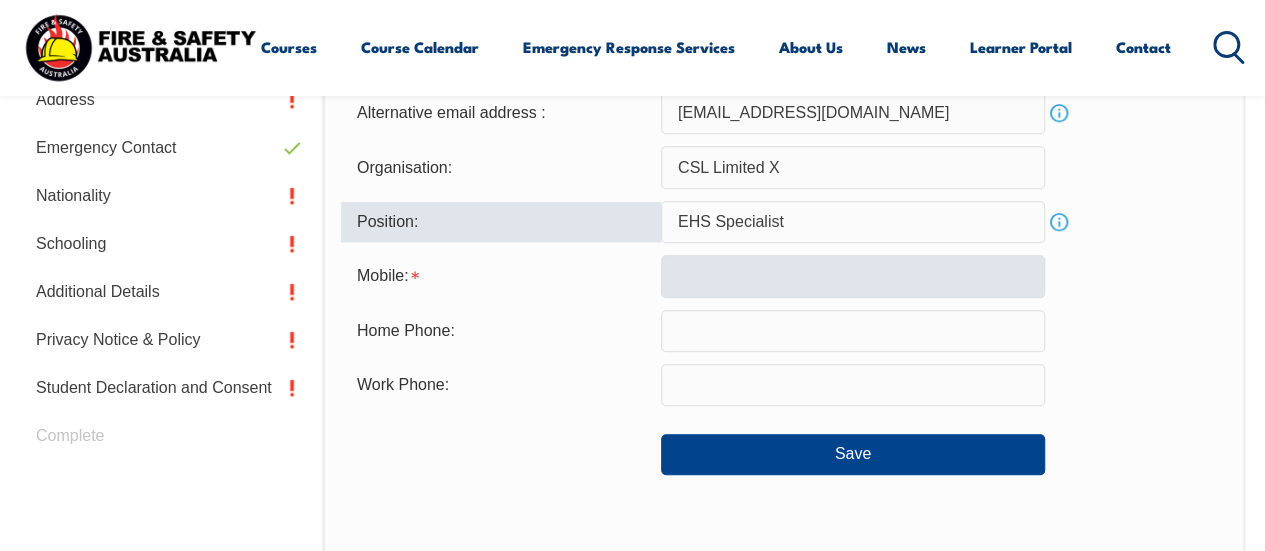 type on "EHS Specialist" 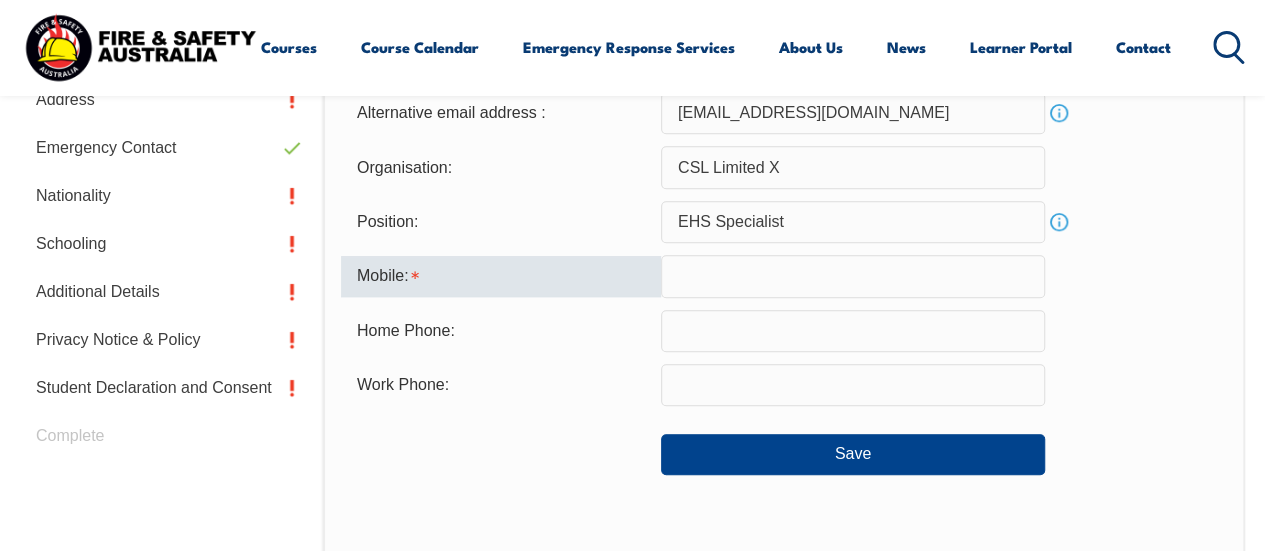 click at bounding box center (853, 276) 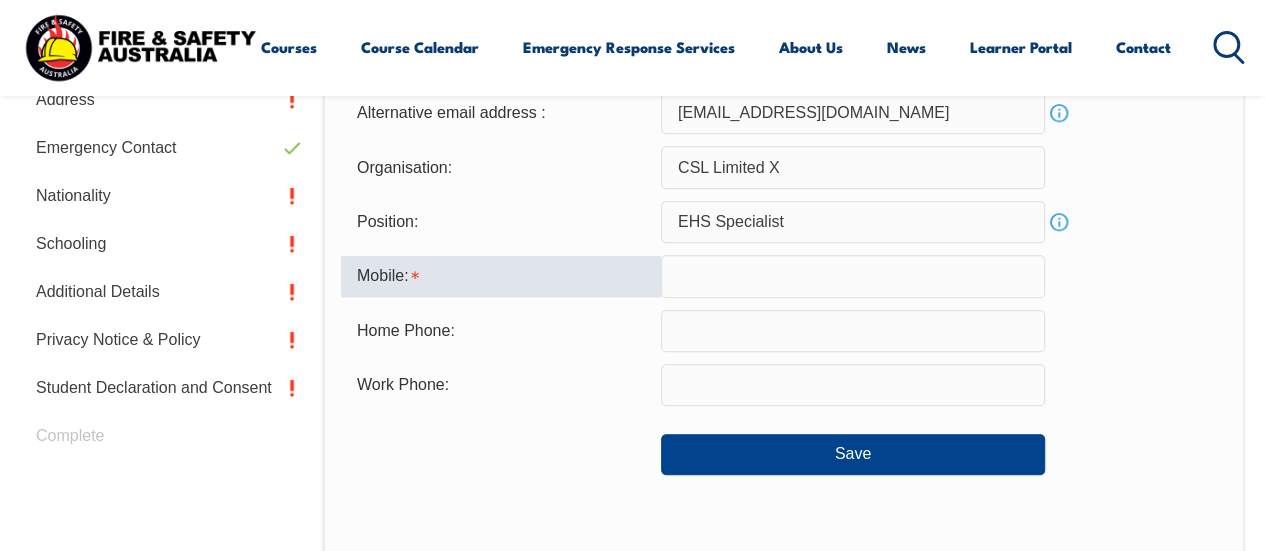 click at bounding box center (853, 276) 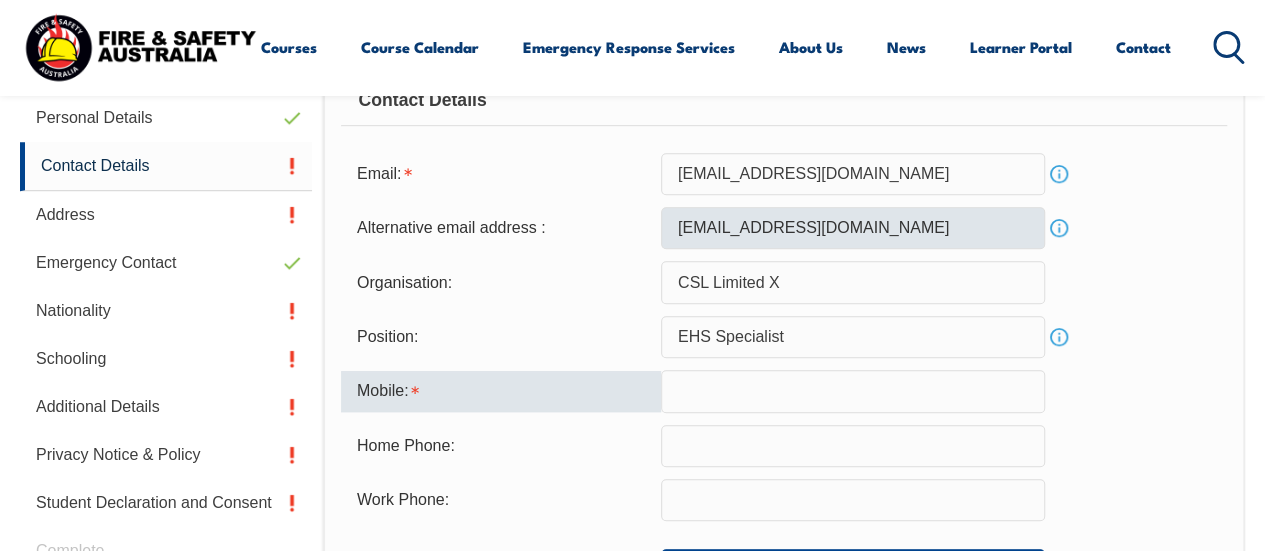 scroll, scrollTop: 485, scrollLeft: 0, axis: vertical 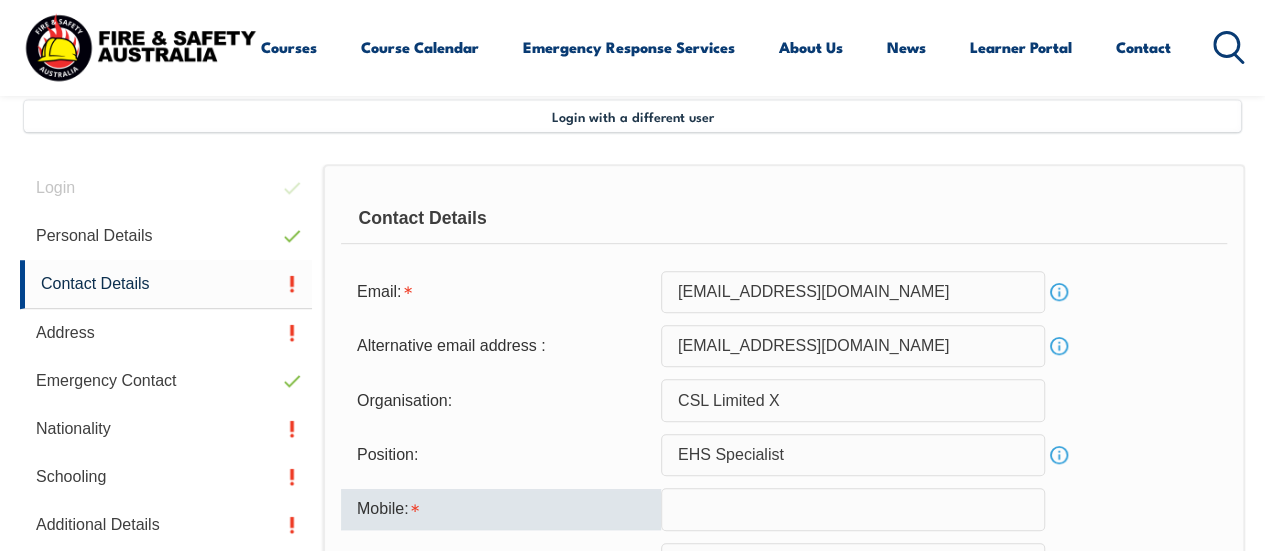 drag, startPoint x: 853, startPoint y: 503, endPoint x: 858, endPoint y: 516, distance: 13.928389 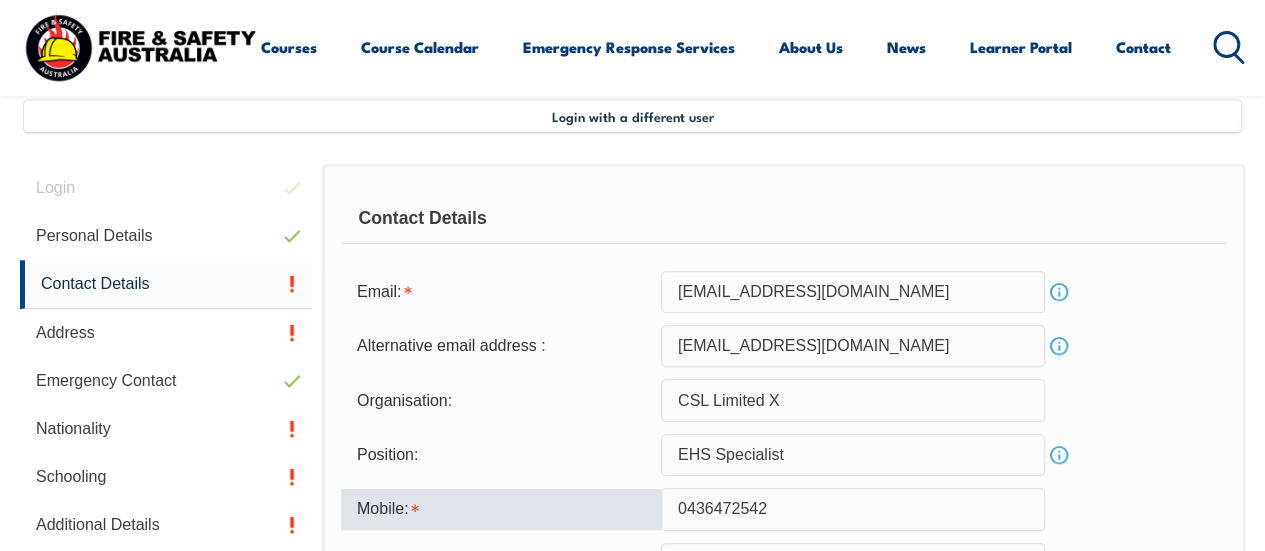scroll, scrollTop: 718, scrollLeft: 0, axis: vertical 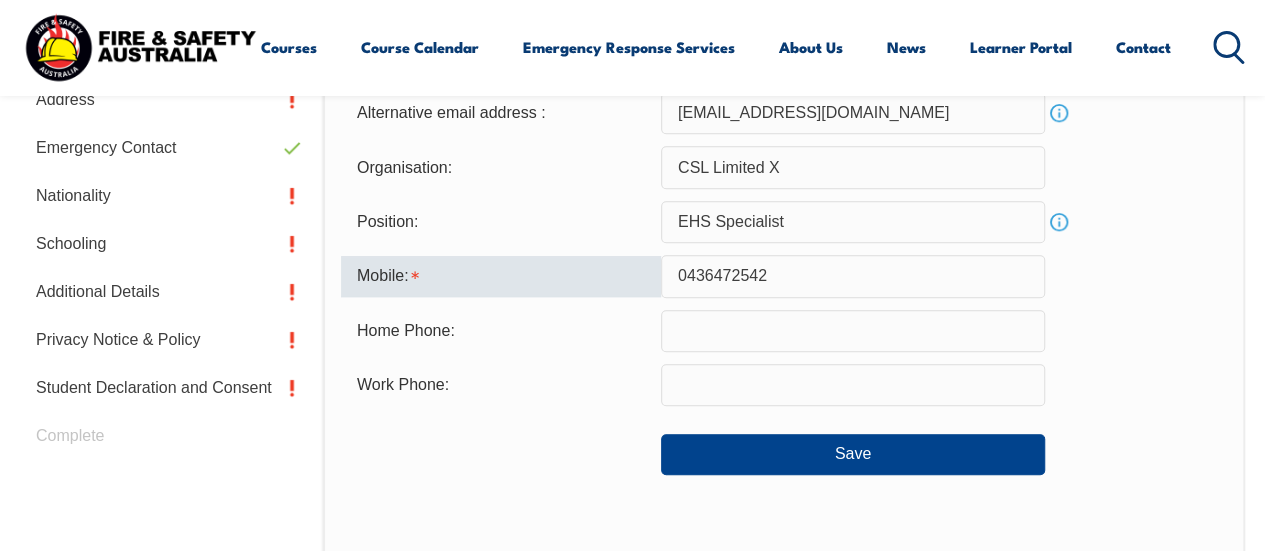 type on "0436472542" 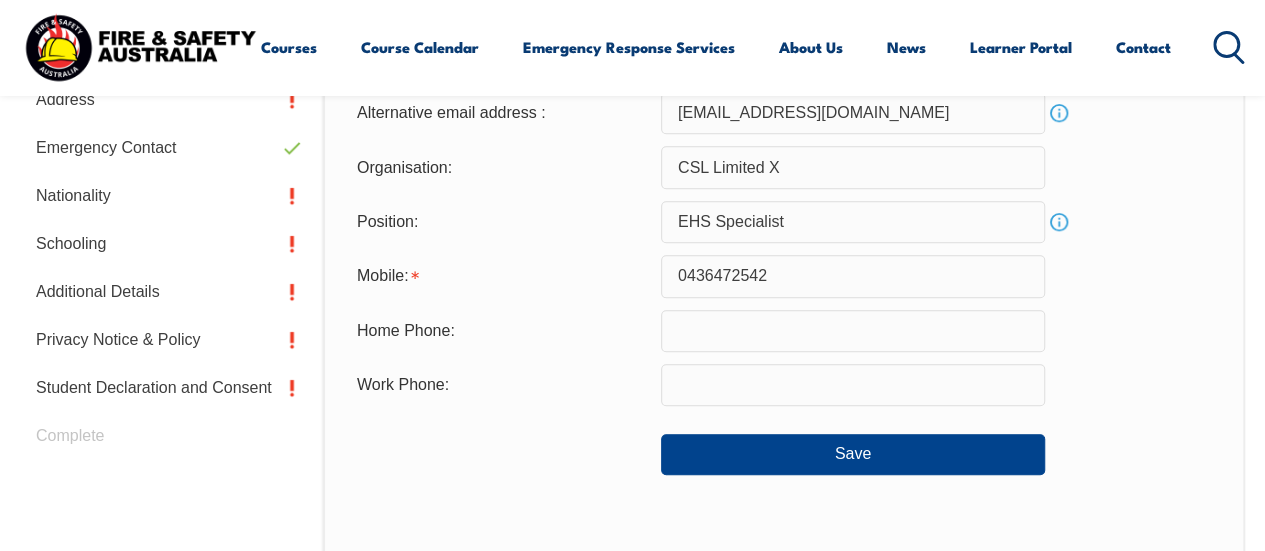 click on "Work Phone:" at bounding box center (784, 385) 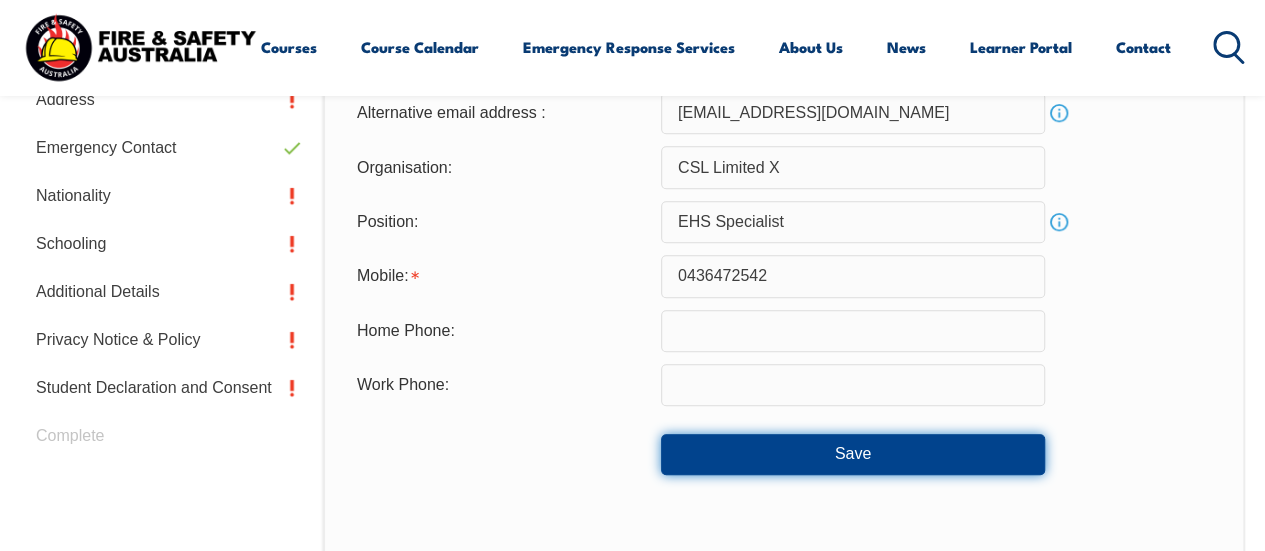 click on "Save" at bounding box center (853, 454) 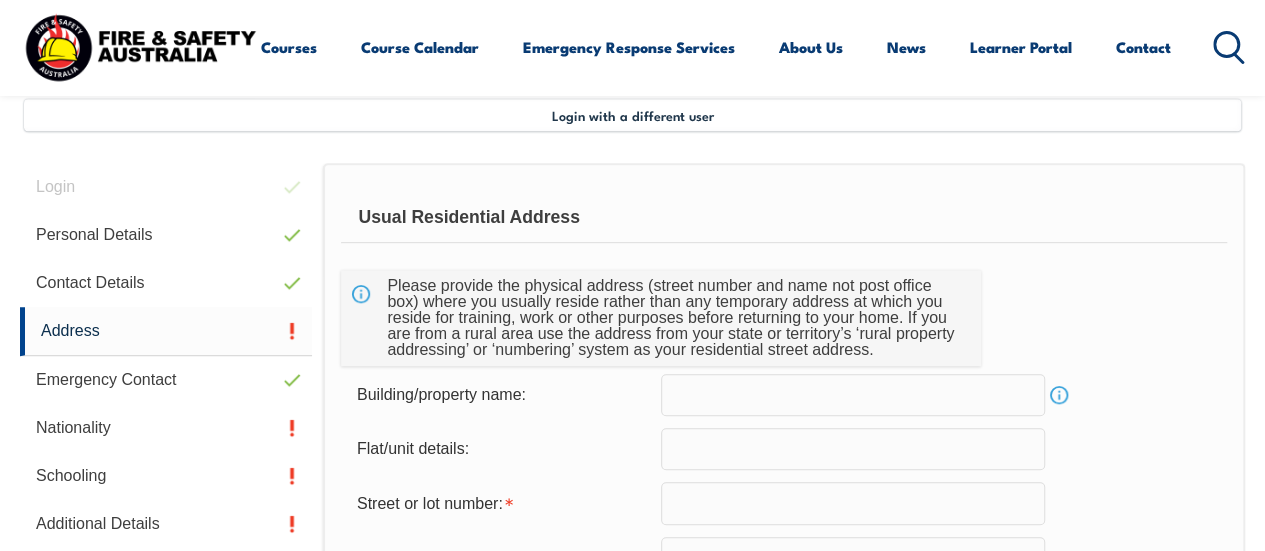 scroll, scrollTop: 485, scrollLeft: 0, axis: vertical 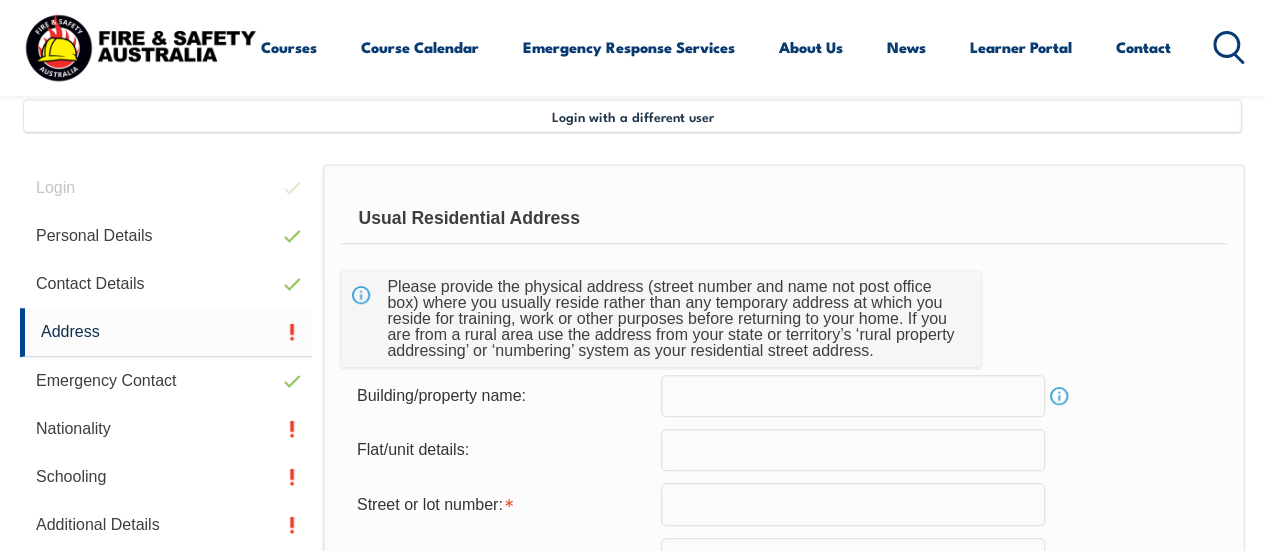 click at bounding box center (853, 396) 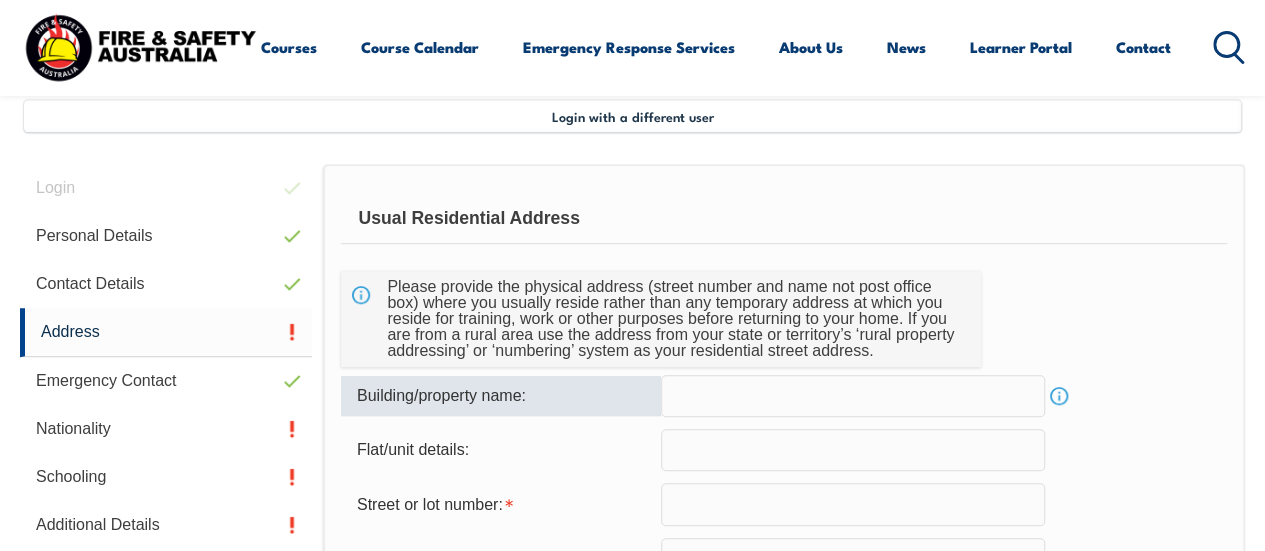 click on "Info" at bounding box center (1059, 396) 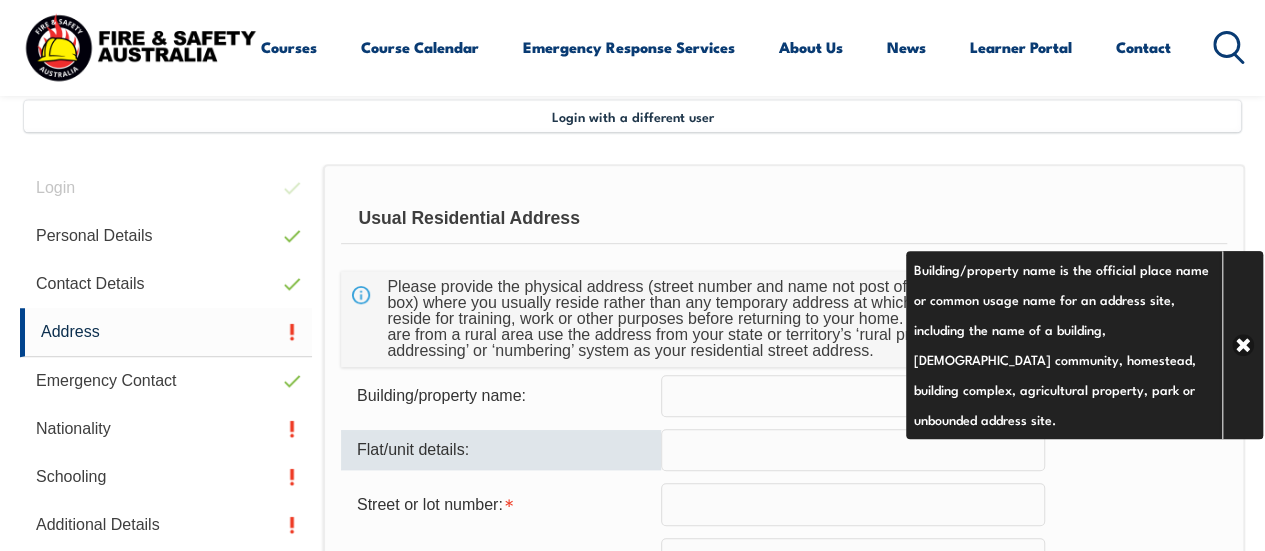 click at bounding box center [853, 450] 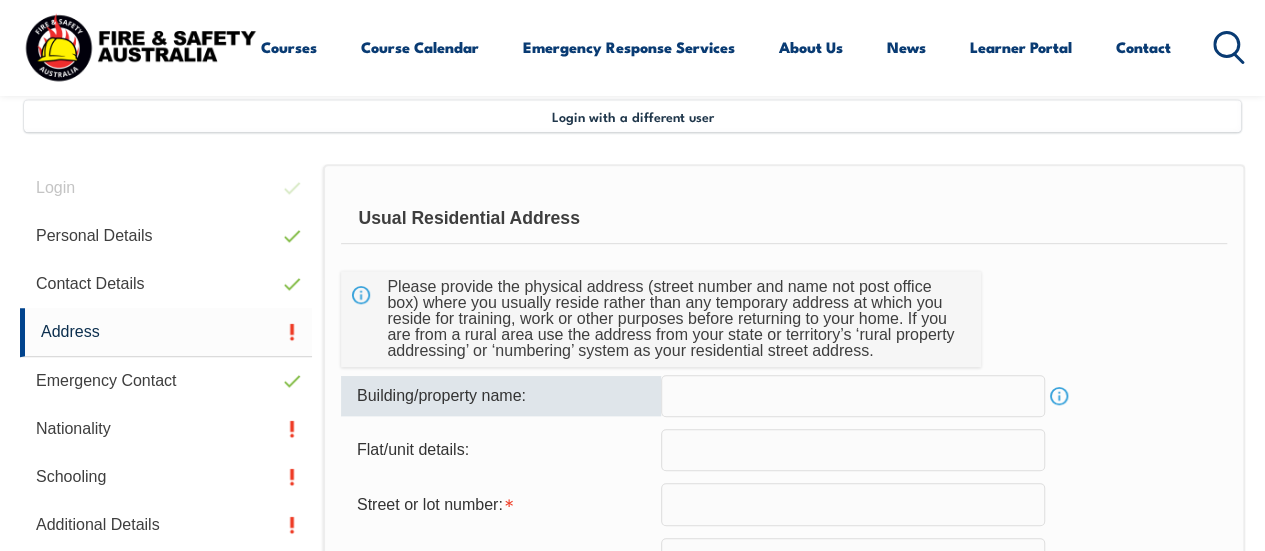 click at bounding box center (853, 396) 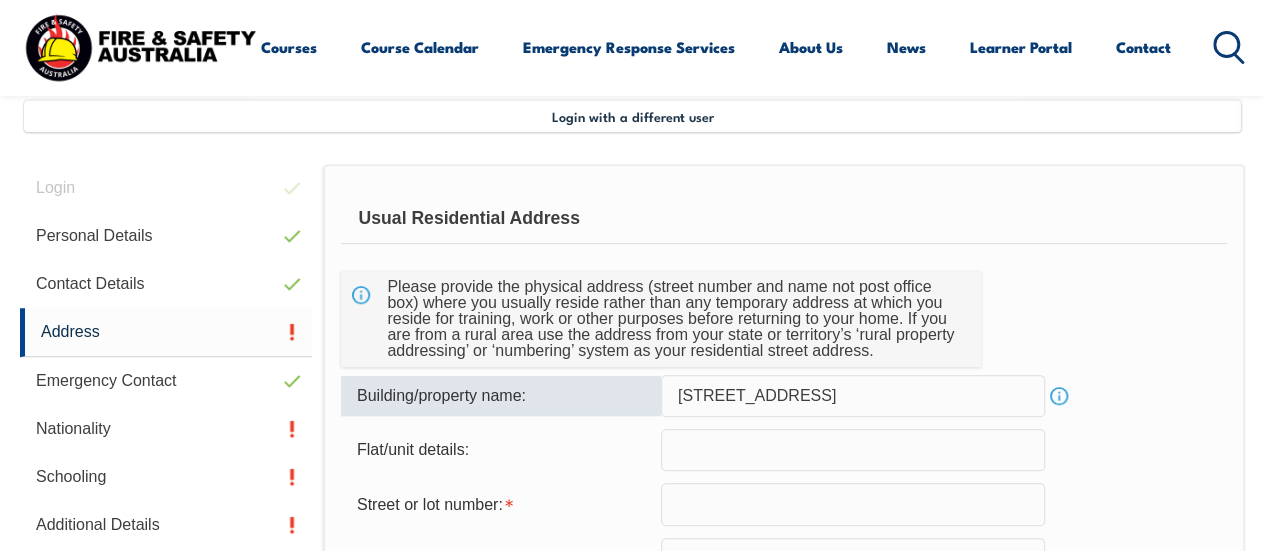 type on "Hadfield" 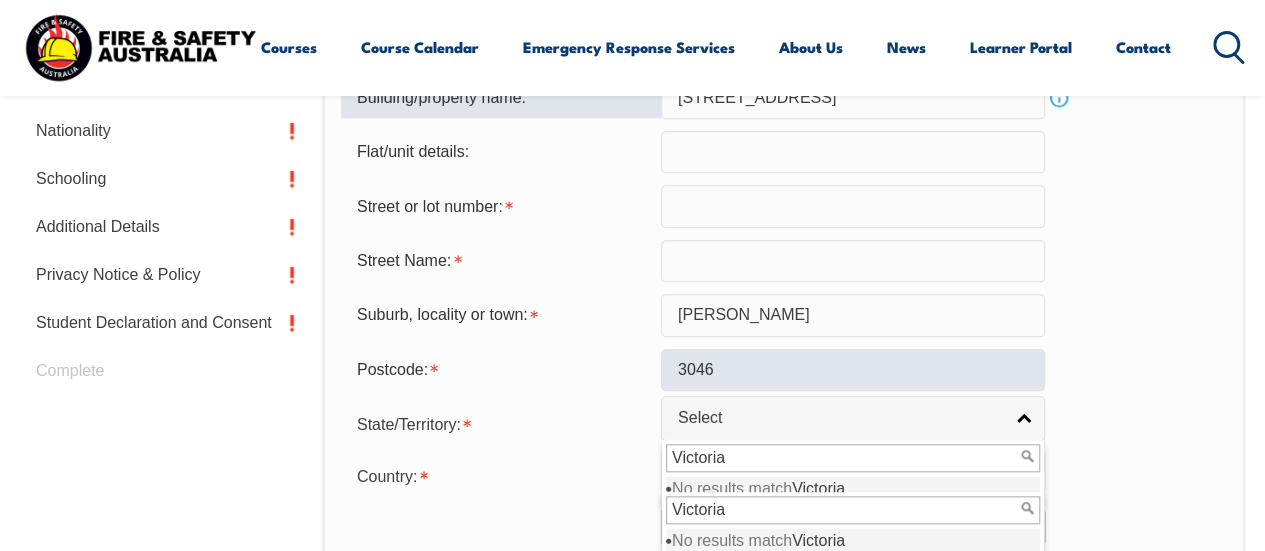 scroll, scrollTop: 550, scrollLeft: 0, axis: vertical 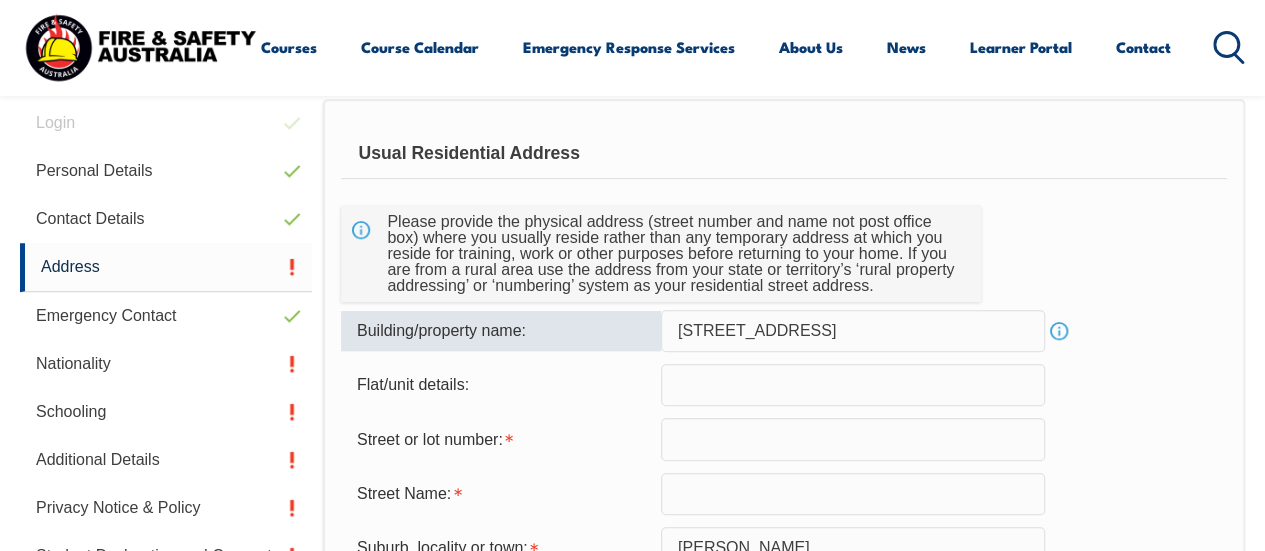 drag, startPoint x: 728, startPoint y: 332, endPoint x: 655, endPoint y: 334, distance: 73.02739 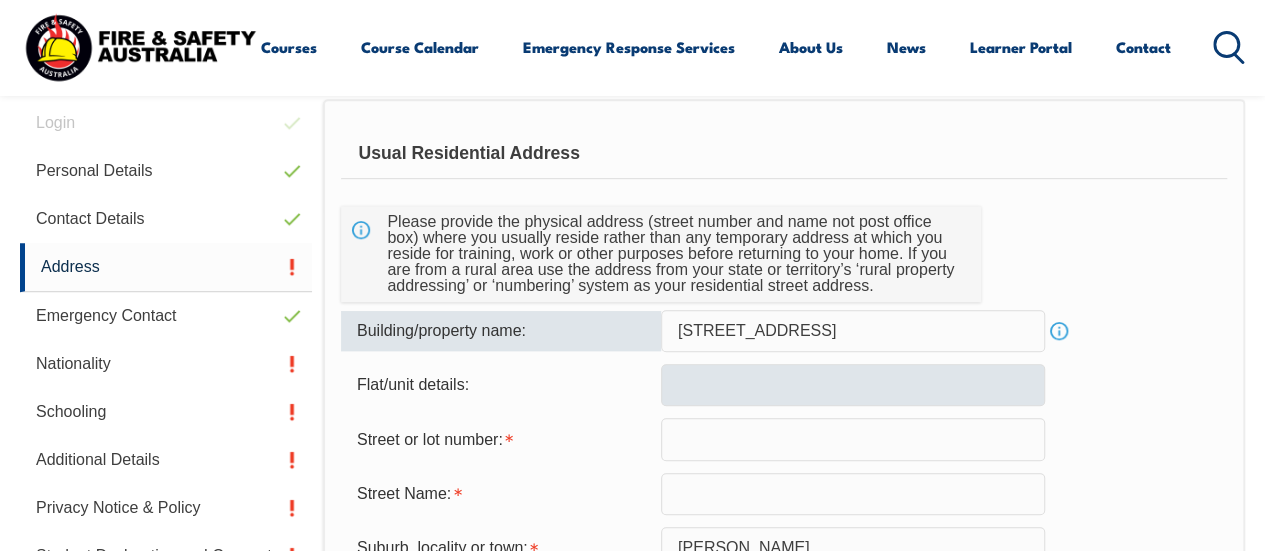 type on "16 Bedford Street" 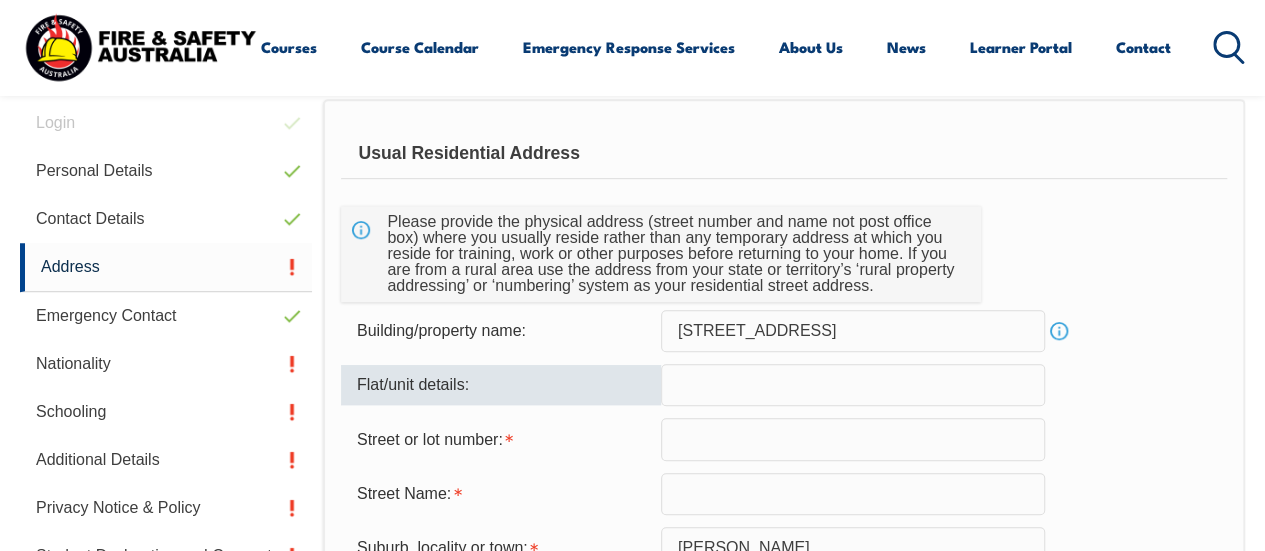 click at bounding box center (853, 385) 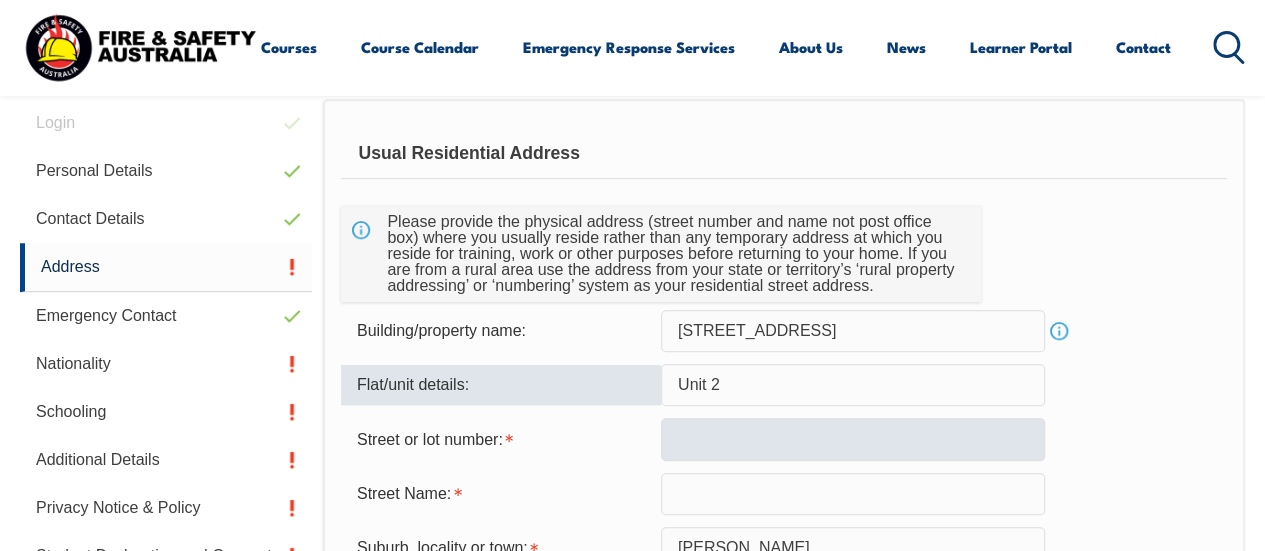 type on "Unit 2" 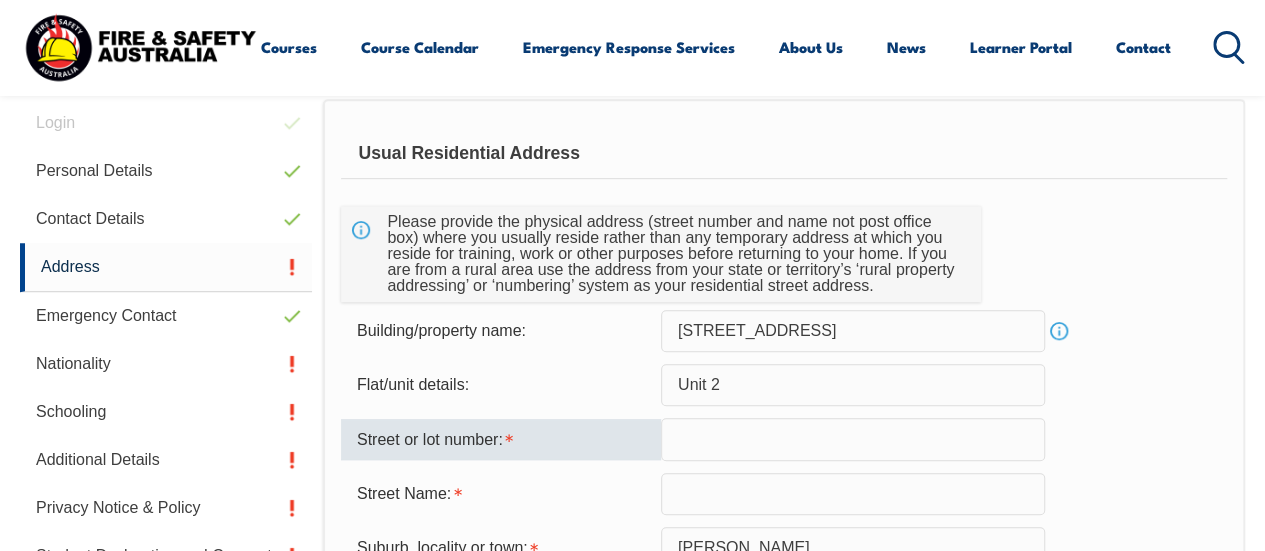click at bounding box center (853, 439) 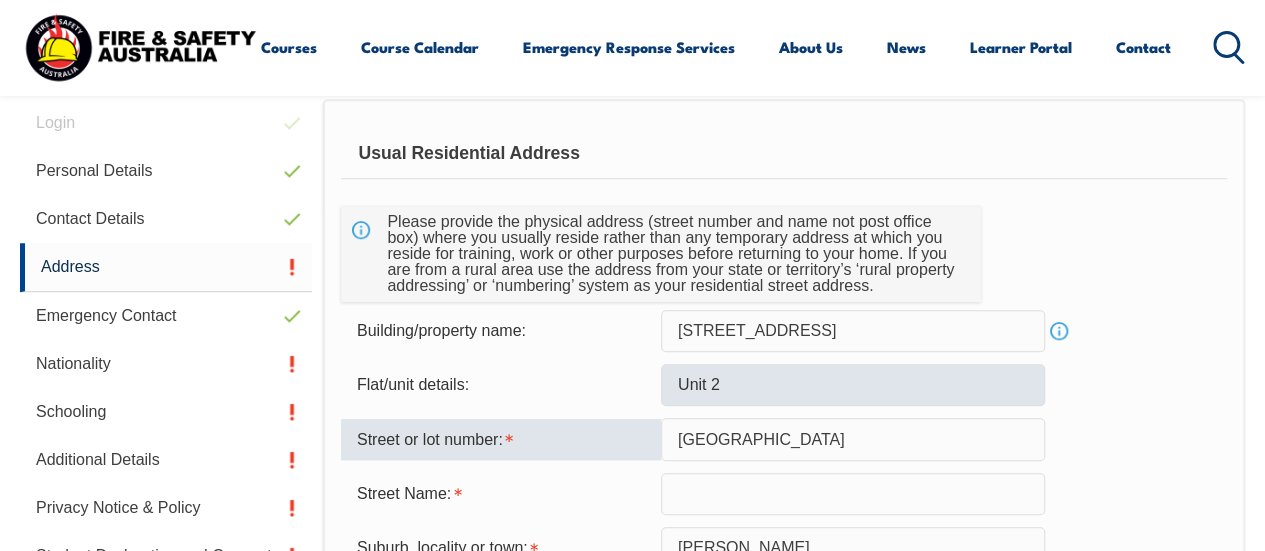 scroll, scrollTop: 783, scrollLeft: 0, axis: vertical 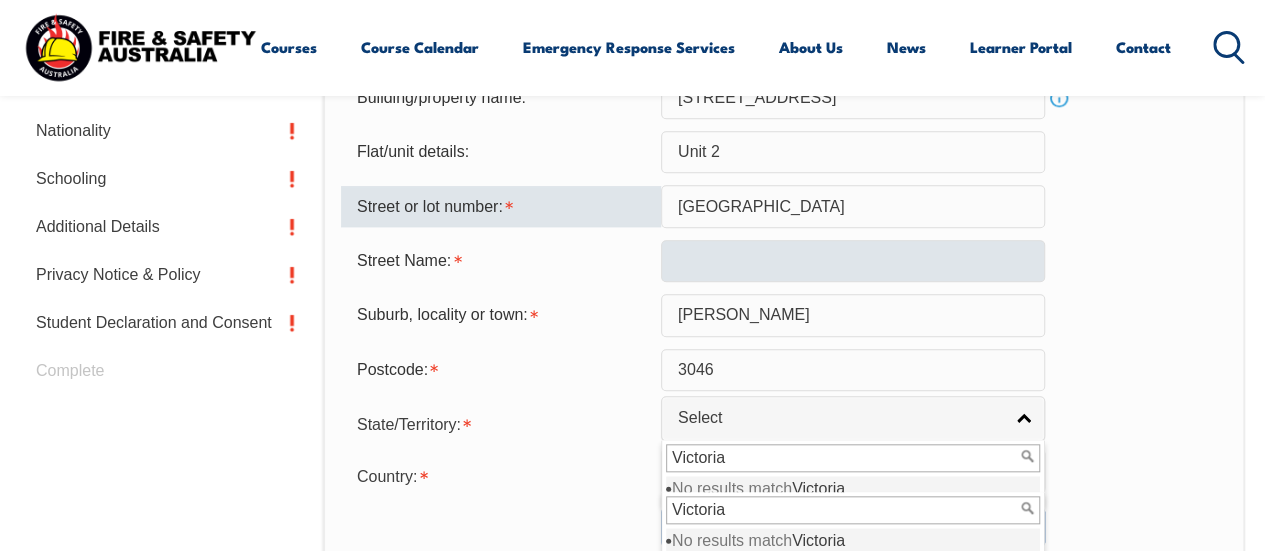 type on "Bedford Street" 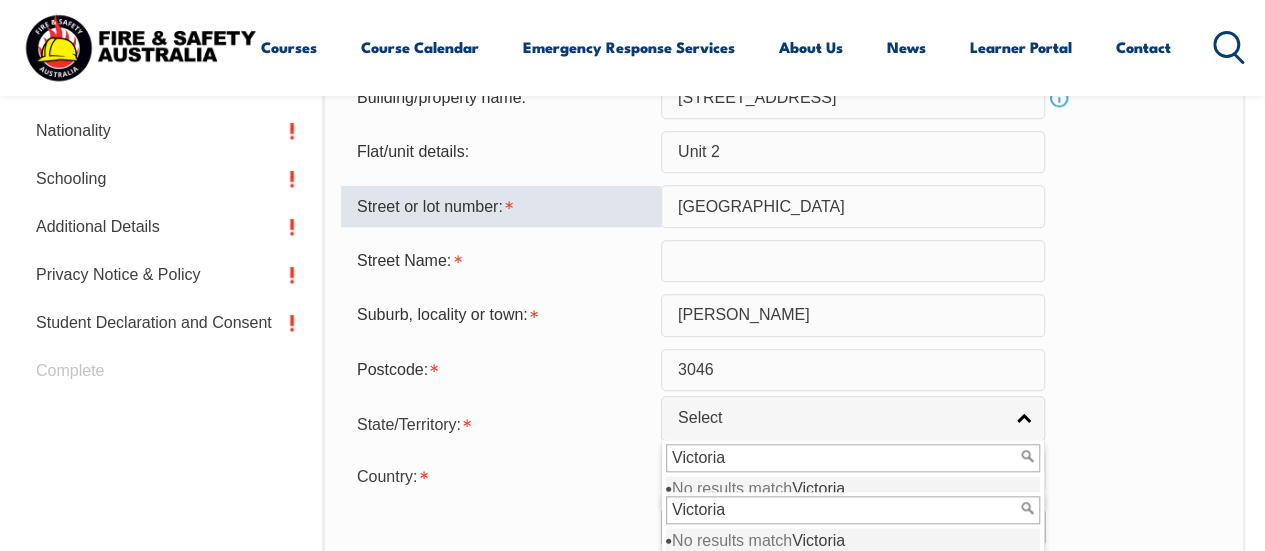 click at bounding box center (853, 261) 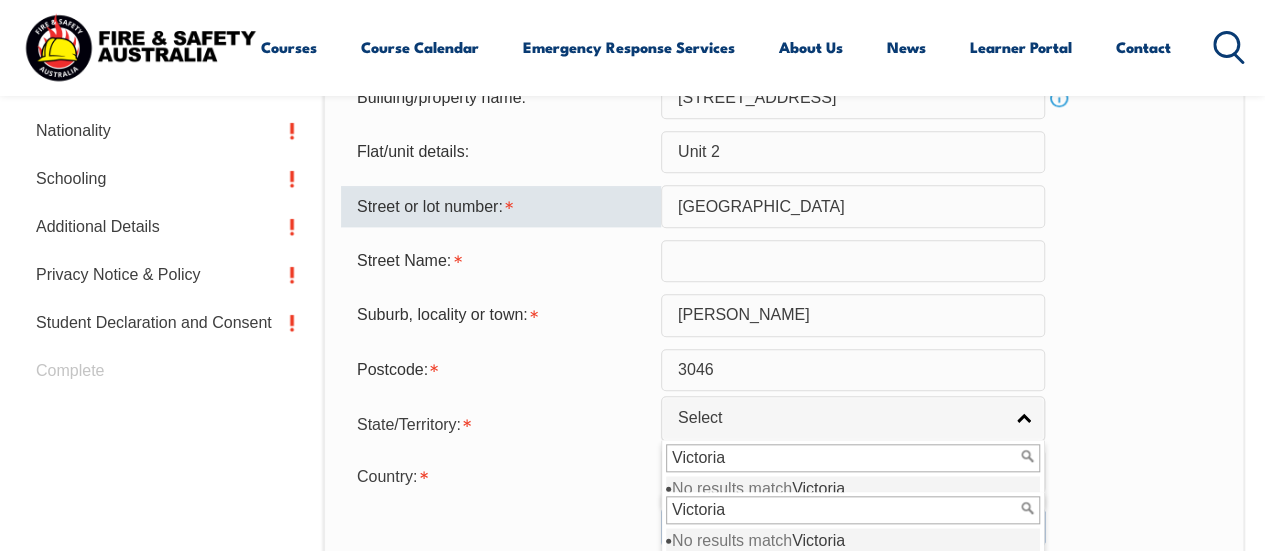 drag, startPoint x: 798, startPoint y: 209, endPoint x: 665, endPoint y: 209, distance: 133 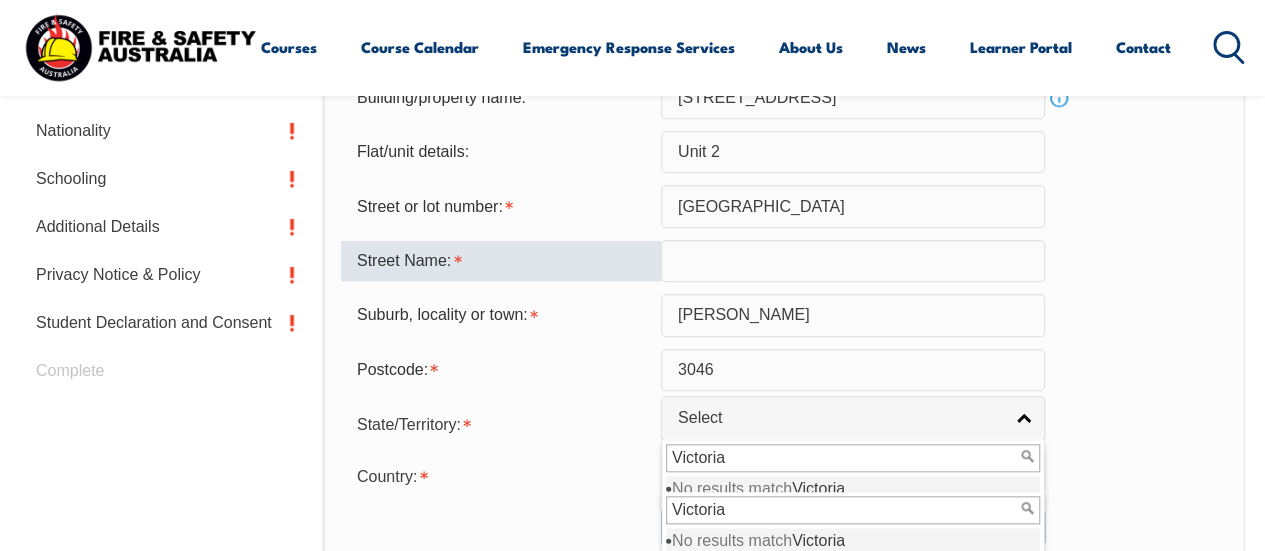 click at bounding box center [853, 261] 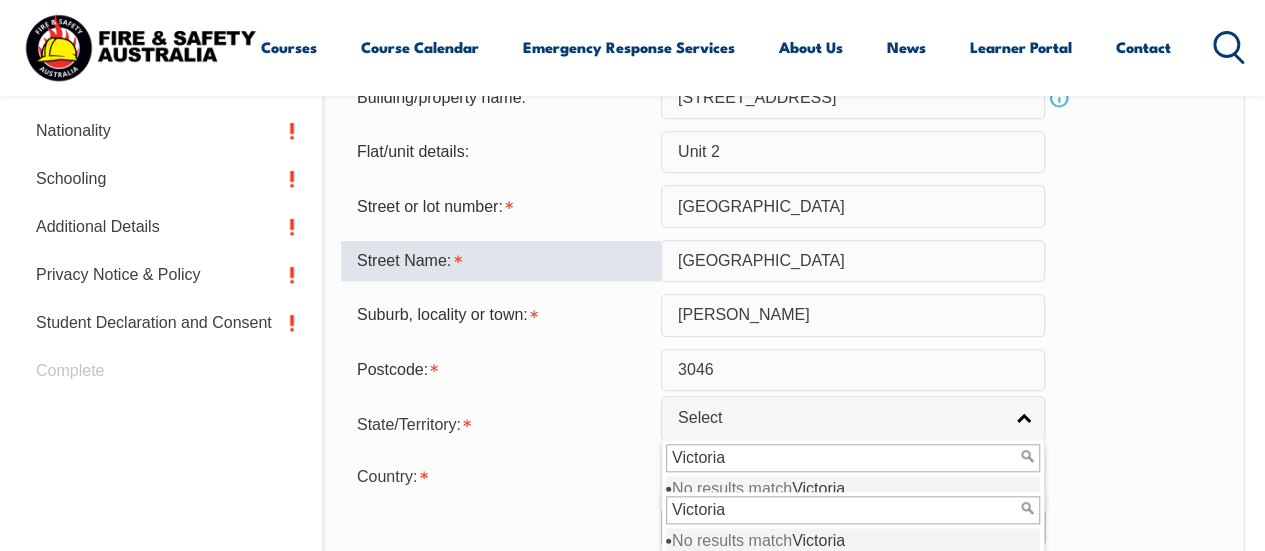 type on "Bedford Street" 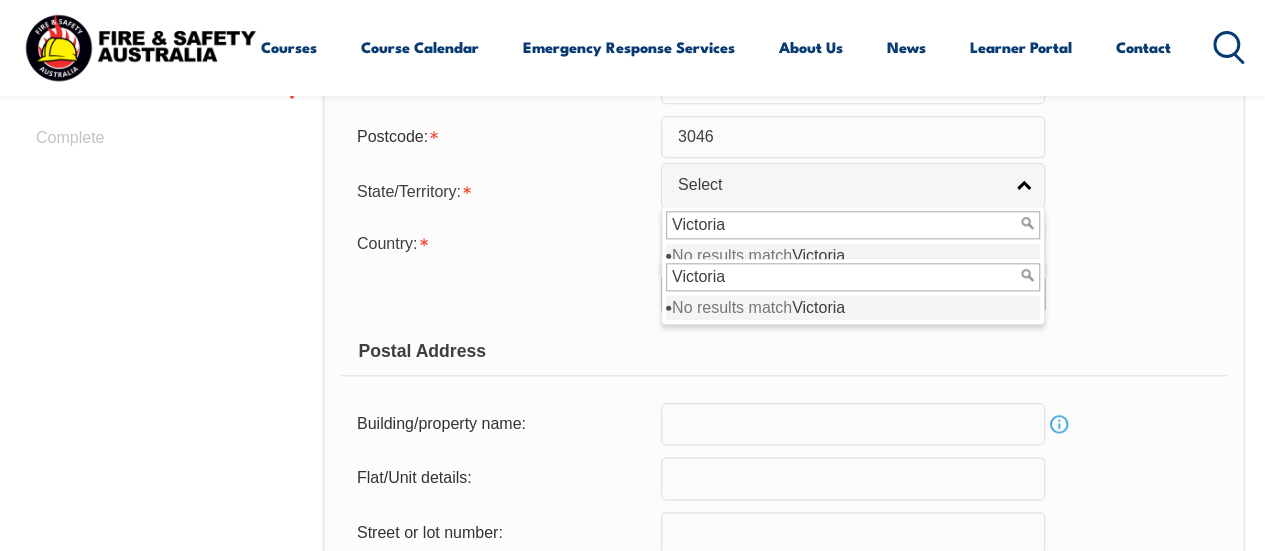 scroll, scrollTop: 783, scrollLeft: 0, axis: vertical 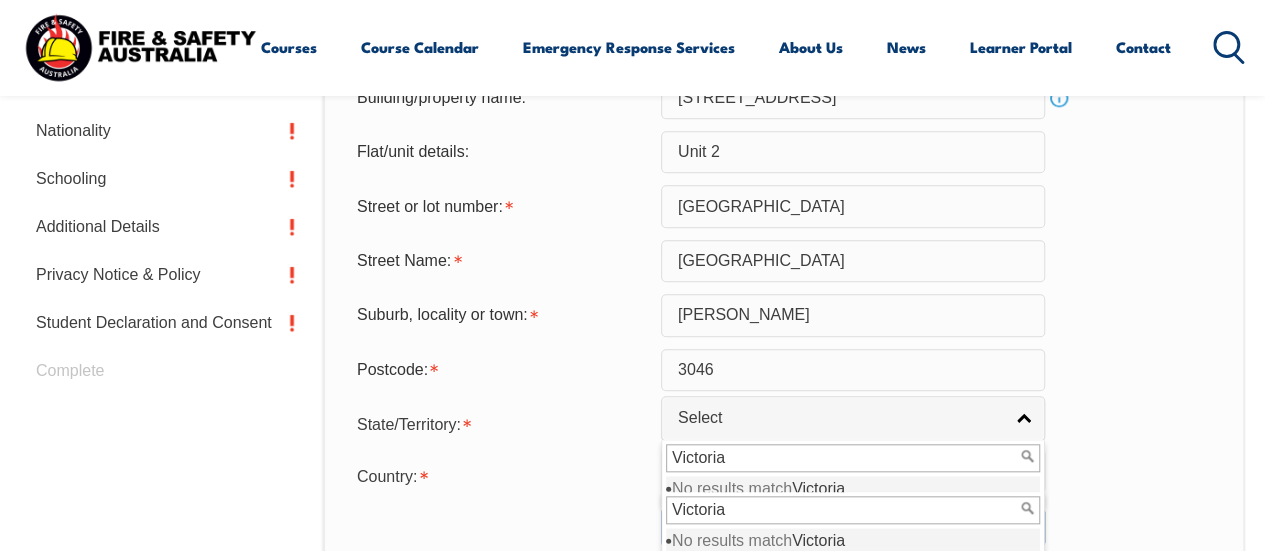 click on "3046" at bounding box center (853, 370) 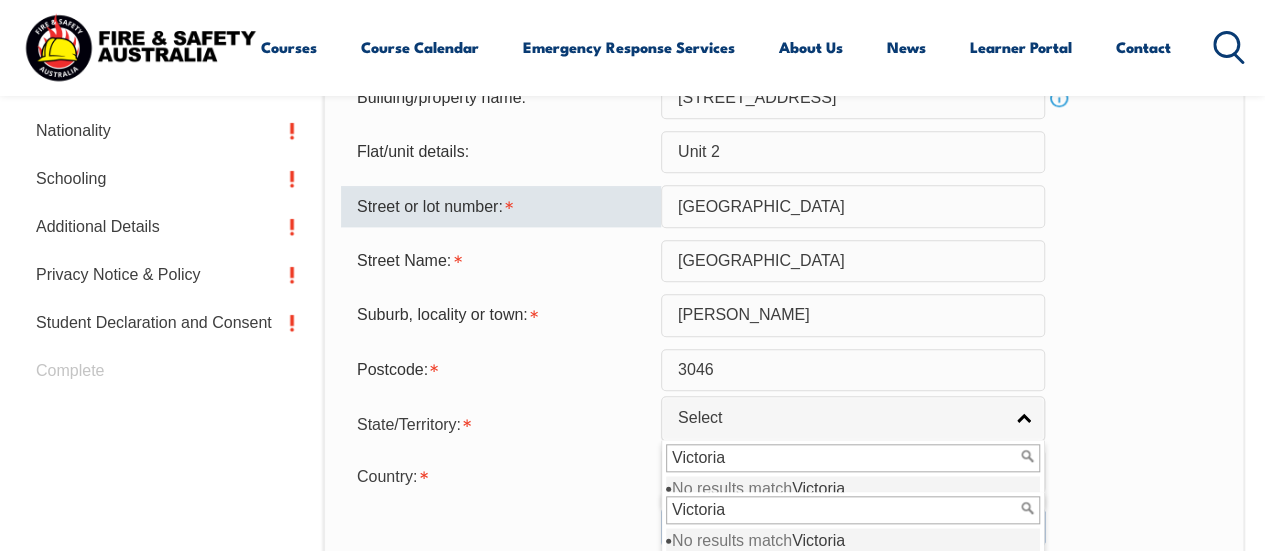 drag, startPoint x: 861, startPoint y: 215, endPoint x: 670, endPoint y: 217, distance: 191.01047 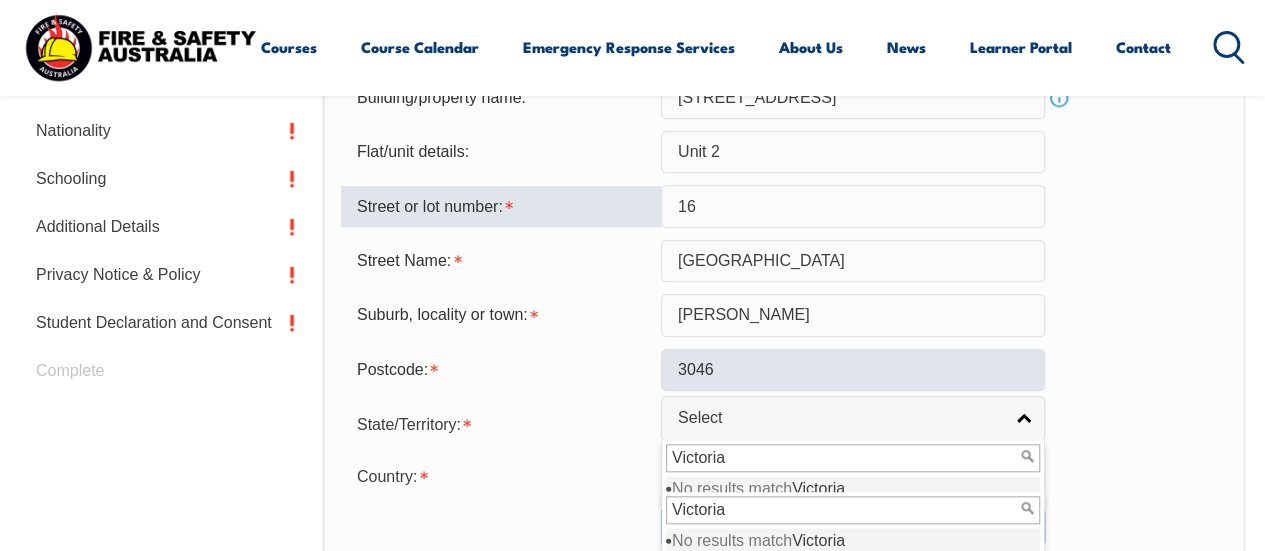 type on "16" 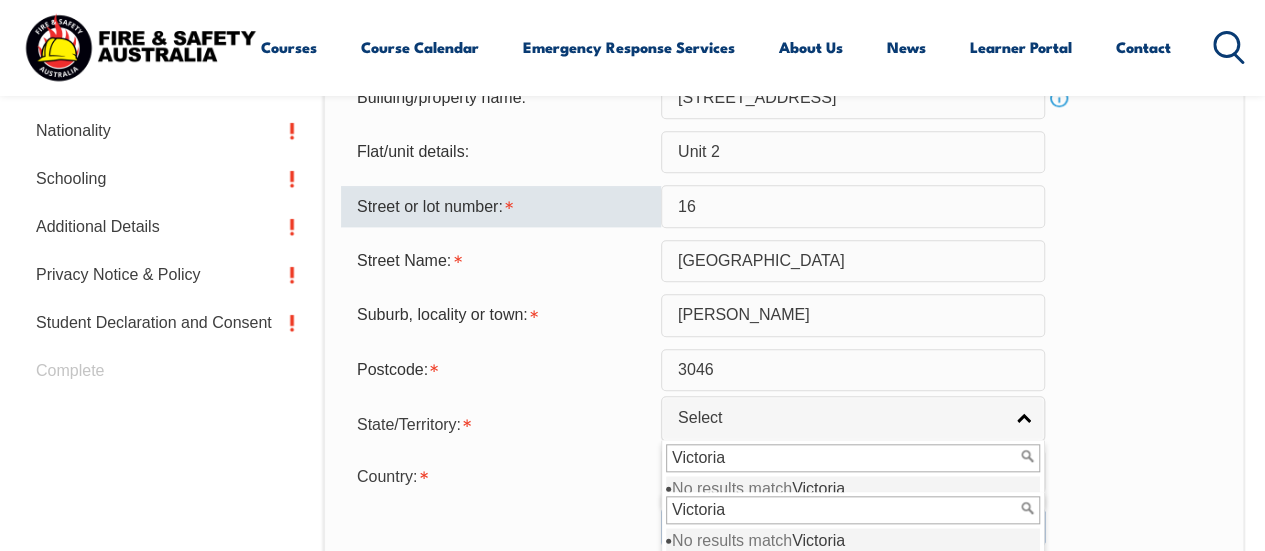 click on "3046" at bounding box center [853, 370] 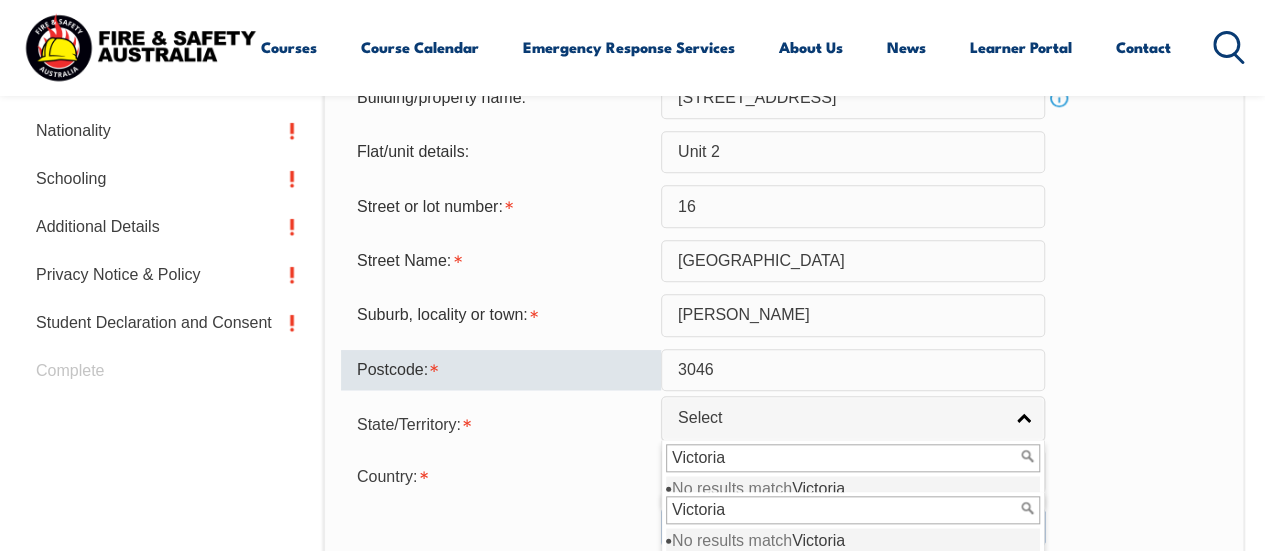 click on "3046" at bounding box center [853, 370] 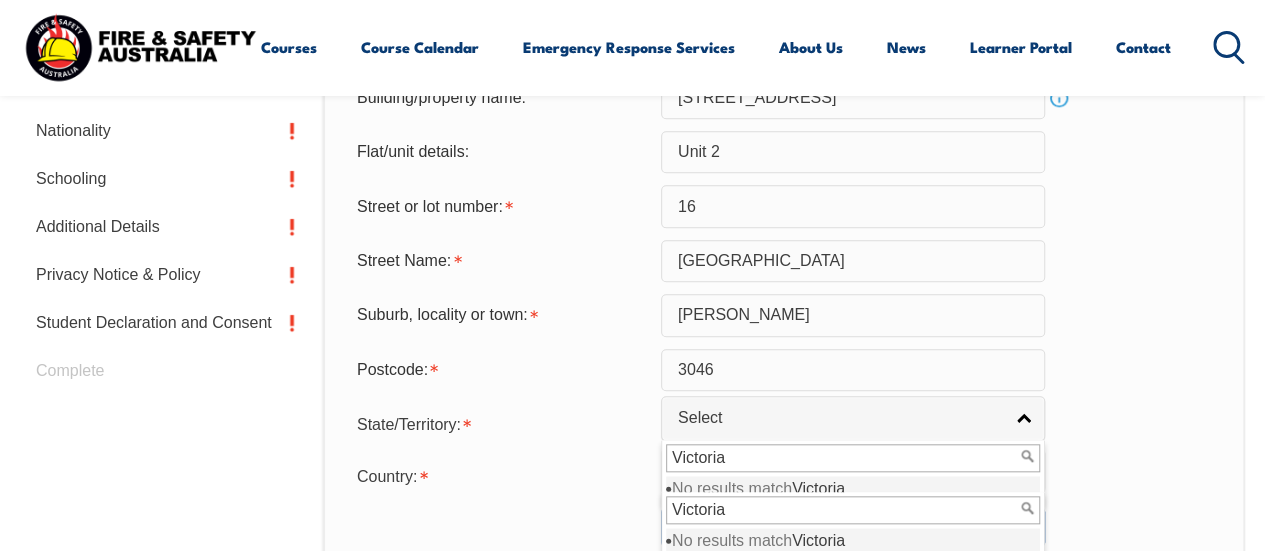 click on "Postcode: 3046" at bounding box center (784, 370) 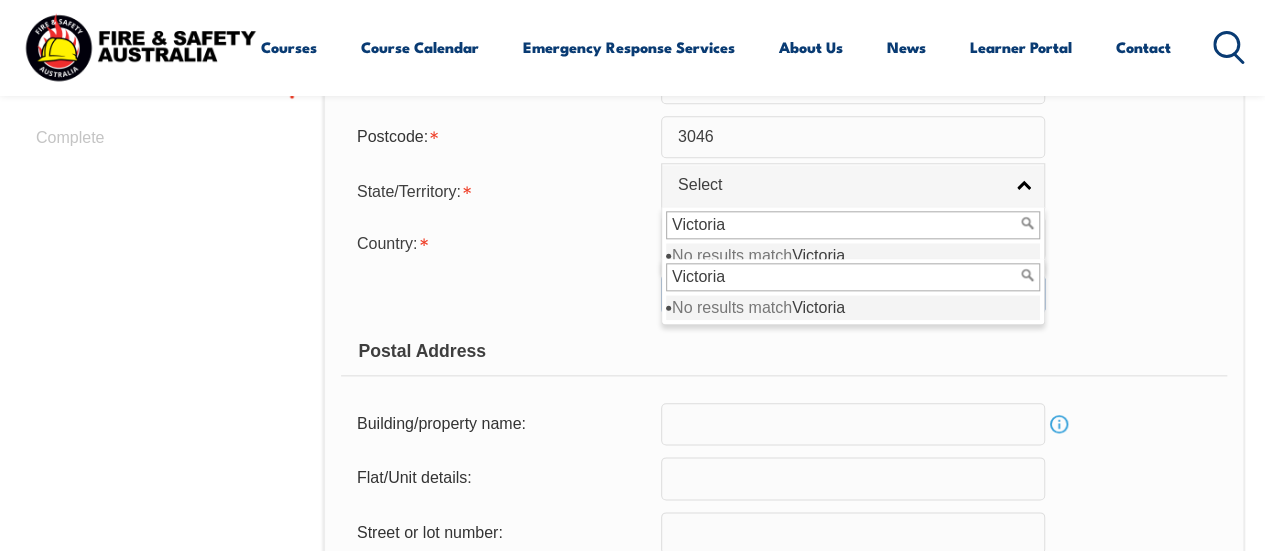 drag, startPoint x: 734, startPoint y: 232, endPoint x: 698, endPoint y: 227, distance: 36.345562 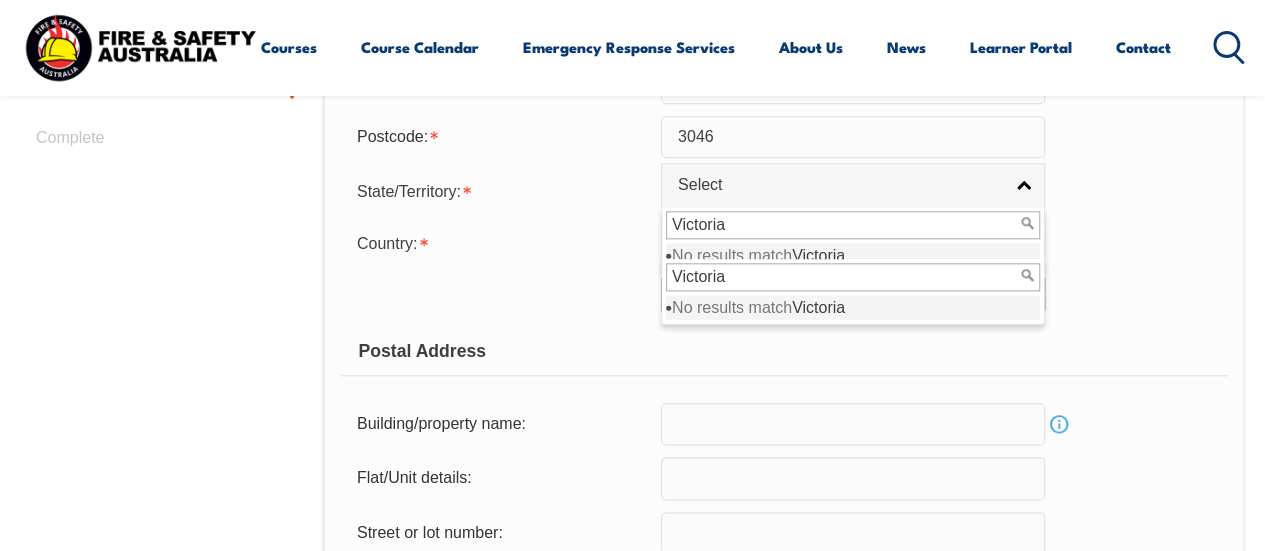 type 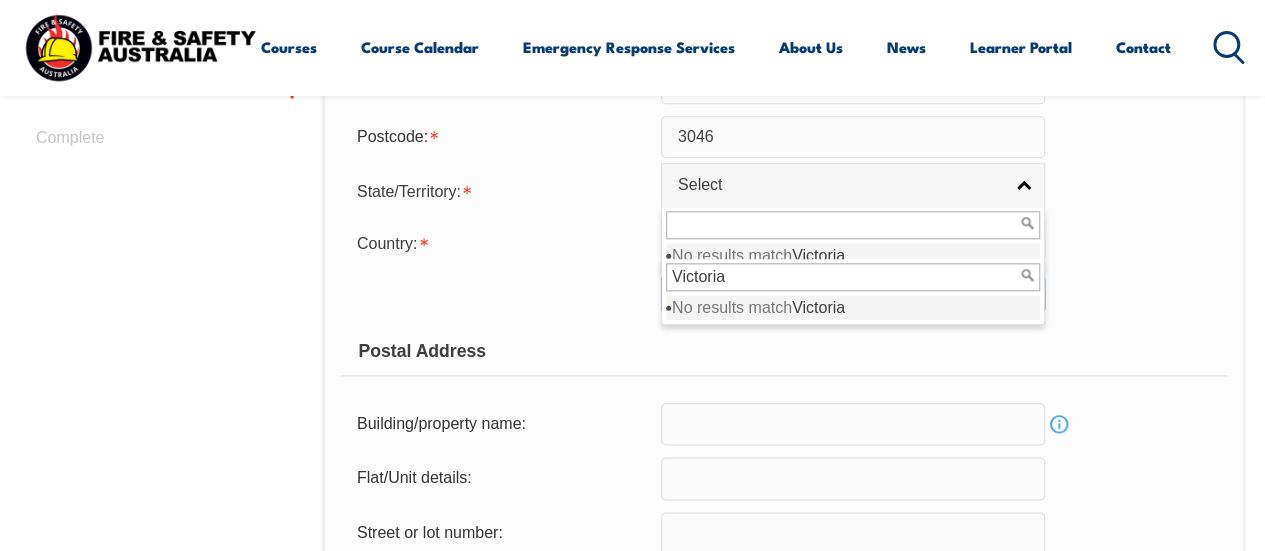 drag, startPoint x: 730, startPoint y: 283, endPoint x: 743, endPoint y: 281, distance: 13.152946 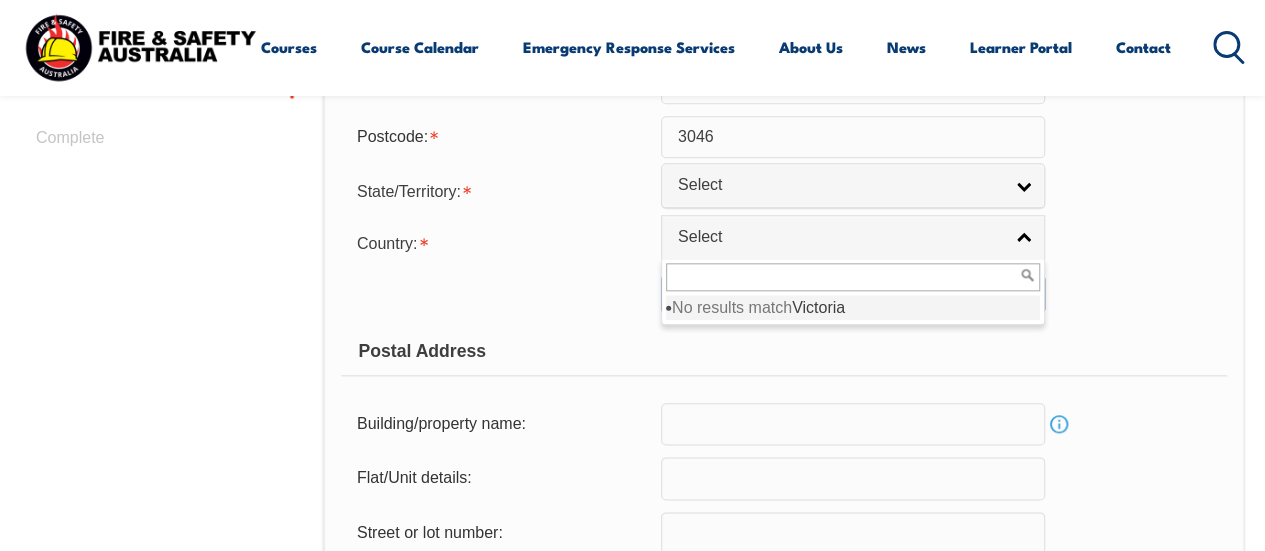 click on "Country: Adelie Land (France) Afghanistan Aland Islands Albania Algeria Andorra Angola Anguilla Antigua and Barbuda Argentina Argentinian Antarctic Territory Armenia Aruba Australia Australian Antarctic Territory Austria Azerbaijan Bahamas Bahrain Bangladesh Barbados Belarus Belgium Belize Benin Bermuda Bhutan Bolivia Bonaire, Sint Eustatius and Saba Bosnia and Herzegovina Botswana Brazil British Antarctic Territory Brunei Darussalam Bulgaria Burkina Faso Burundi Cambodia Cameroon Canada Cape Verde Cayman Islands Central African Republic Chad Chile Chilean Antarctic Territory China (excludes SARs and Taiwan) Colombia Comoros Congo, Democratic Republic of Congo, Republic of Cook Islands Costa Rica Cote d'Ivoire Croatia Cuba Curacao Cyprus Czechia Denmark Djibouti Dominica Dominican Republic Ecuador Egypt El Salvador England Equatorial Guinea Eritrea Estonia Eswatini Ethiopia Falkland Islands Faroe Islands Fiji Finland France French Guiana French Polynesia Gabon Gambia Georgia Germany Ghana Gibraltar Greece" at bounding box center (784, 242) 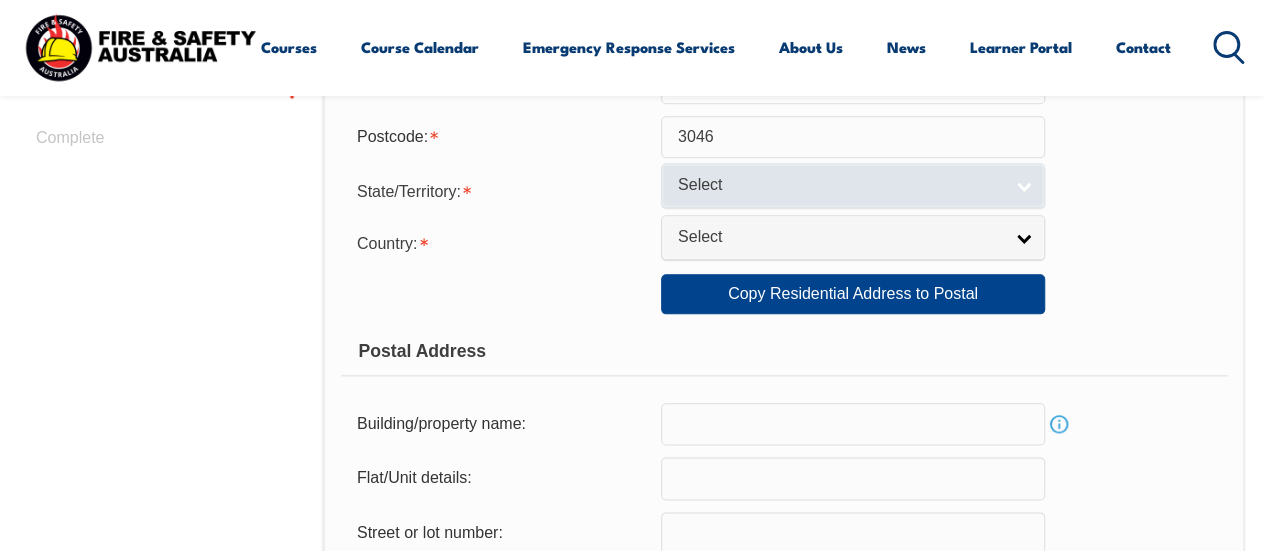 click on "Select" at bounding box center [853, 185] 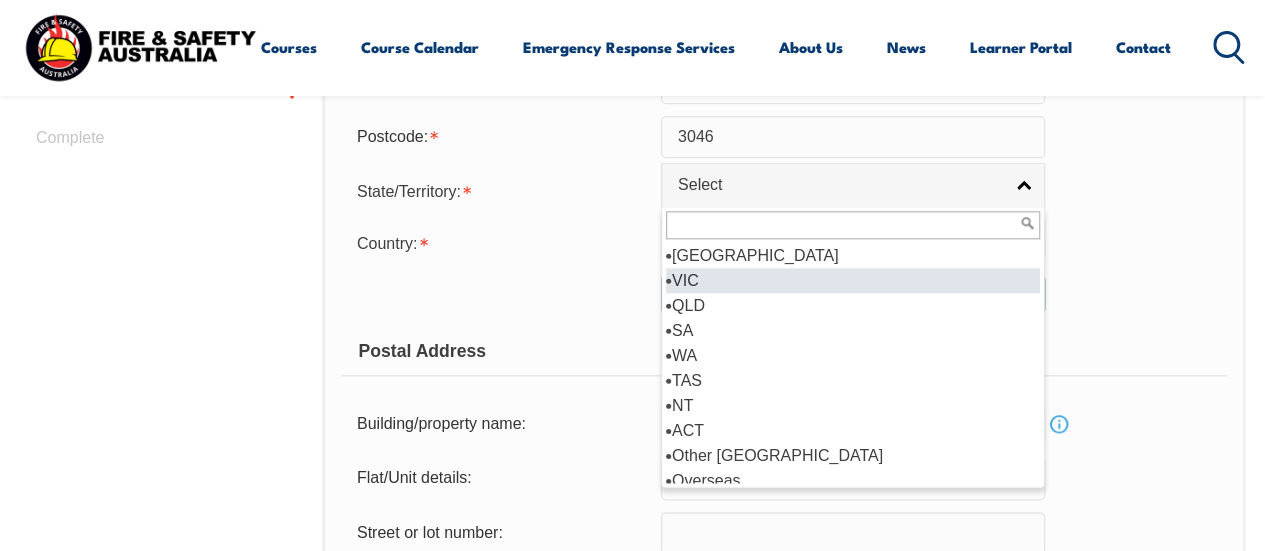 click on "VIC" at bounding box center [853, 280] 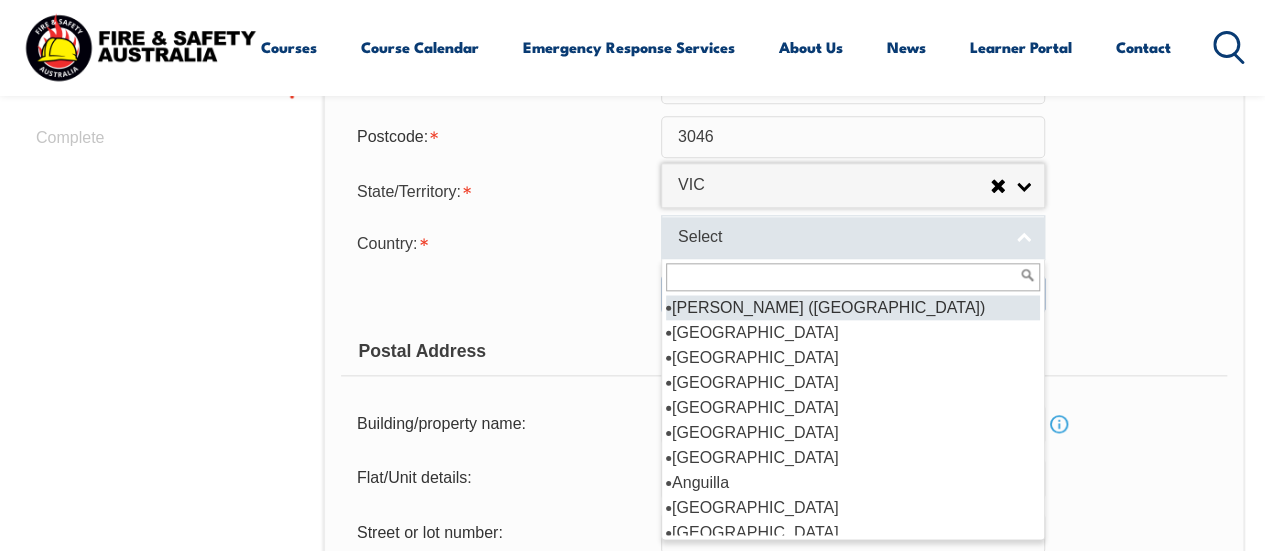 click on "Select" at bounding box center [840, 237] 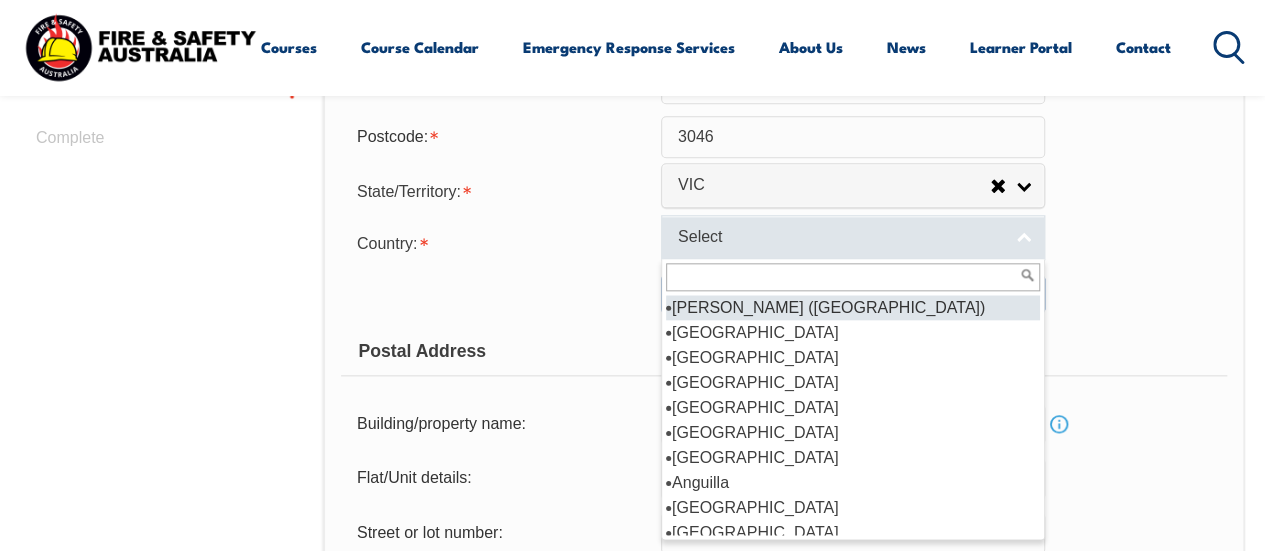 type on "p" 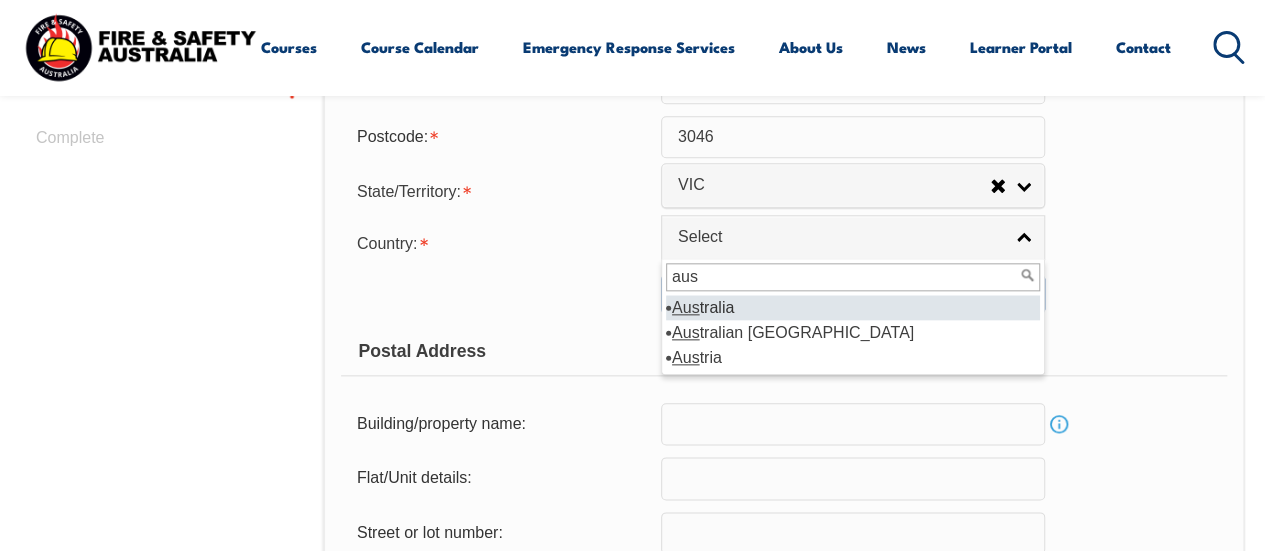 type on "aus" 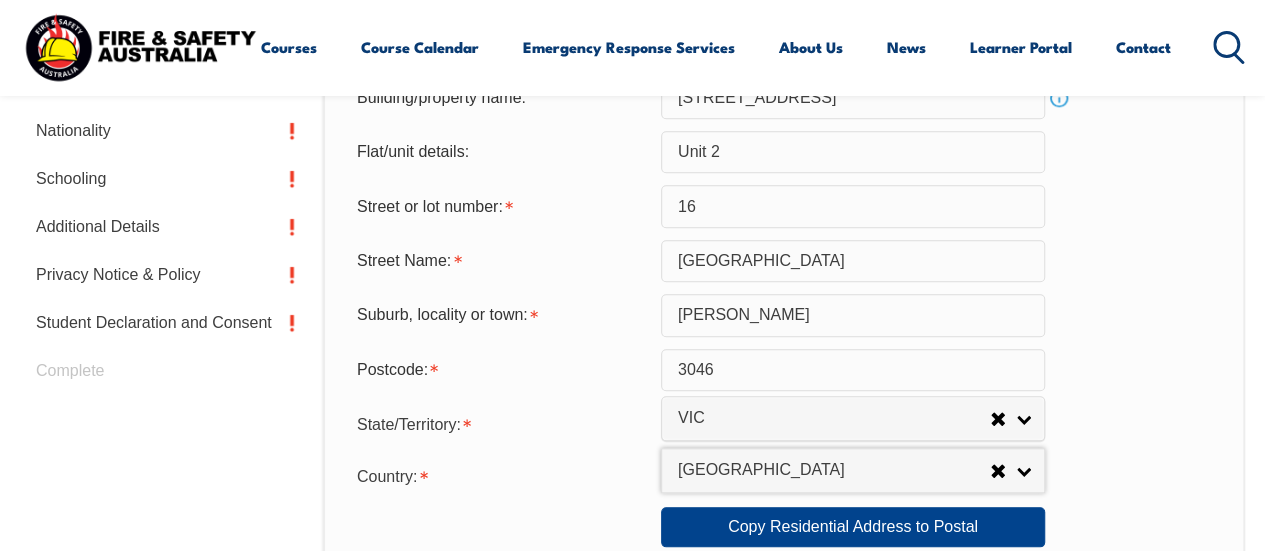 scroll, scrollTop: 1016, scrollLeft: 0, axis: vertical 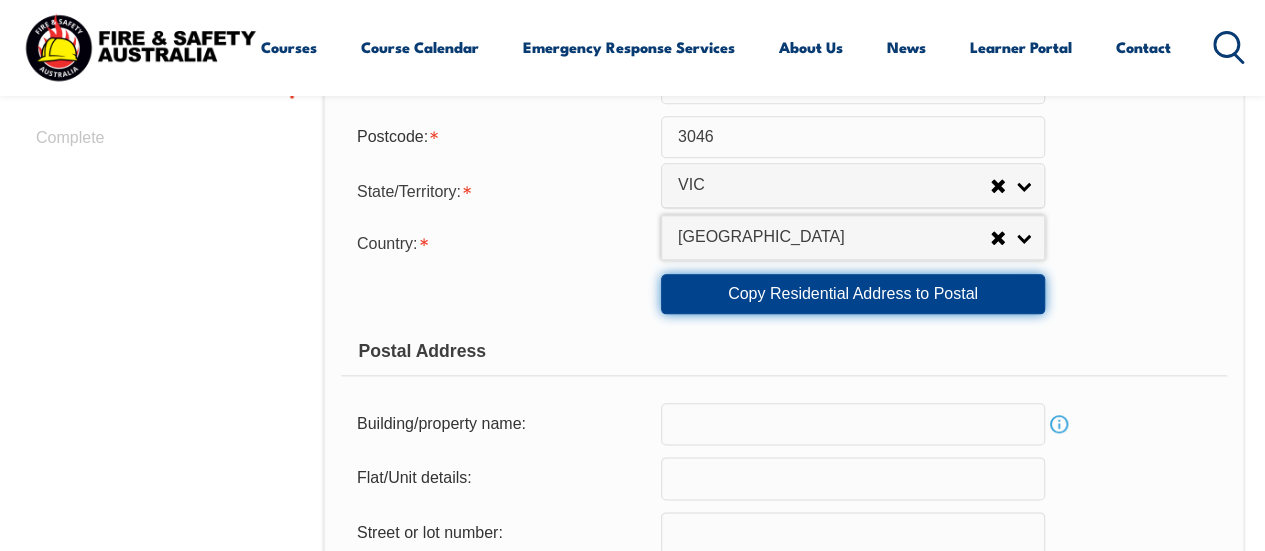 click on "Copy Residential Address to Postal" at bounding box center (853, 294) 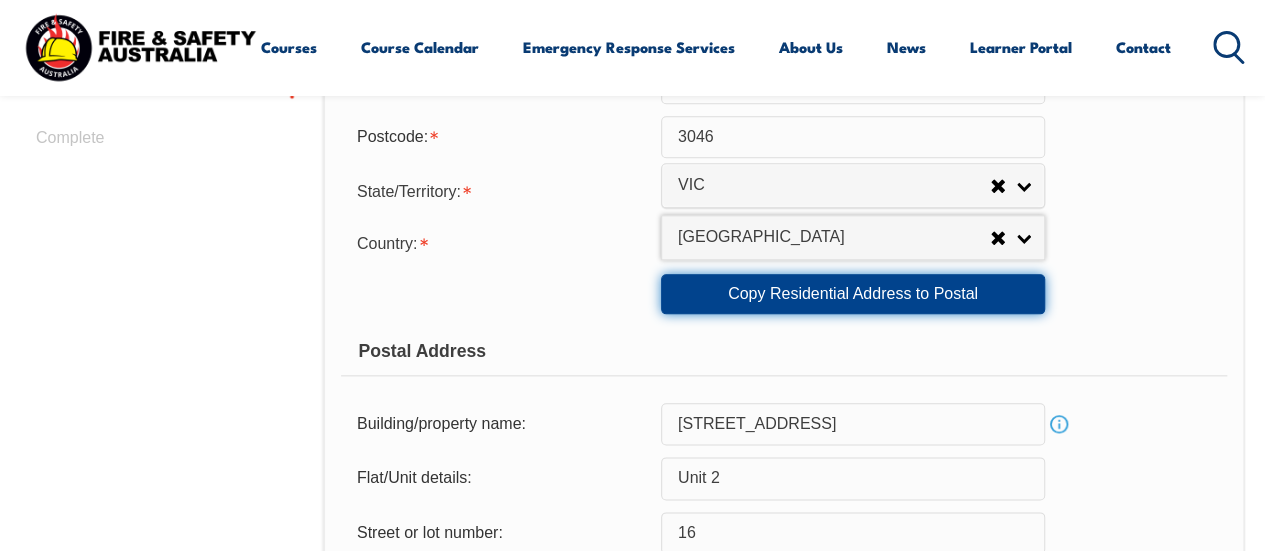 type on "Hadfield" 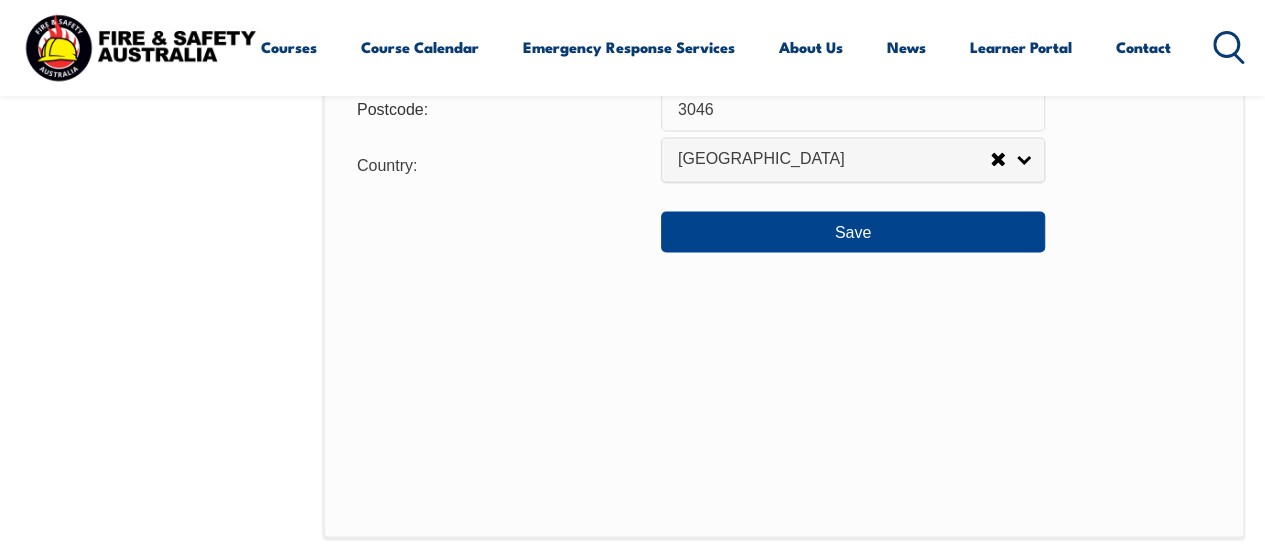 scroll, scrollTop: 1716, scrollLeft: 0, axis: vertical 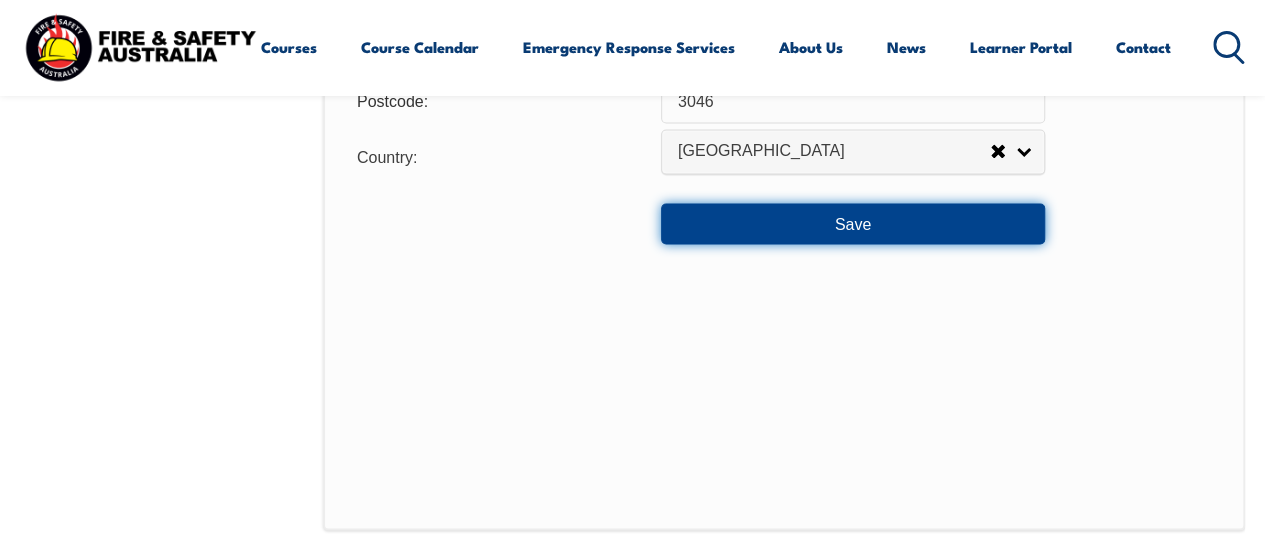 click on "Save" at bounding box center (853, 223) 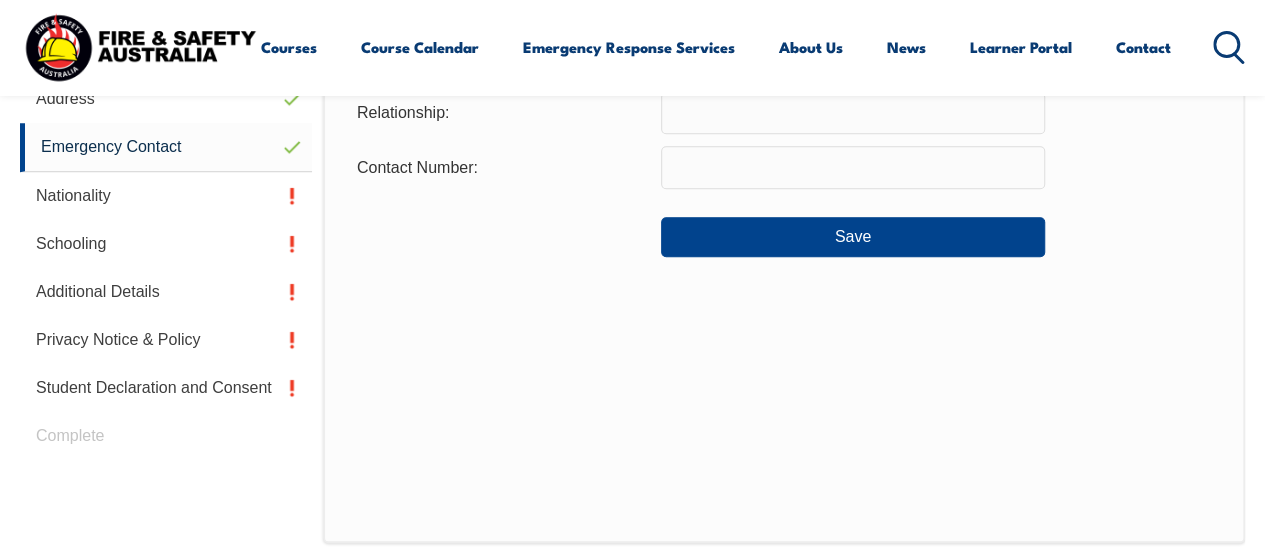 scroll, scrollTop: 485, scrollLeft: 0, axis: vertical 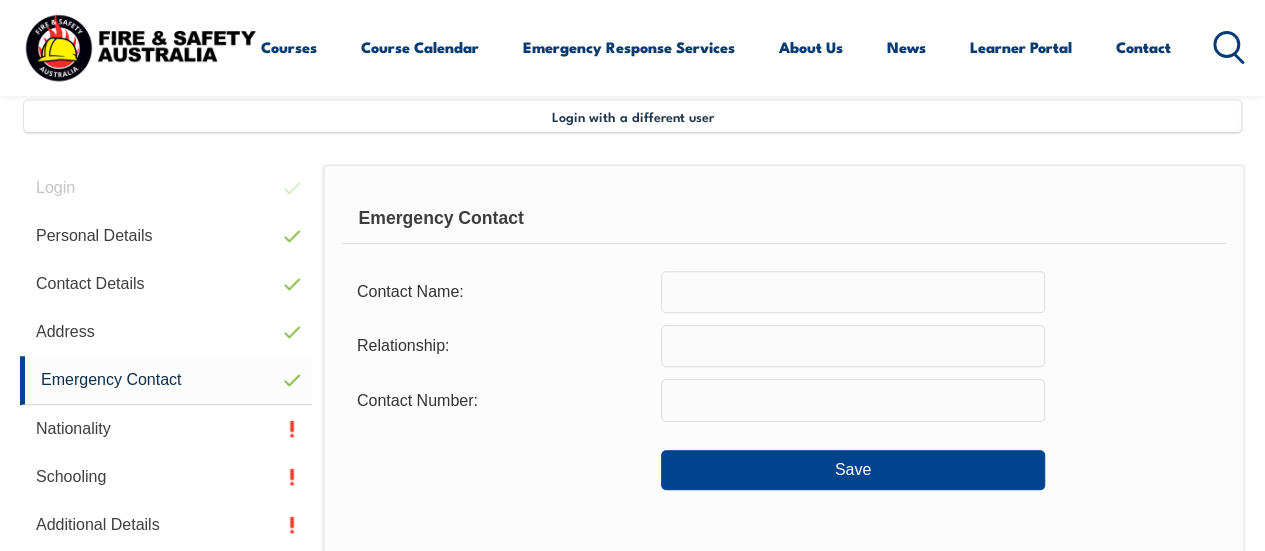 click at bounding box center [853, 292] 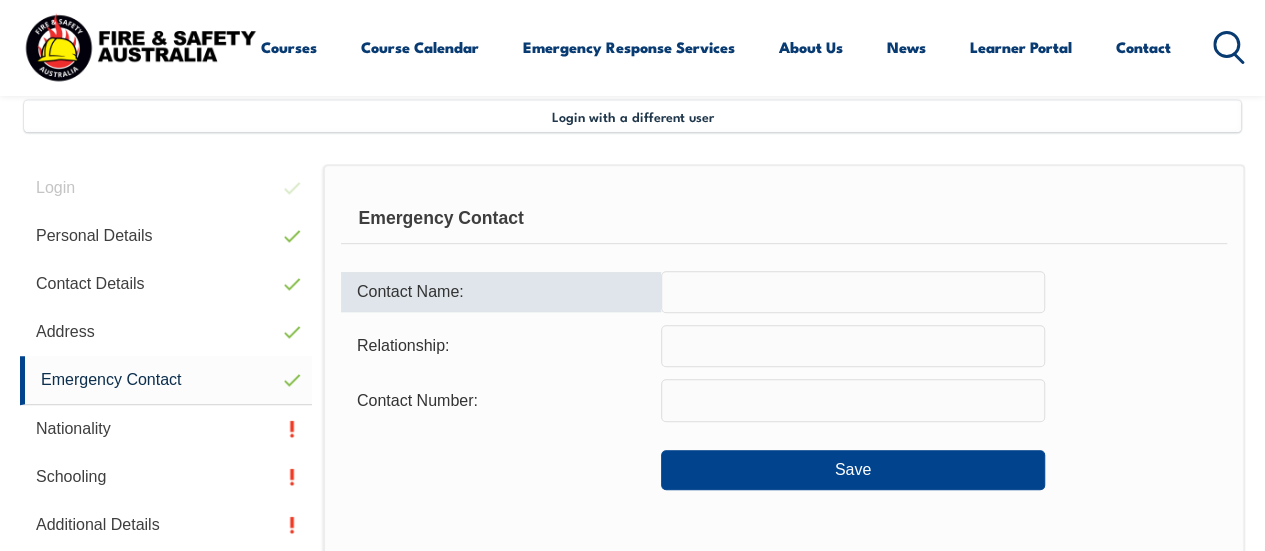 type on "Hannan Asif" 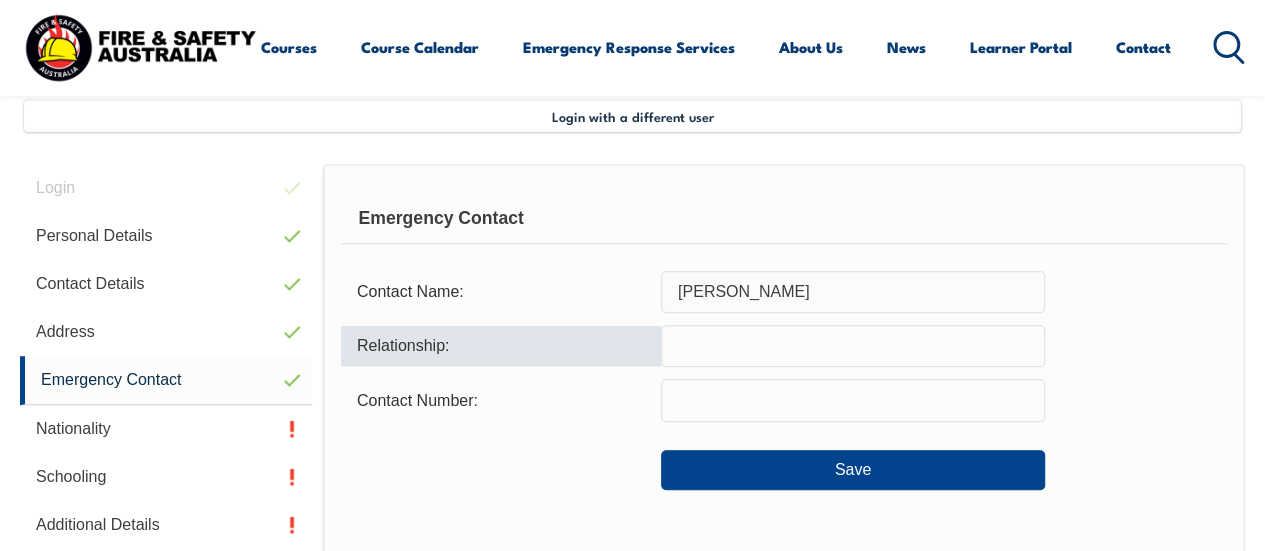 click at bounding box center (853, 346) 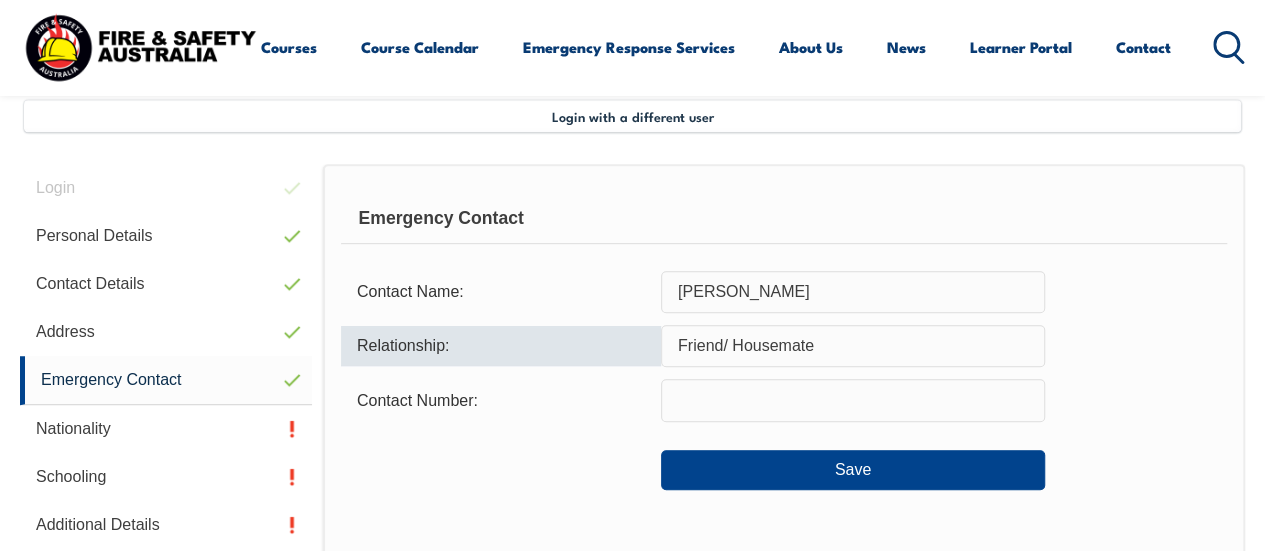 click at bounding box center (853, 400) 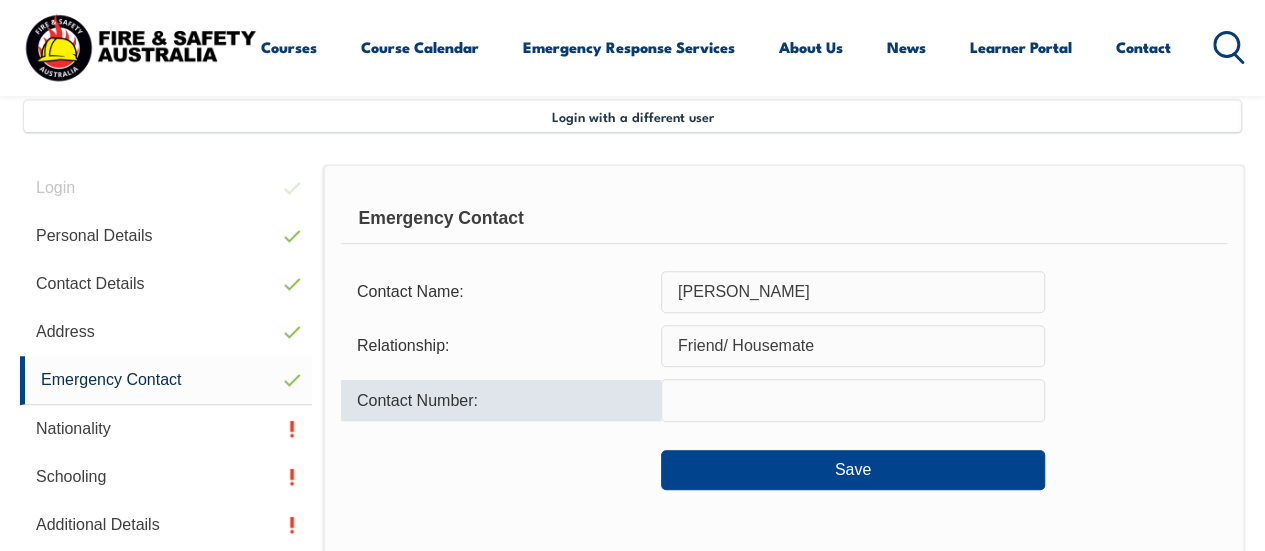type on "0411618389" 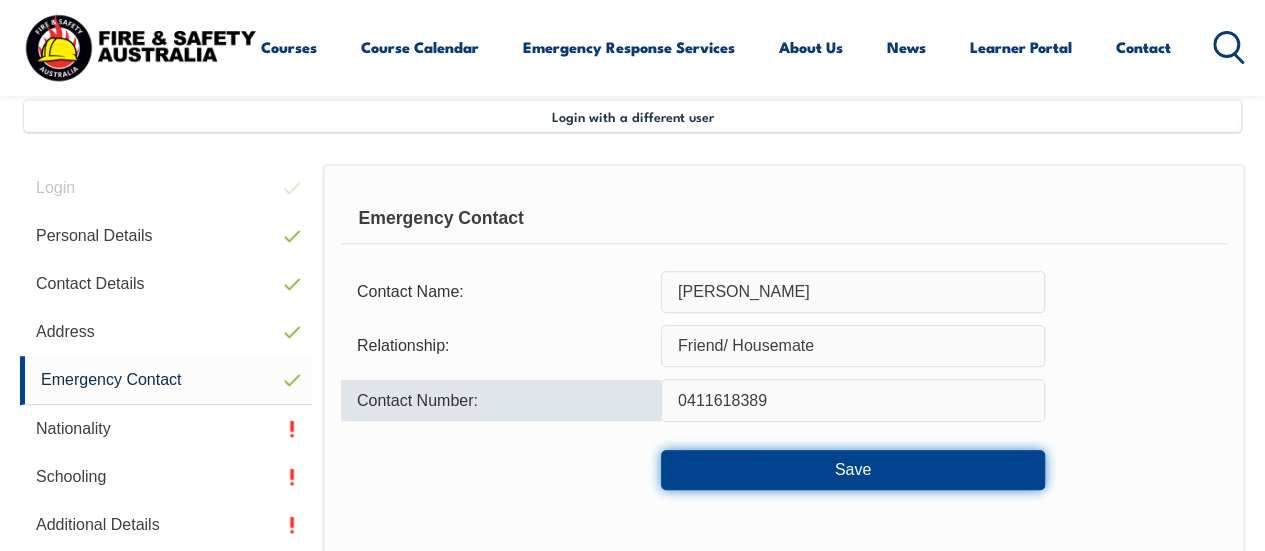 click on "Save" at bounding box center (853, 470) 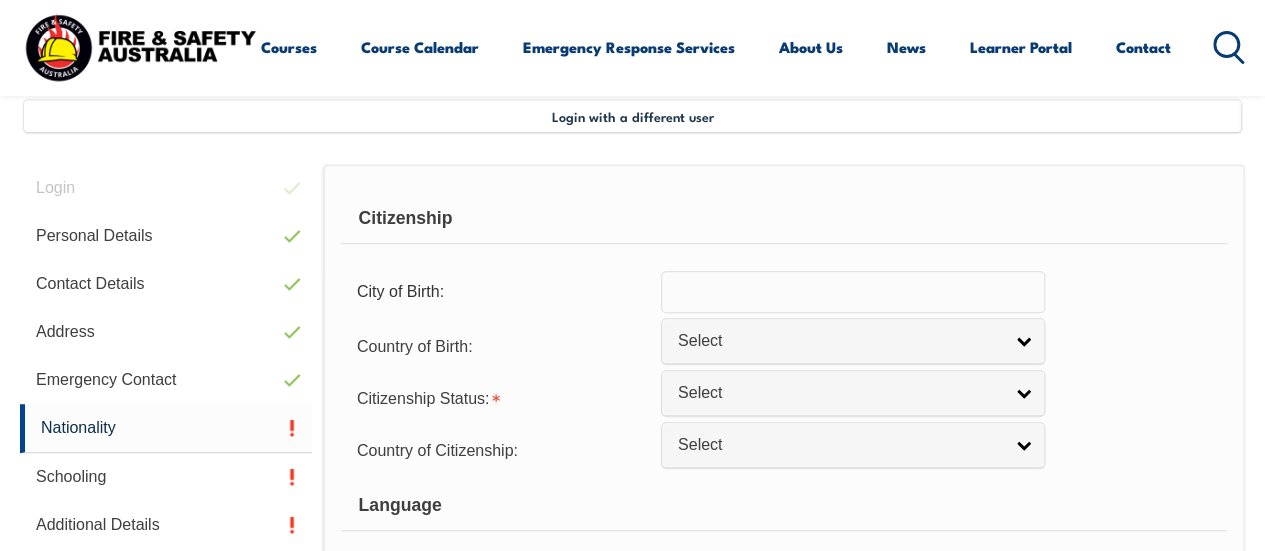 click at bounding box center [853, 292] 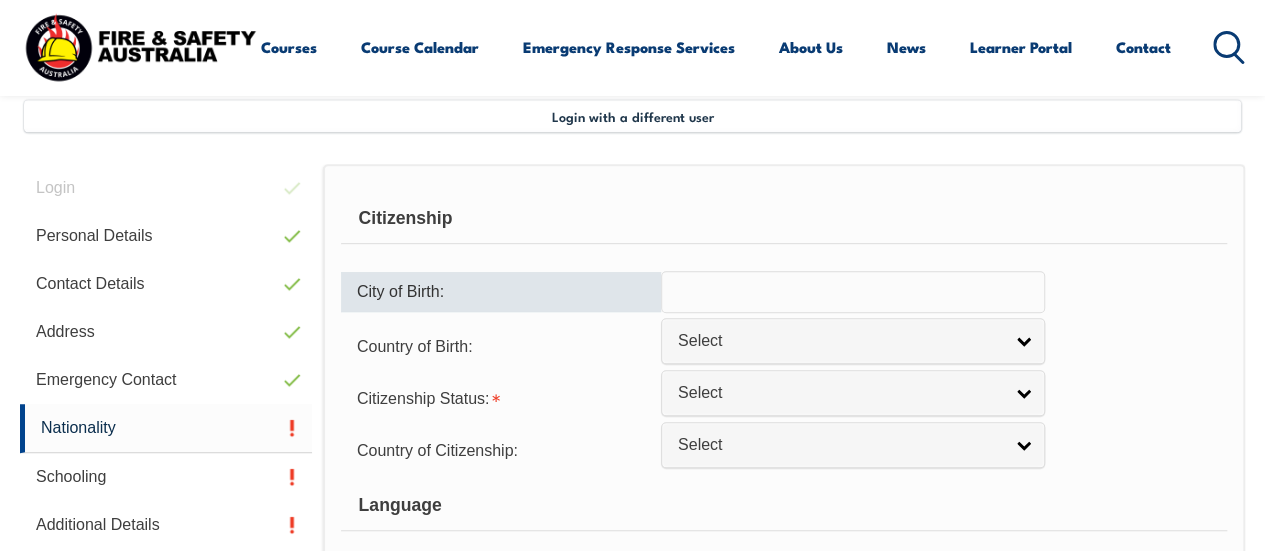 type on "Hyderabad" 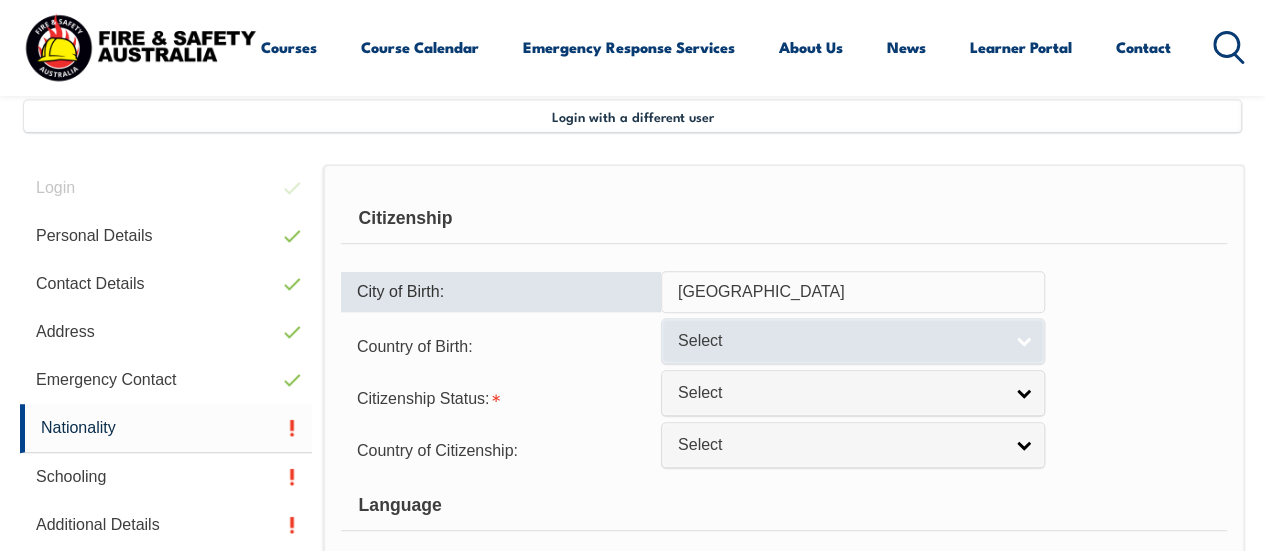 click on "Select" at bounding box center (853, 340) 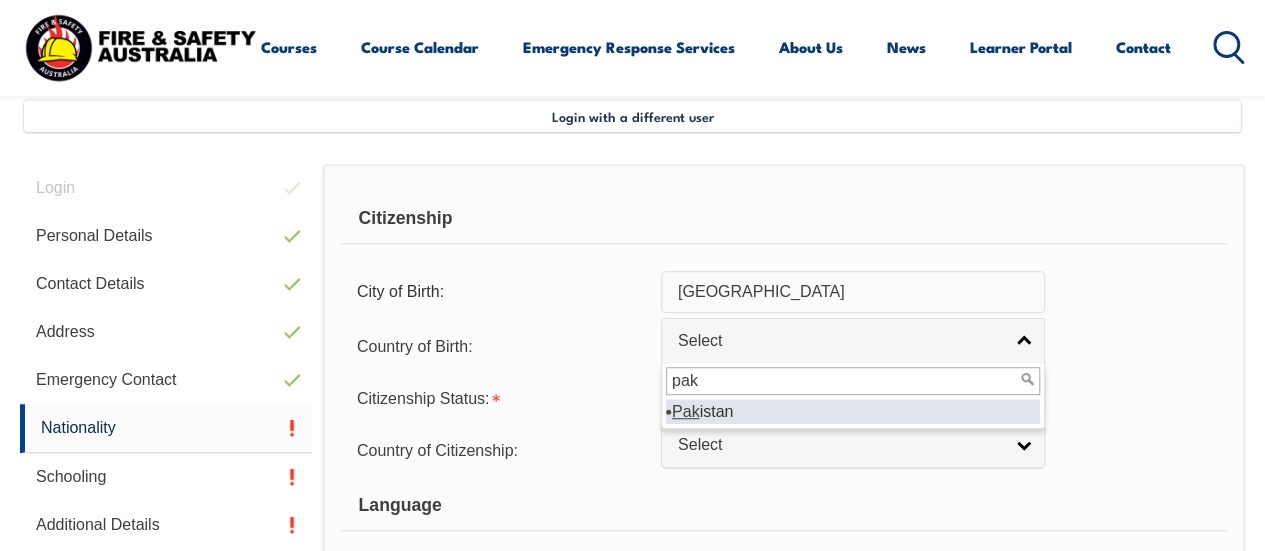 type on "pak" 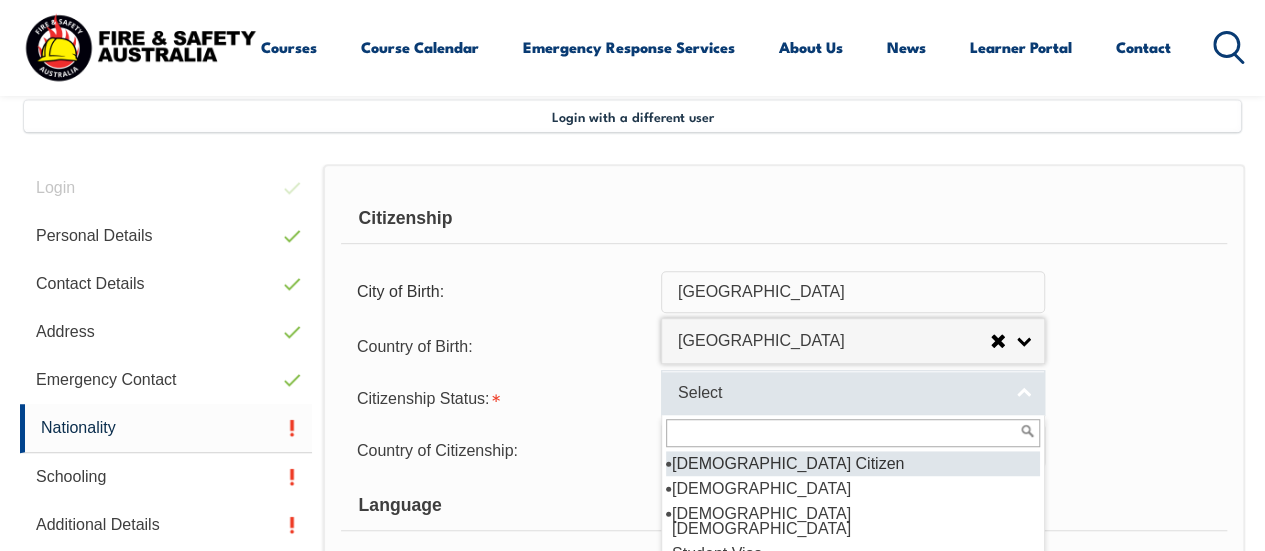 click on "Select" at bounding box center (840, 393) 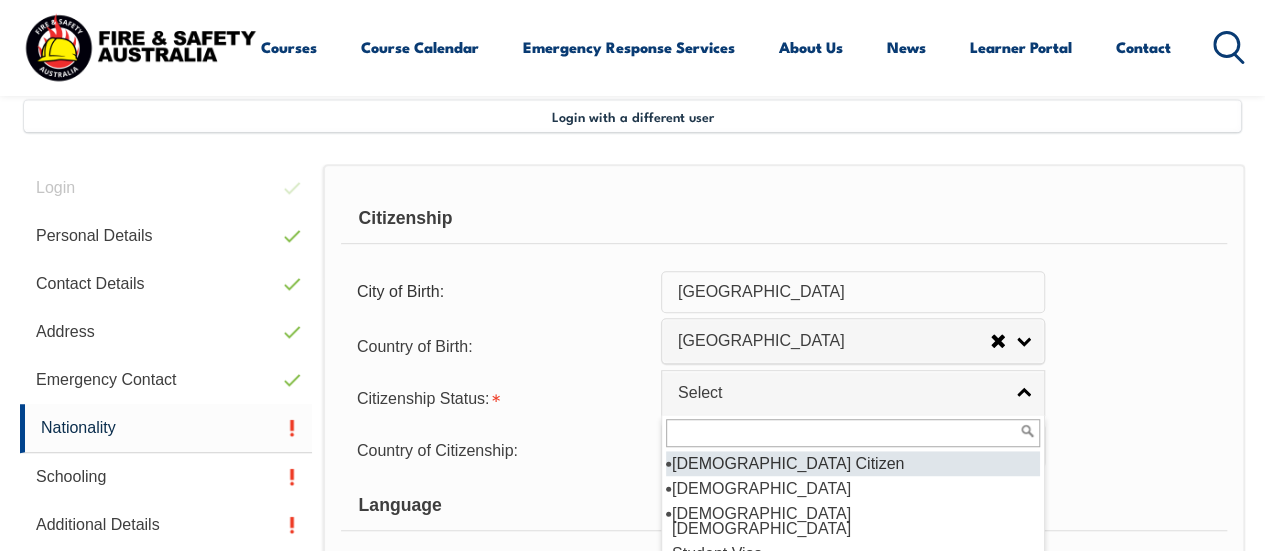 scroll, scrollTop: 718, scrollLeft: 0, axis: vertical 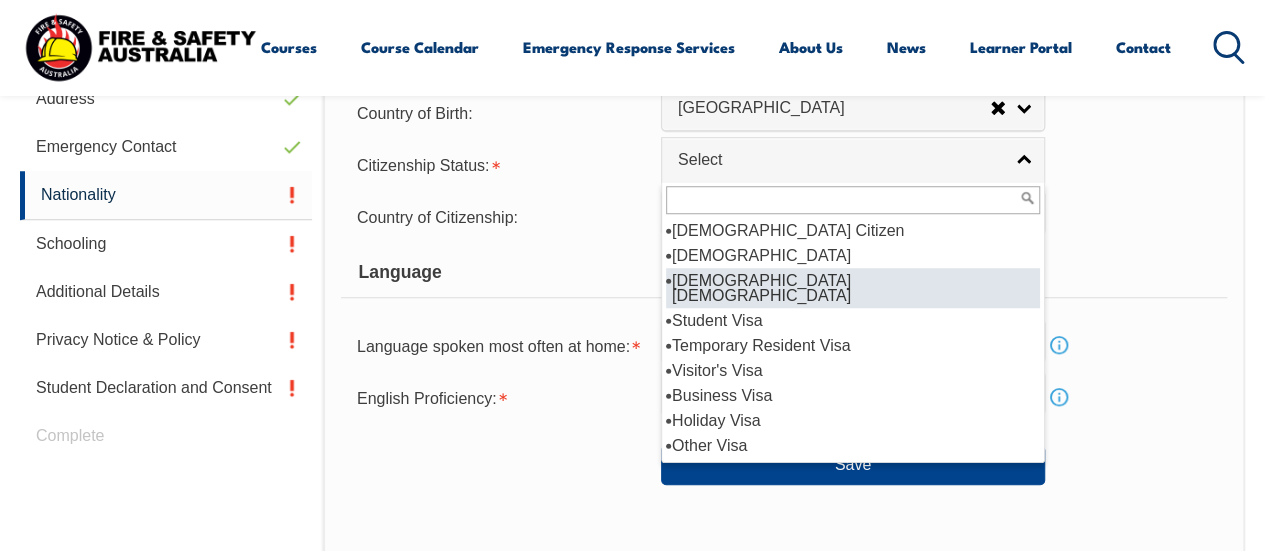 click on "Australian Permanent Resident" at bounding box center [853, 288] 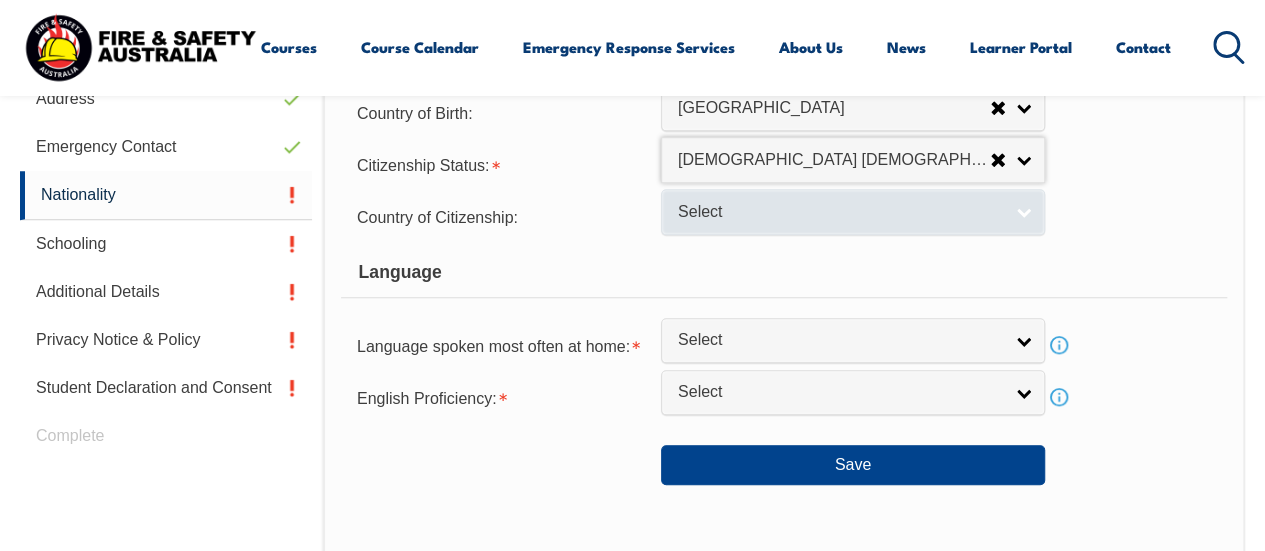 click on "Select" at bounding box center (840, 212) 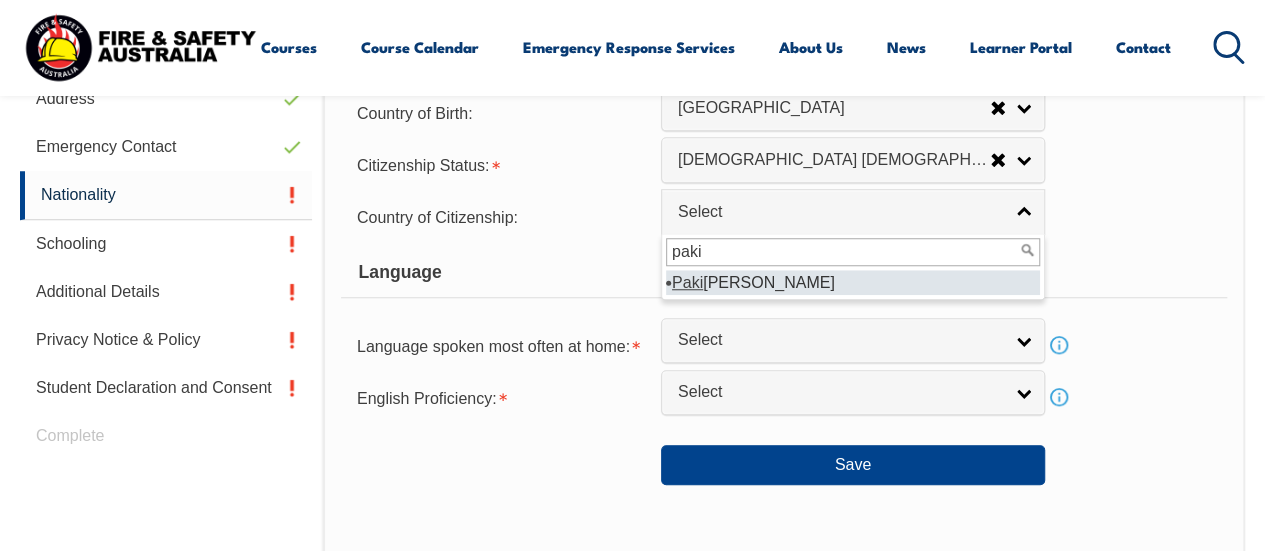 type on "paki" 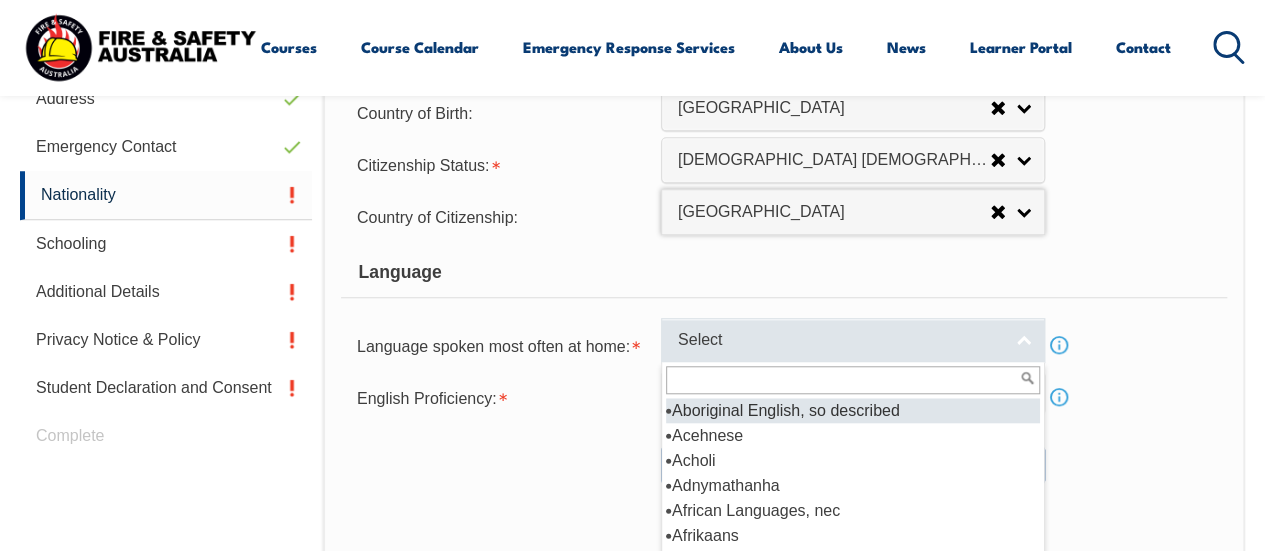 click on "Select" at bounding box center (840, 340) 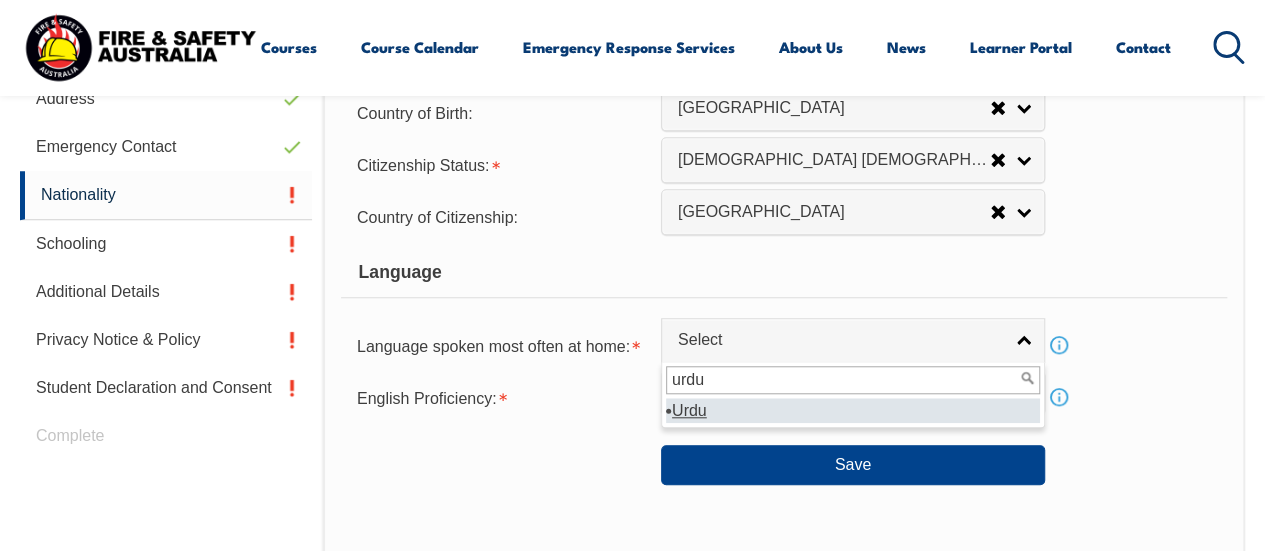 type on "urdu" 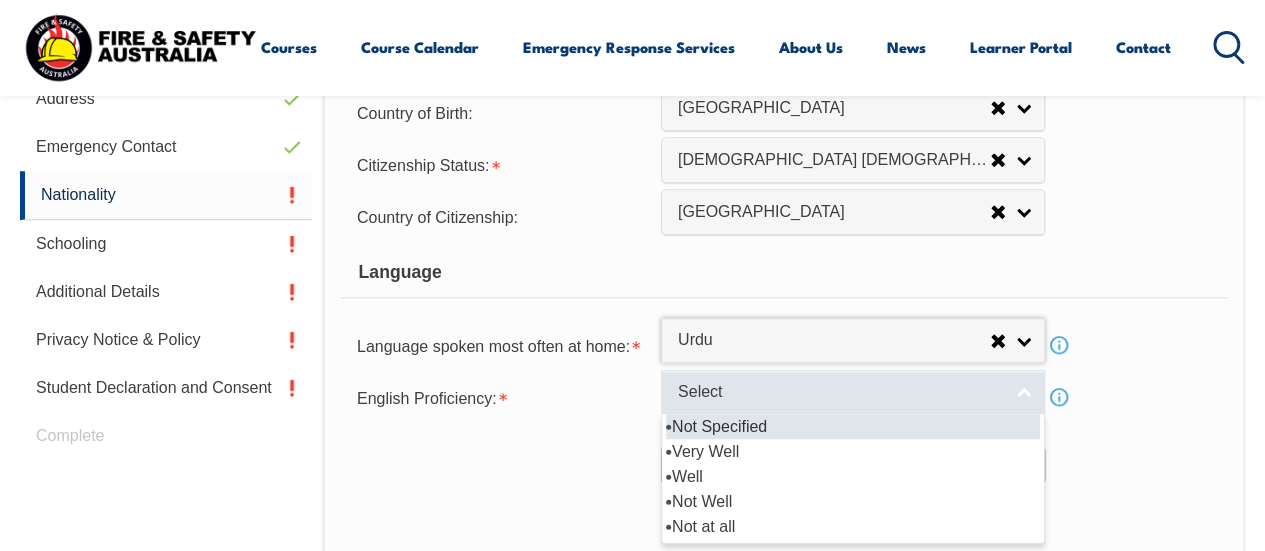 click on "Select" at bounding box center (840, 392) 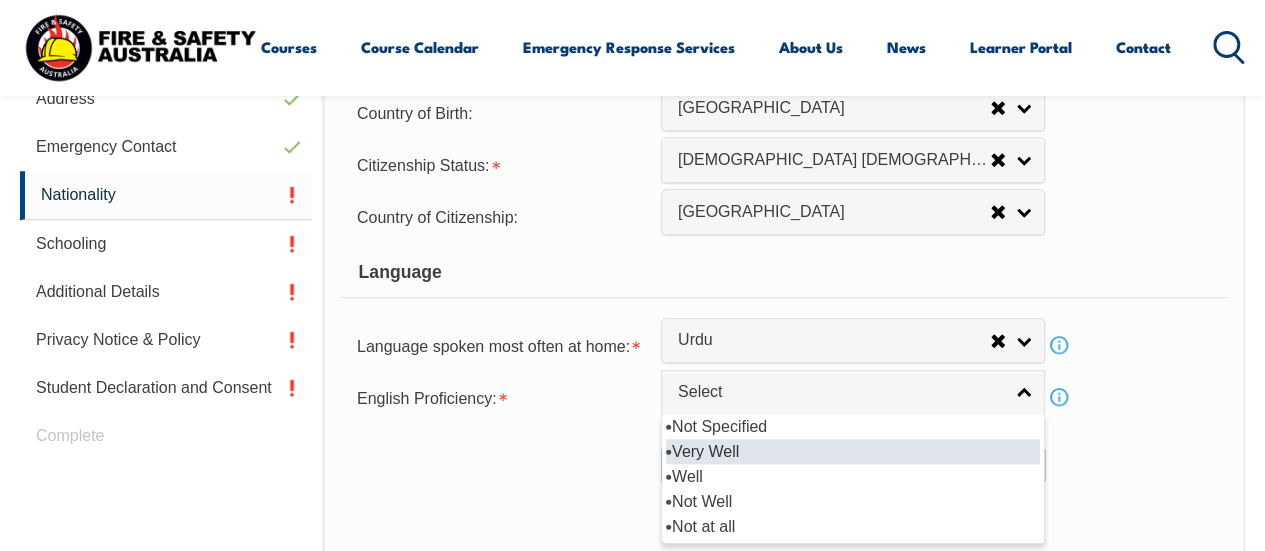 click on "Very Well" at bounding box center (853, 451) 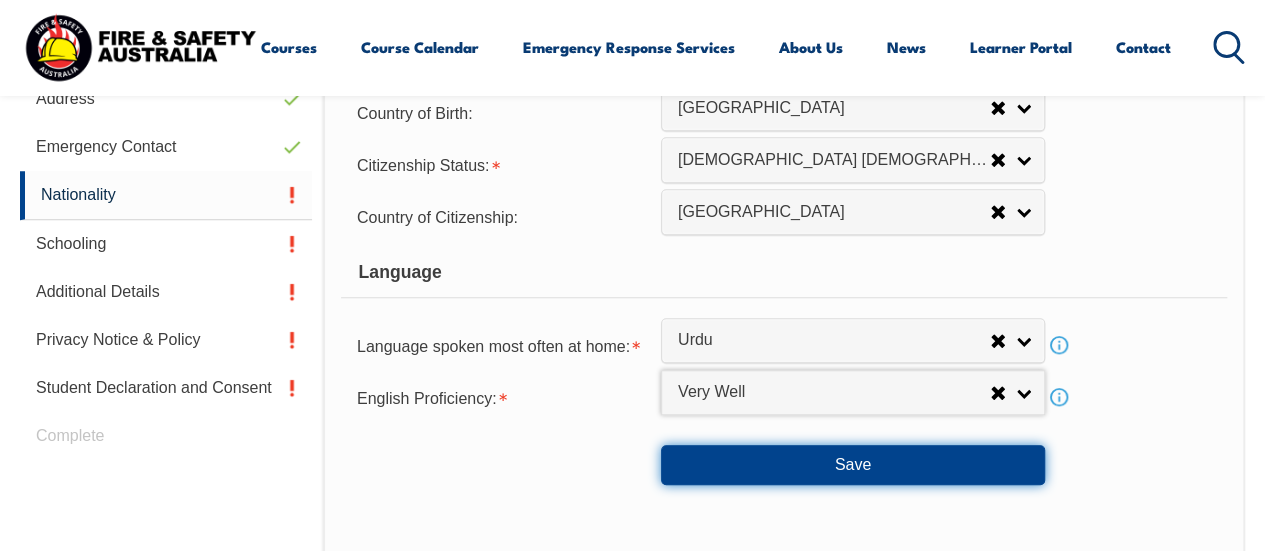 click on "Save" at bounding box center (853, 465) 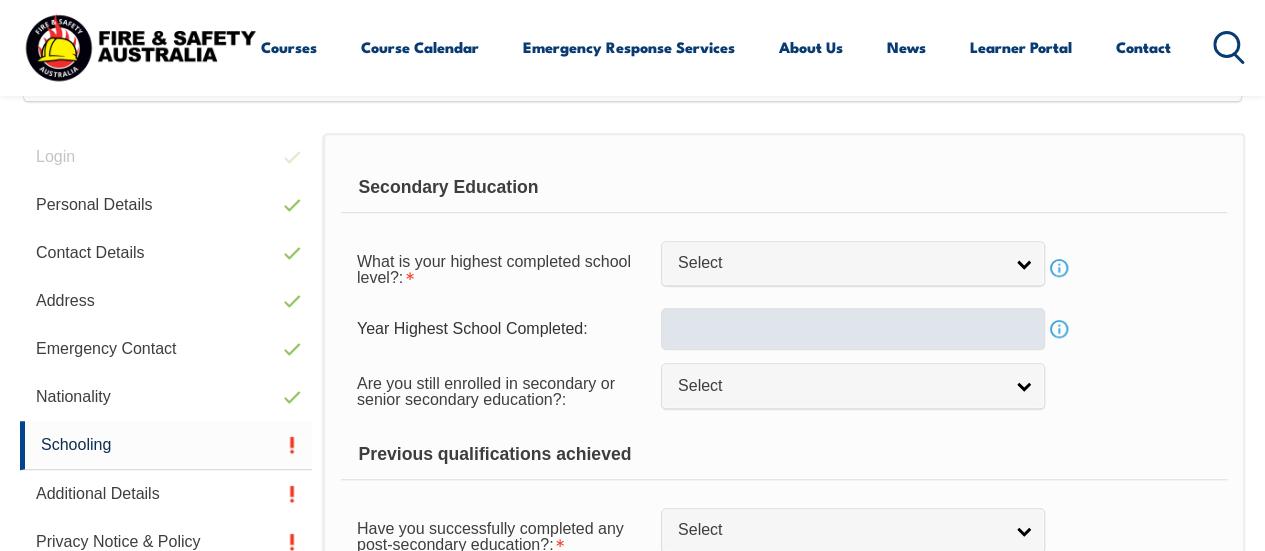 scroll, scrollTop: 485, scrollLeft: 0, axis: vertical 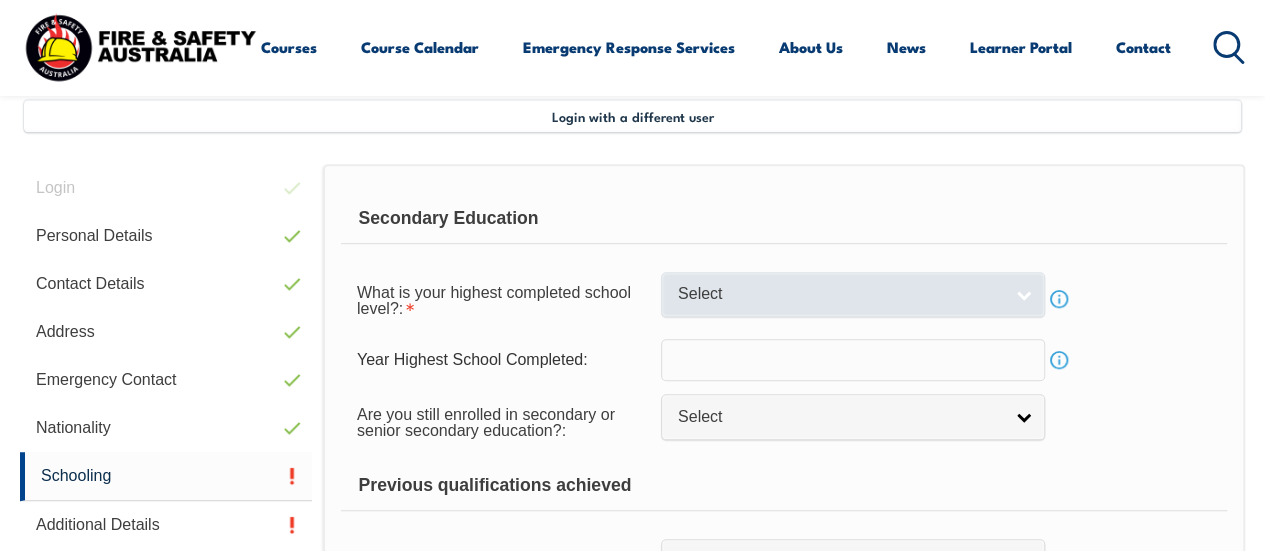 click on "Select" at bounding box center (840, 294) 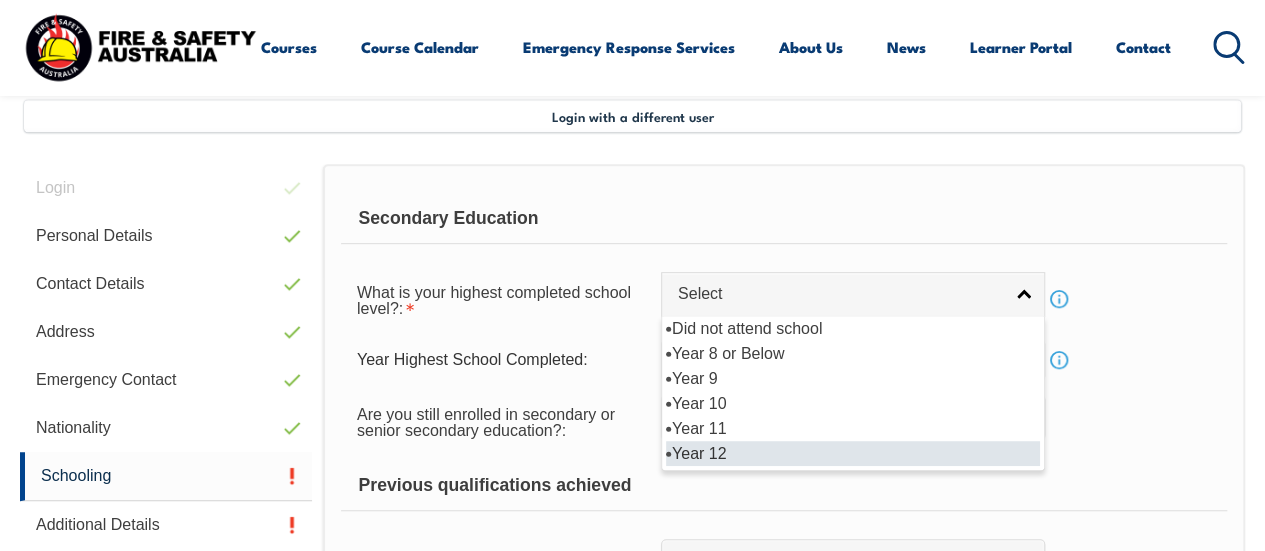 click on "Year 12" at bounding box center (853, 453) 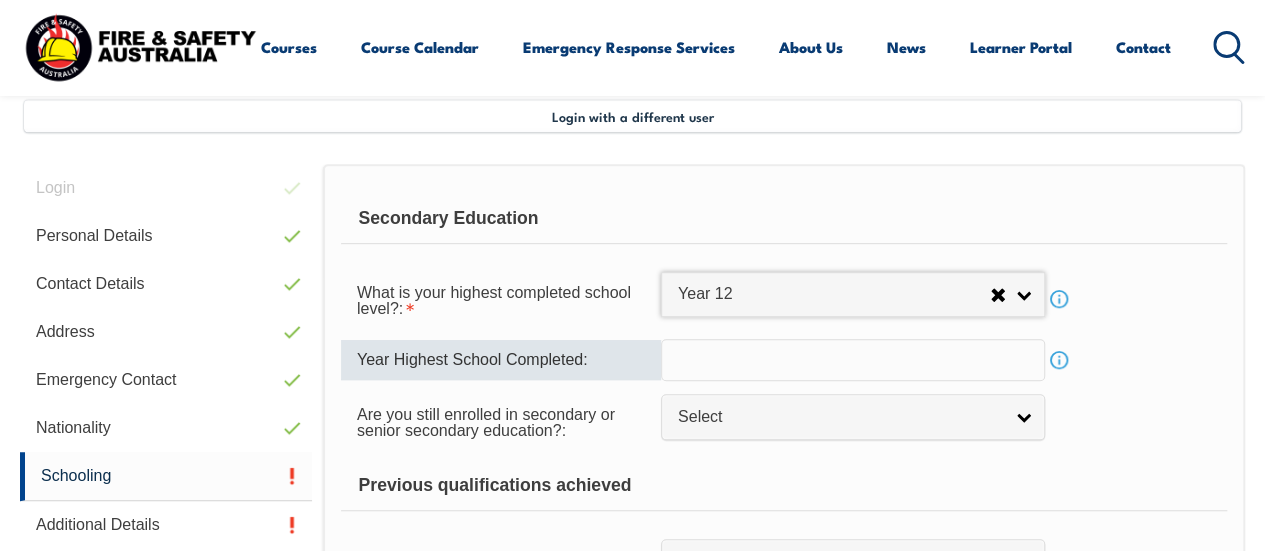 click at bounding box center (853, 360) 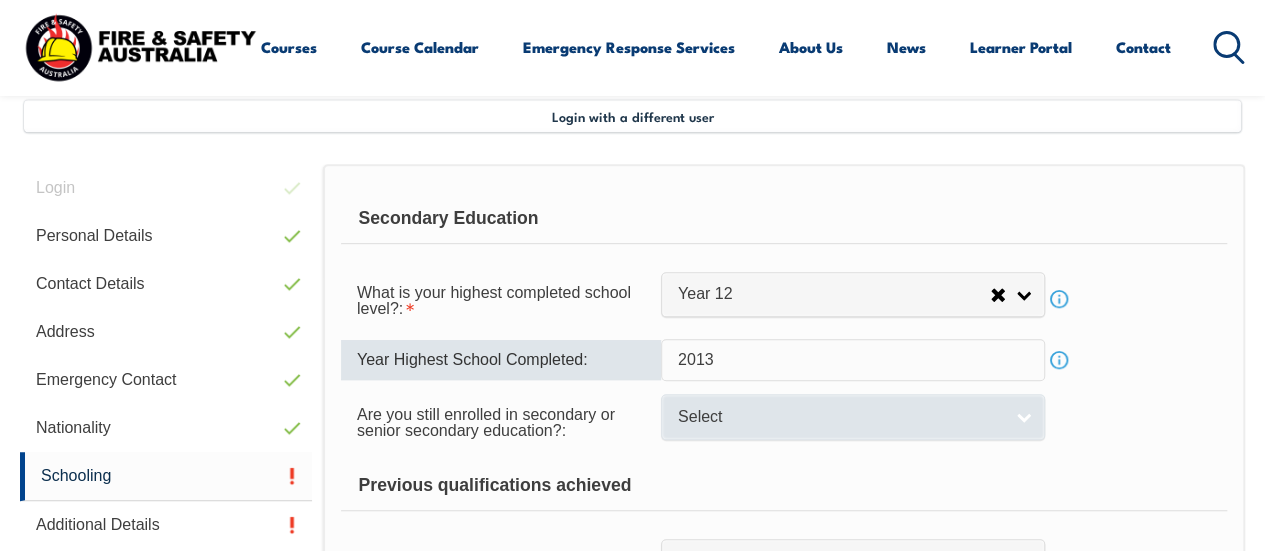 type on "2013" 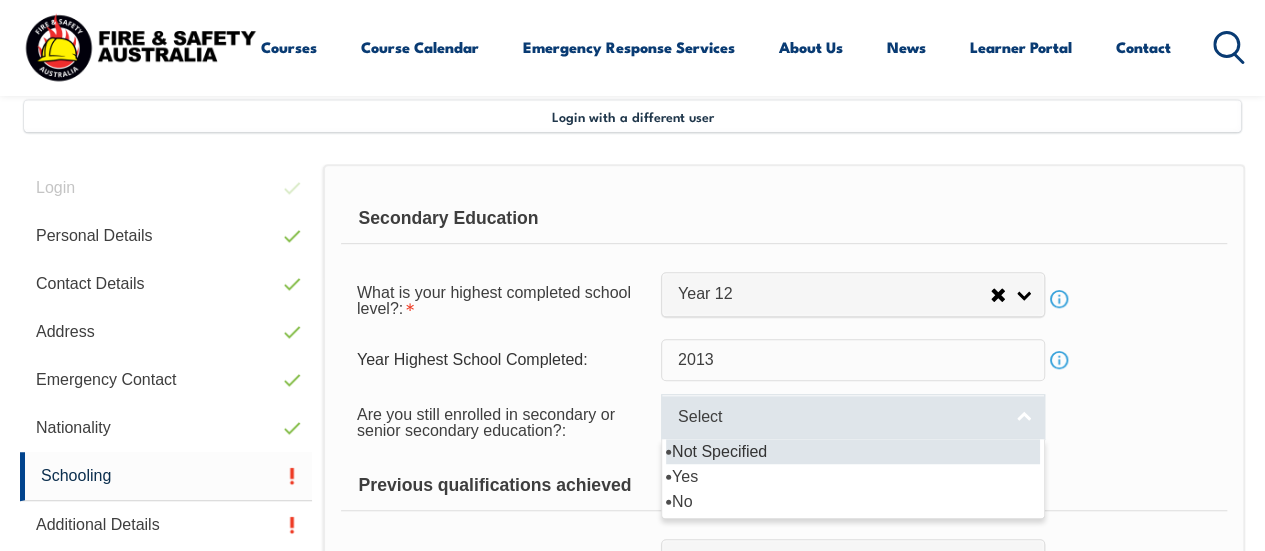 click on "Select" at bounding box center (840, 417) 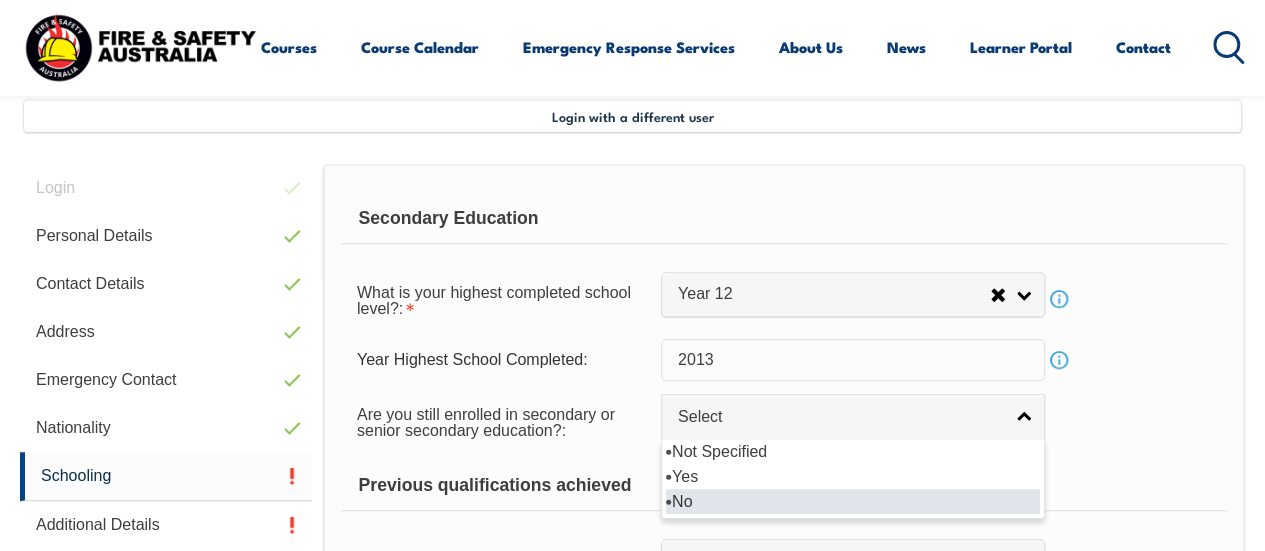 click on "No" at bounding box center [853, 501] 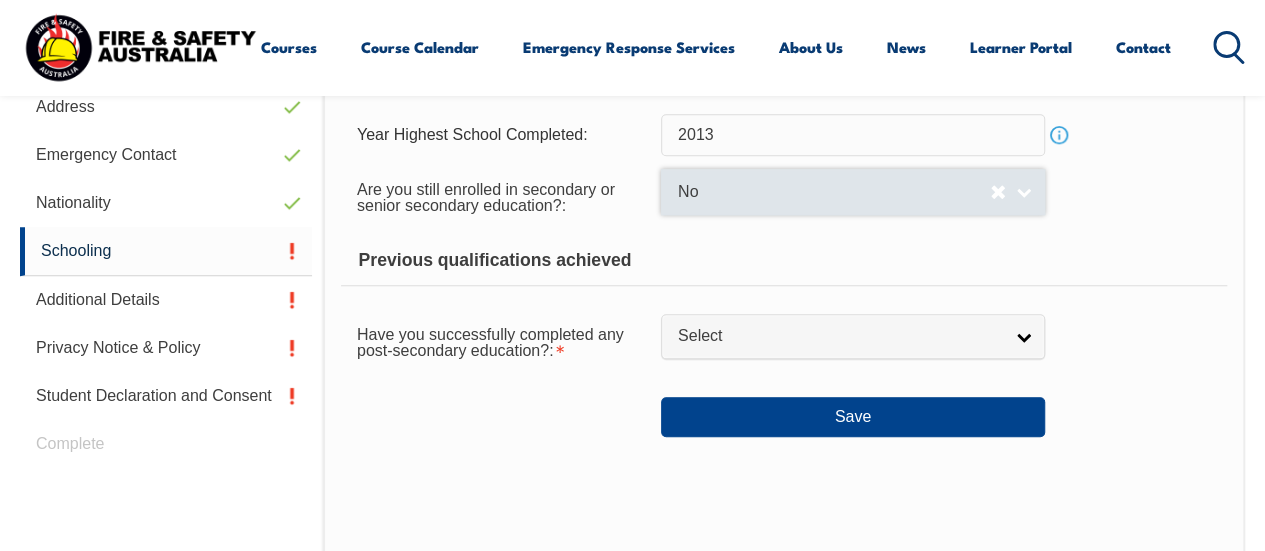 scroll, scrollTop: 718, scrollLeft: 0, axis: vertical 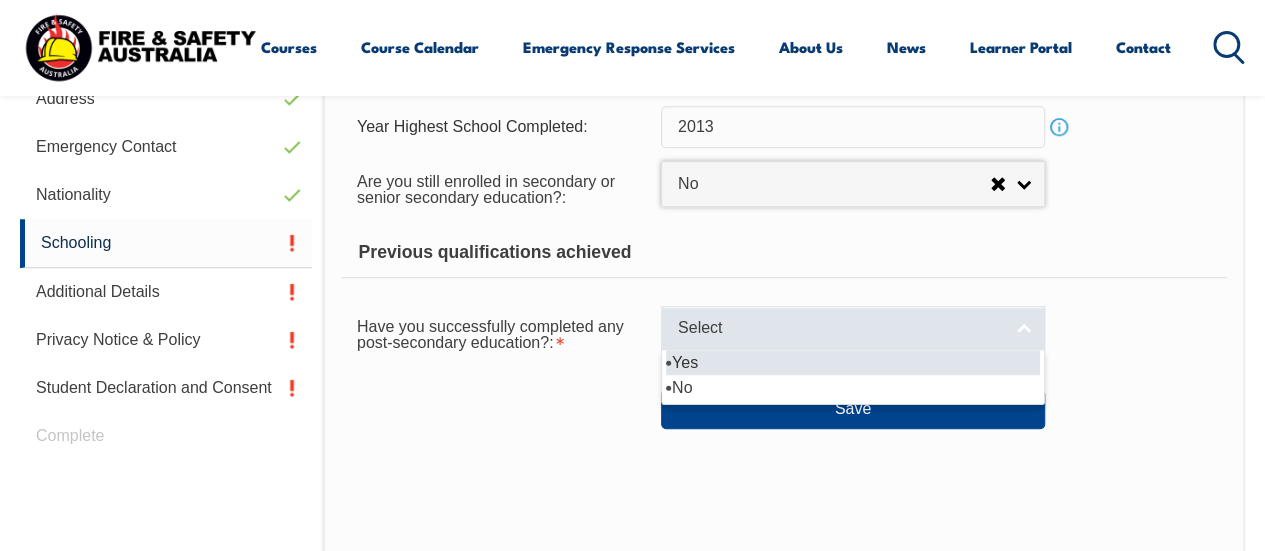 click on "Select" at bounding box center (840, 328) 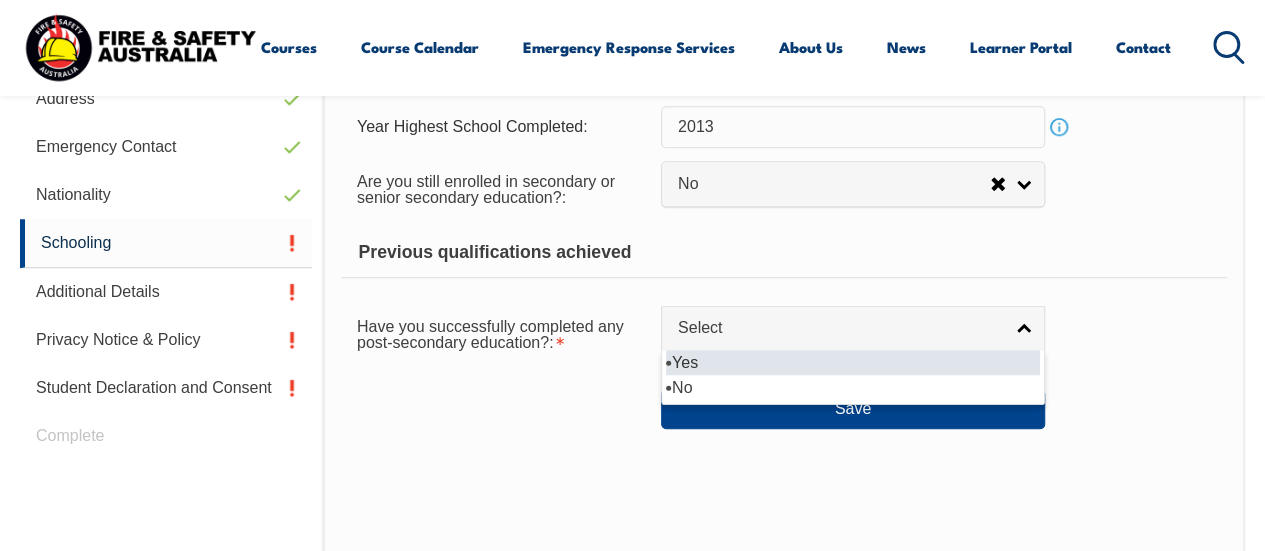 click on "Yes" at bounding box center [853, 362] 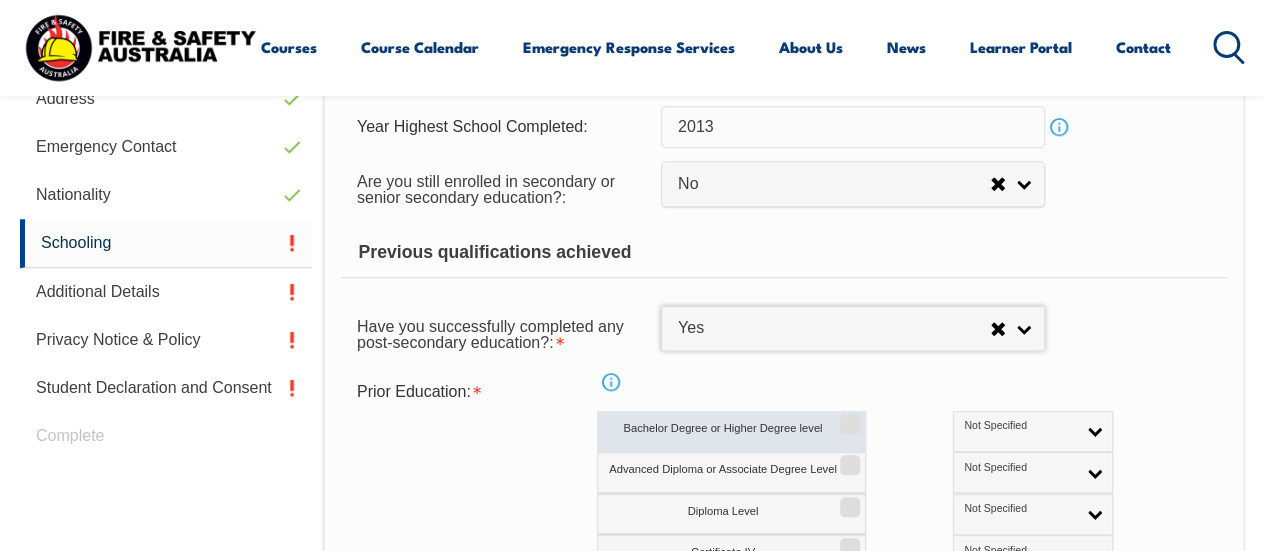 click on "Bachelor Degree or Higher Degree level" at bounding box center [847, 417] 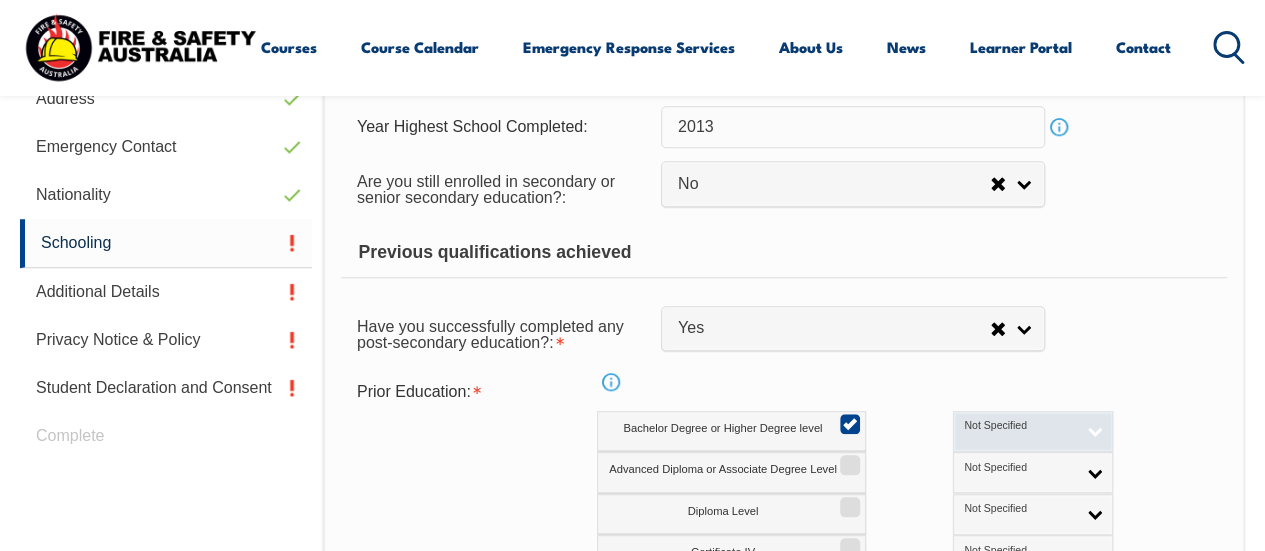 click on "Not Specified" at bounding box center [1019, 426] 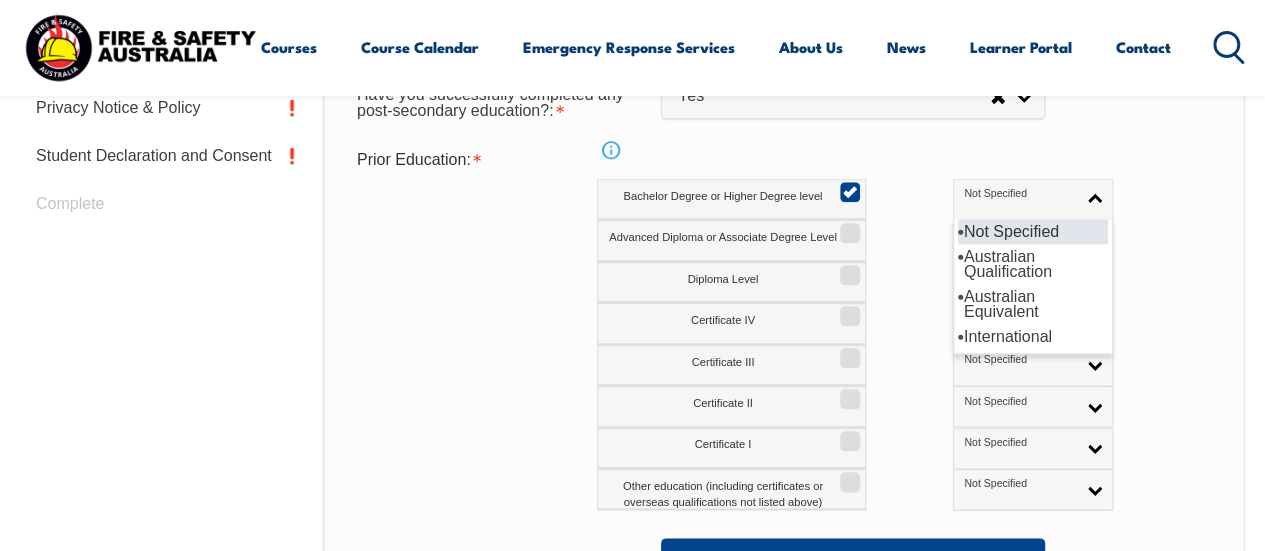 scroll, scrollTop: 952, scrollLeft: 0, axis: vertical 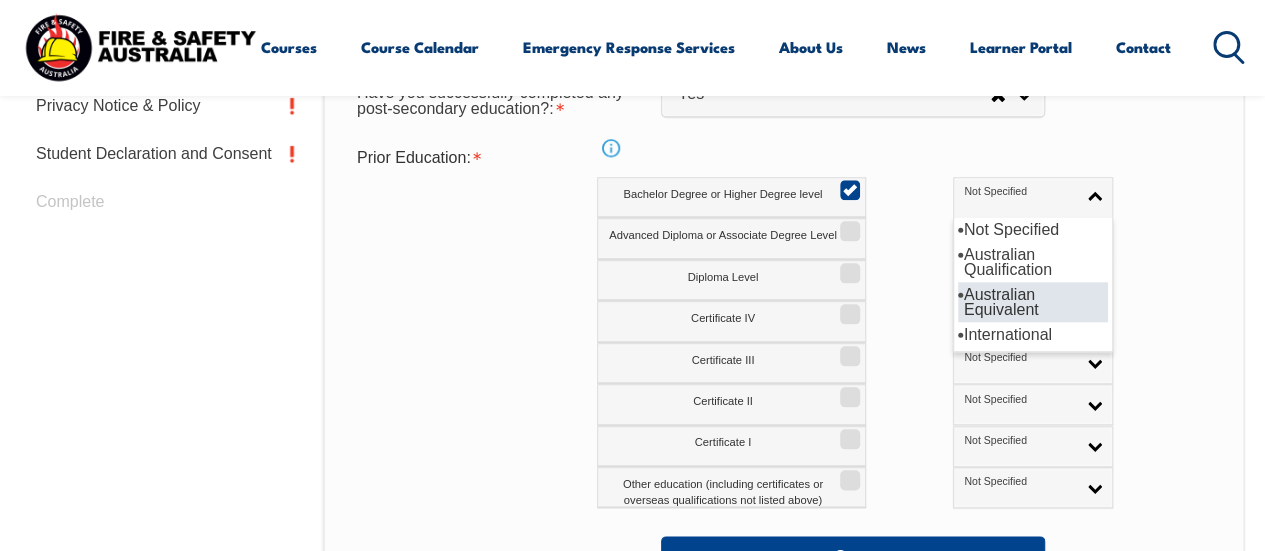 click on "Australian Equivalent" at bounding box center (1033, 302) 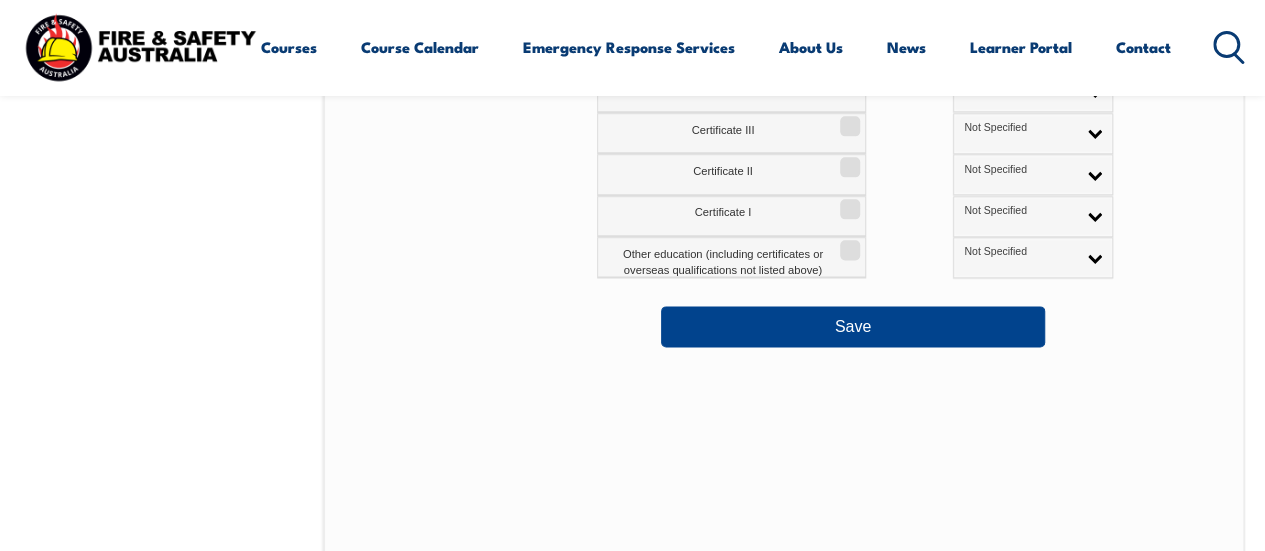 scroll, scrollTop: 1185, scrollLeft: 0, axis: vertical 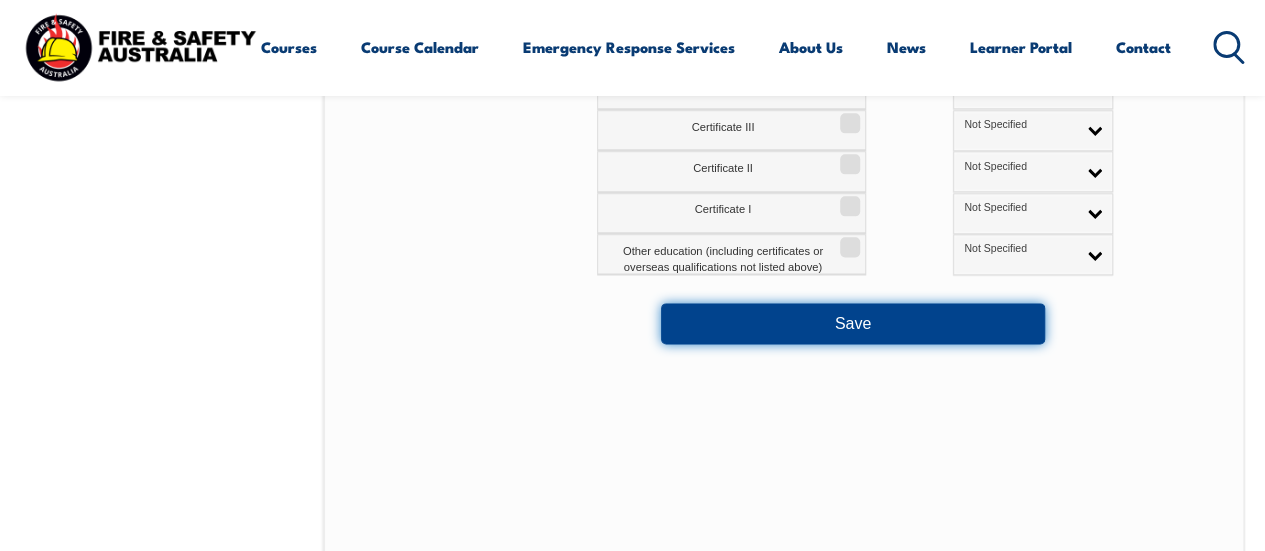 click on "Save" at bounding box center [853, 323] 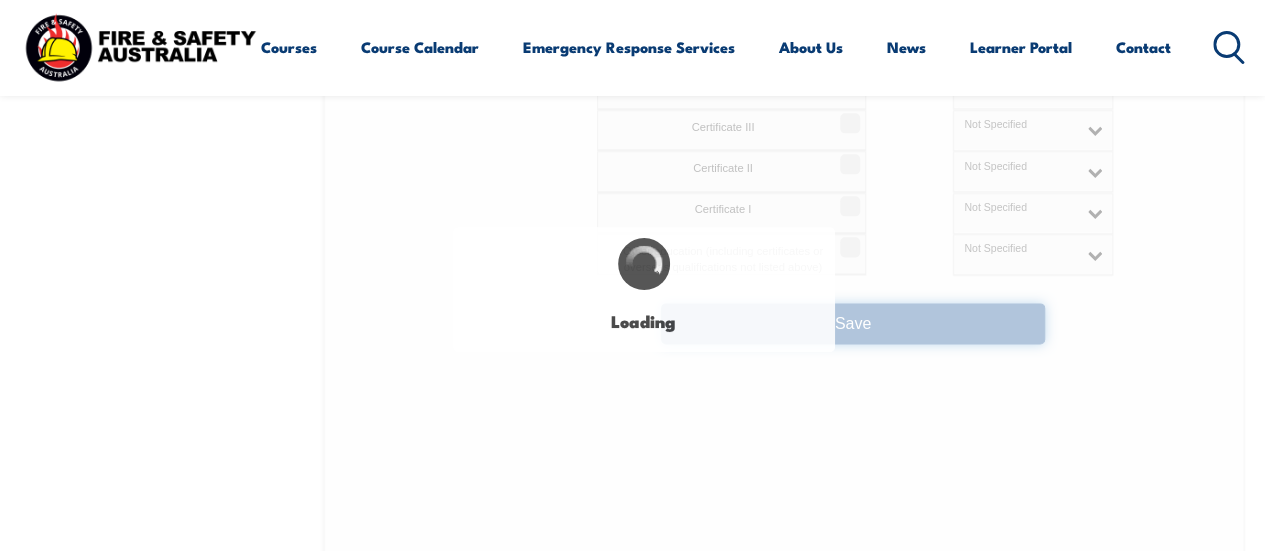 select 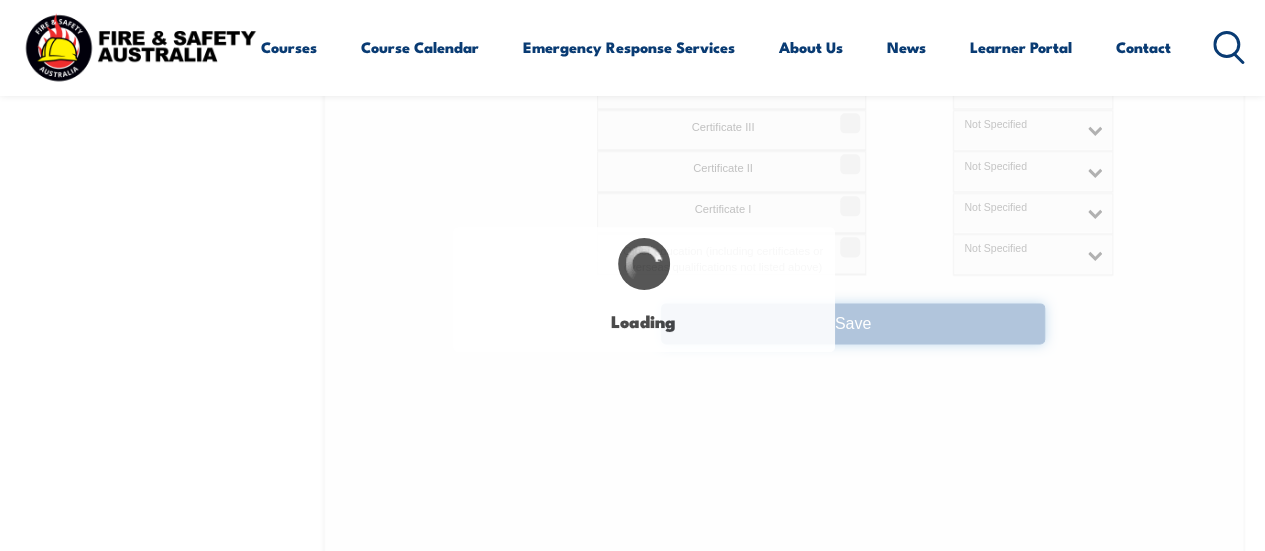 select on "false" 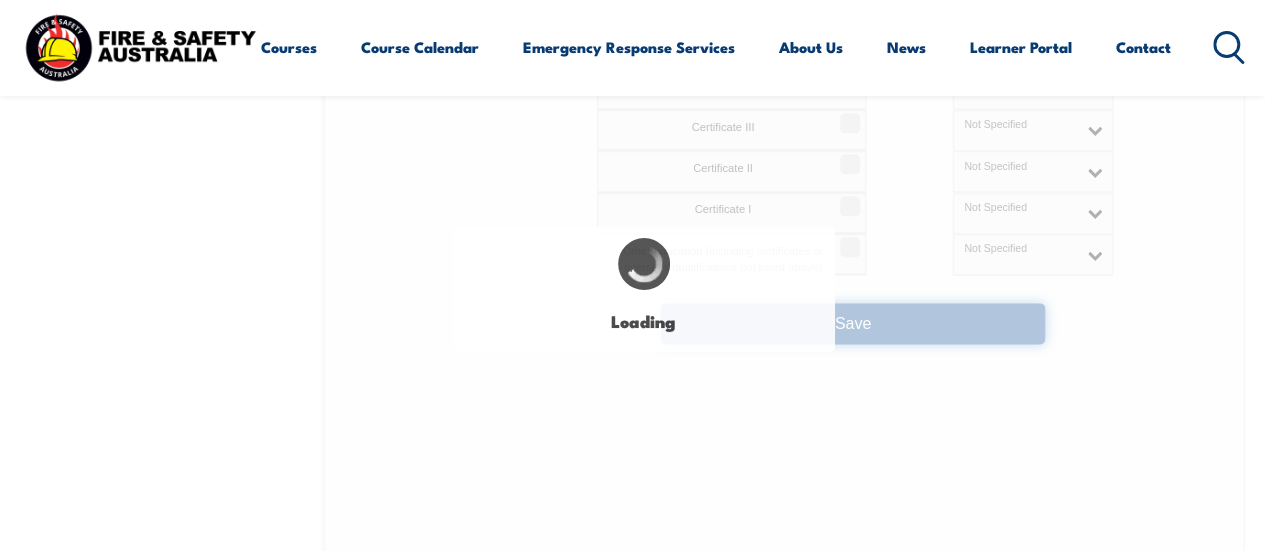 select on "true" 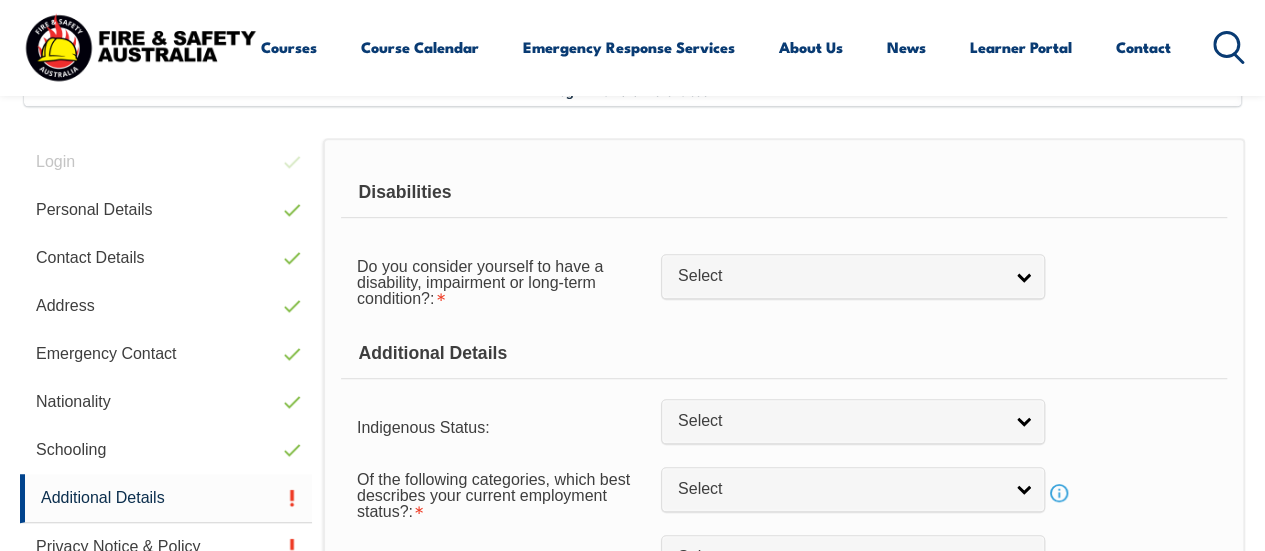 scroll, scrollTop: 485, scrollLeft: 0, axis: vertical 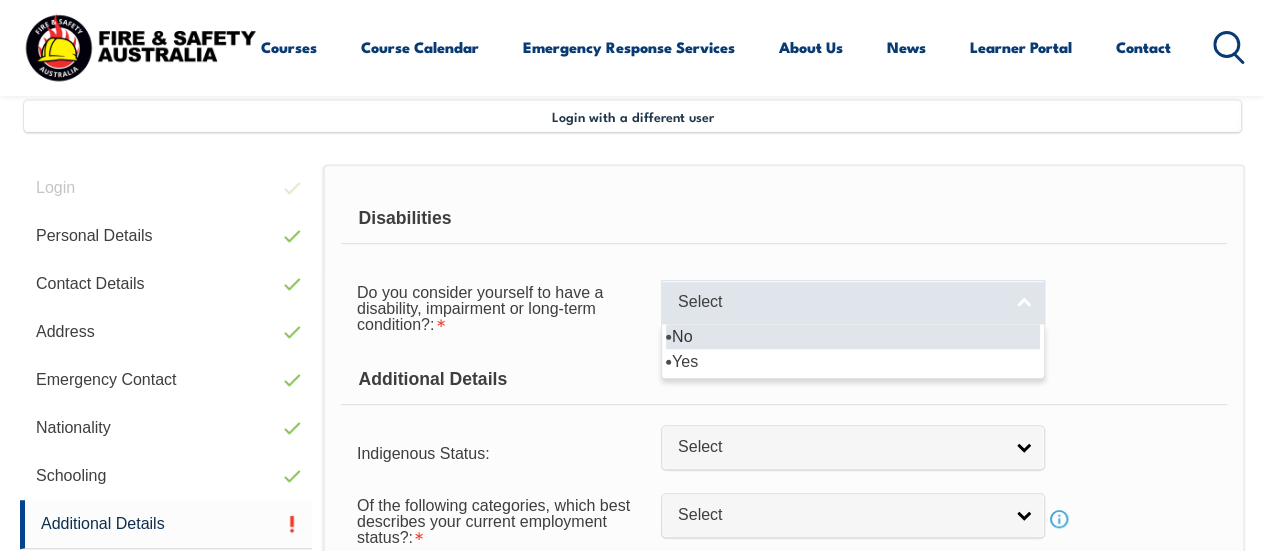 click on "Select" at bounding box center (840, 302) 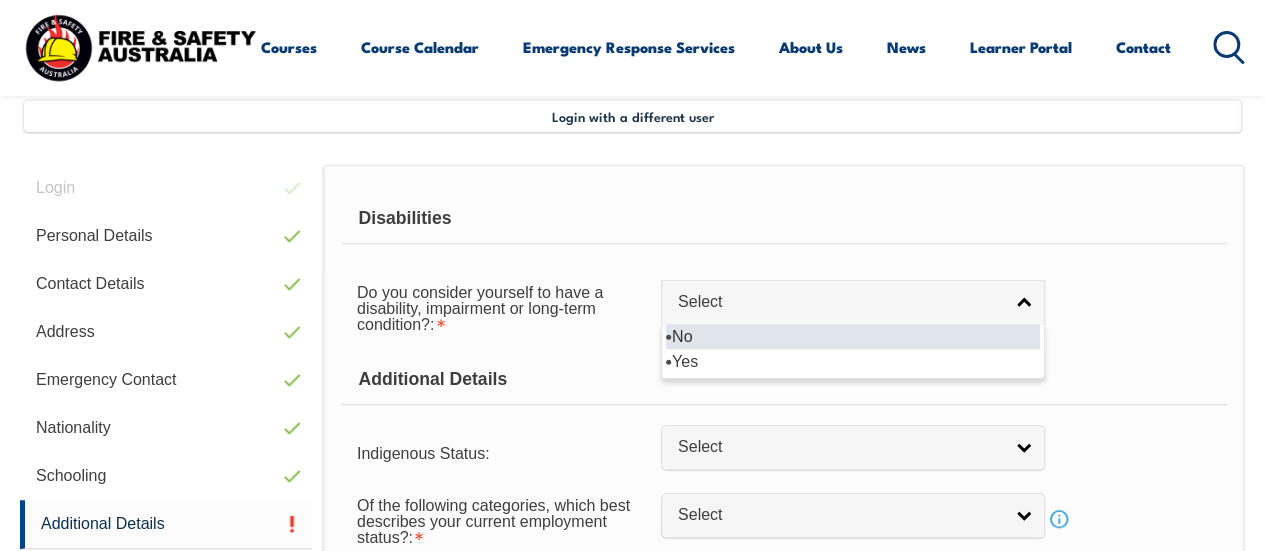 click on "No" at bounding box center (853, 336) 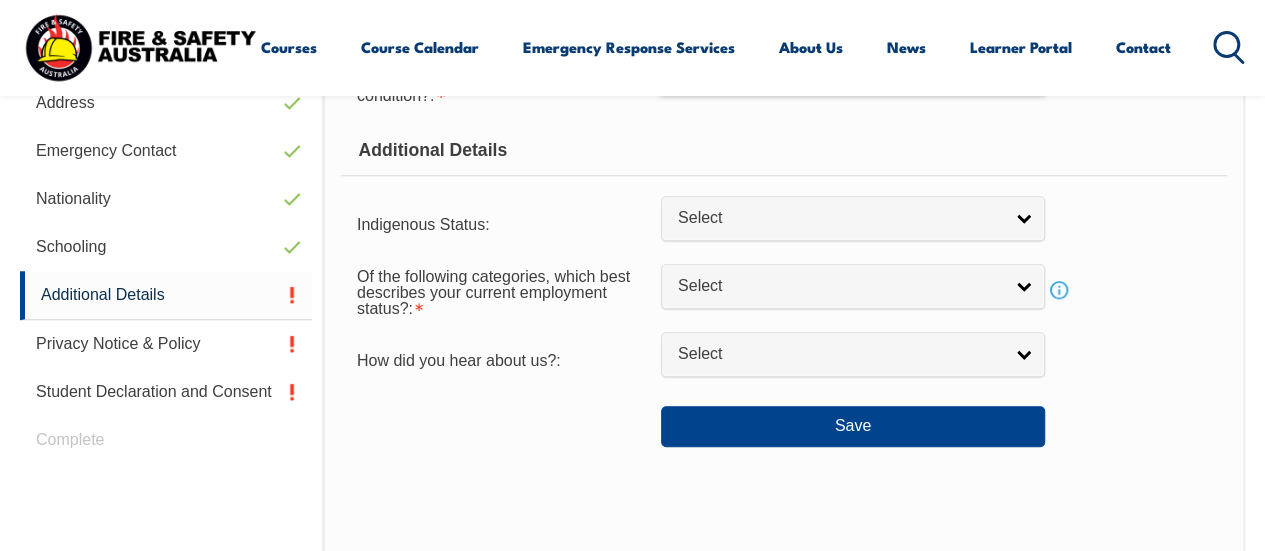 scroll, scrollTop: 718, scrollLeft: 0, axis: vertical 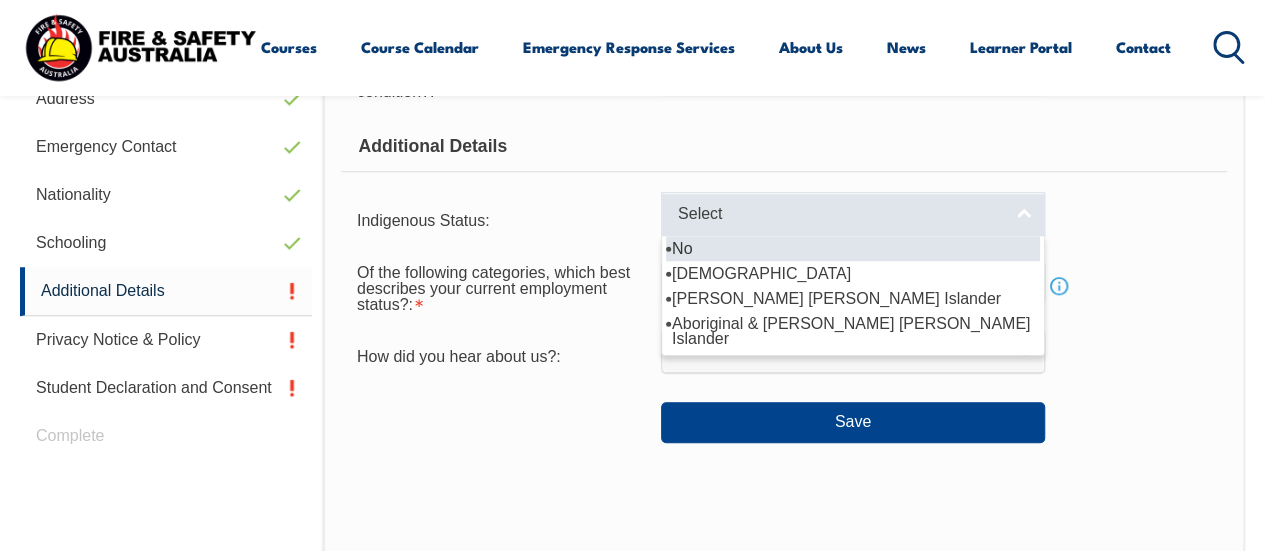 click on "Select" at bounding box center [853, 214] 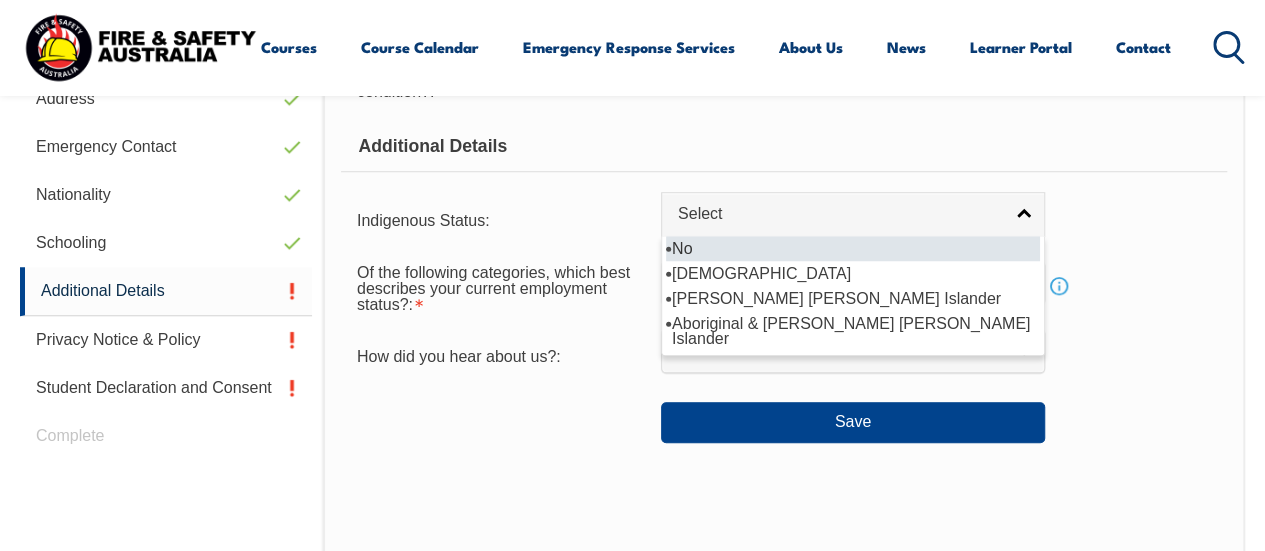click on "No" at bounding box center (853, 248) 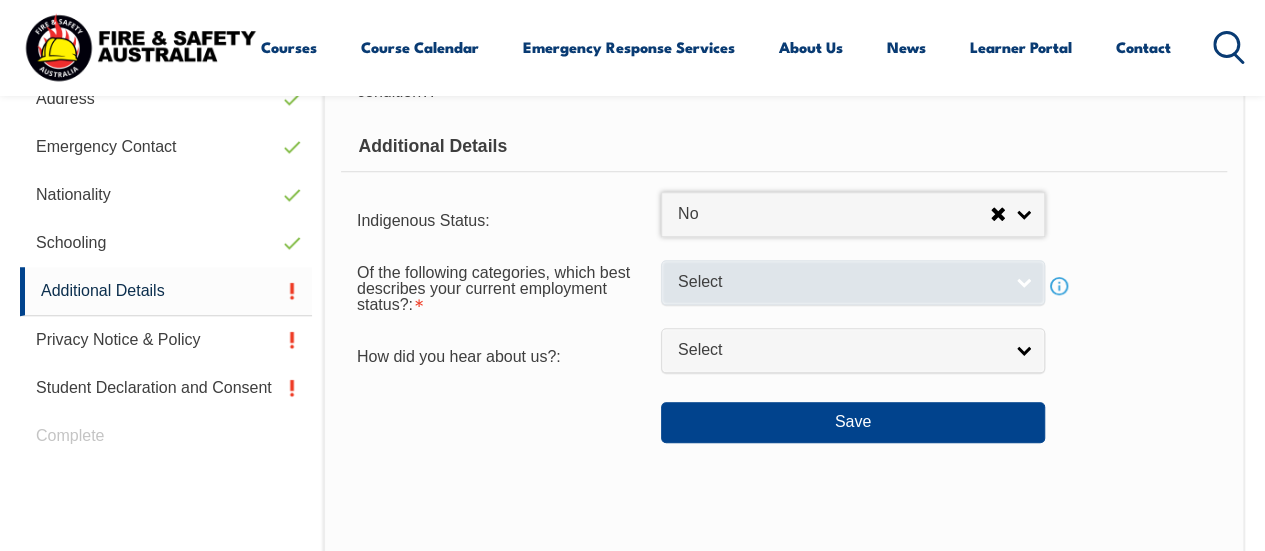 click on "Select" at bounding box center (840, 282) 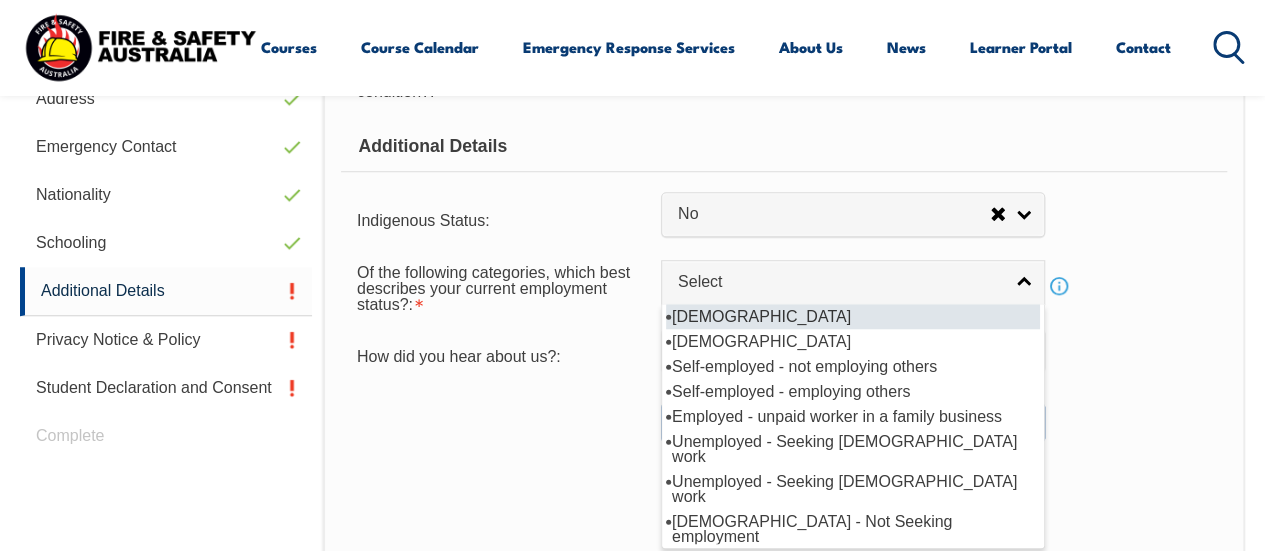 click on "Full-time employee" at bounding box center (853, 316) 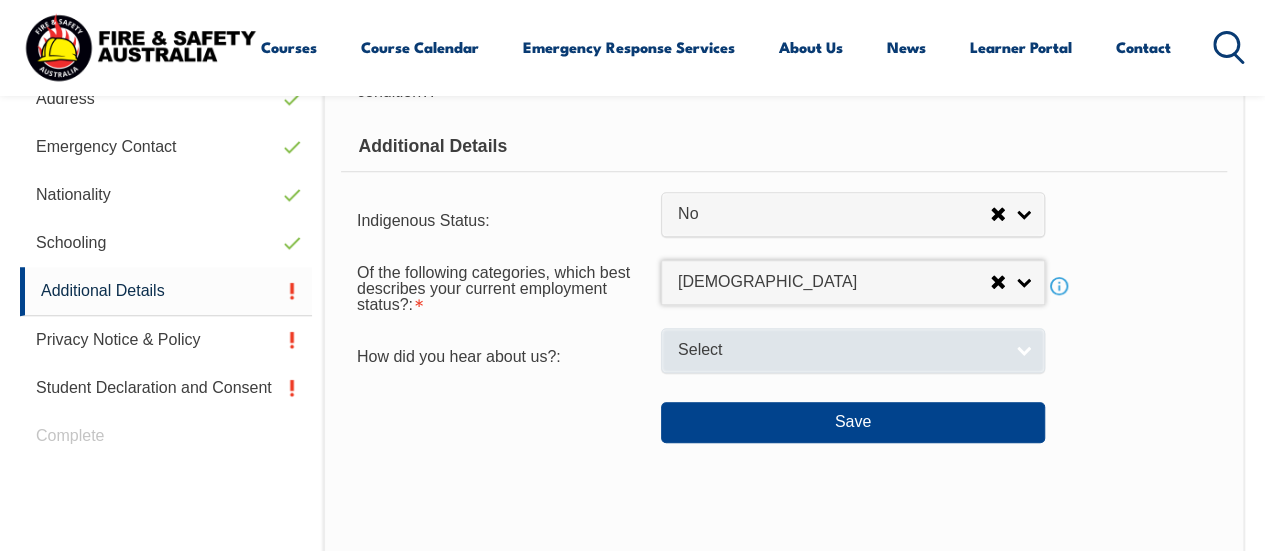 click on "Select" at bounding box center [840, 350] 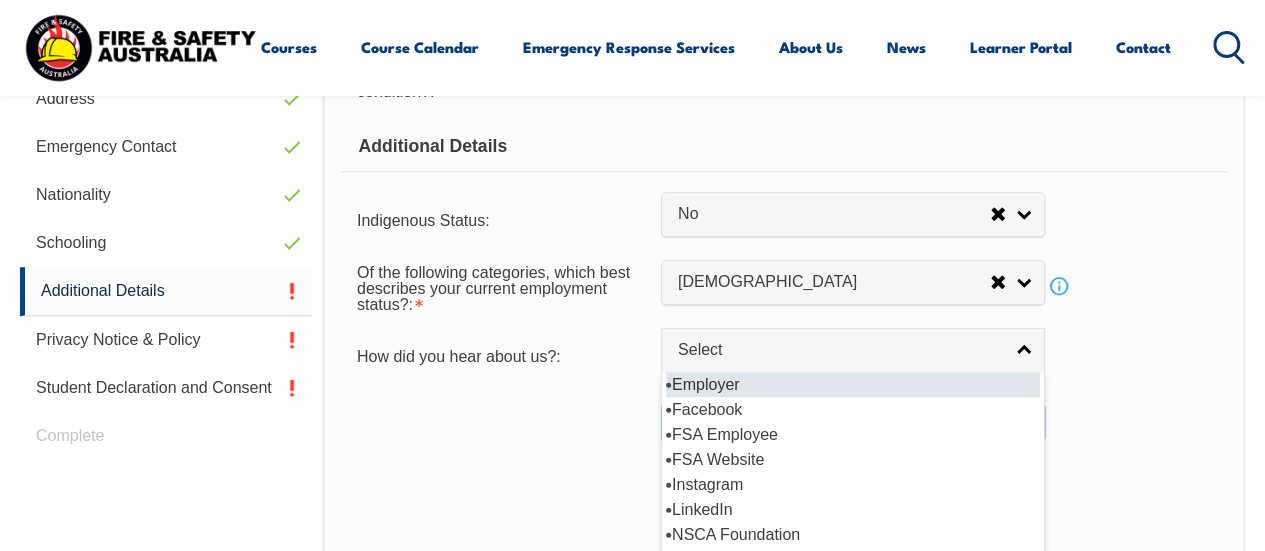 click on "Employer" at bounding box center [853, 384] 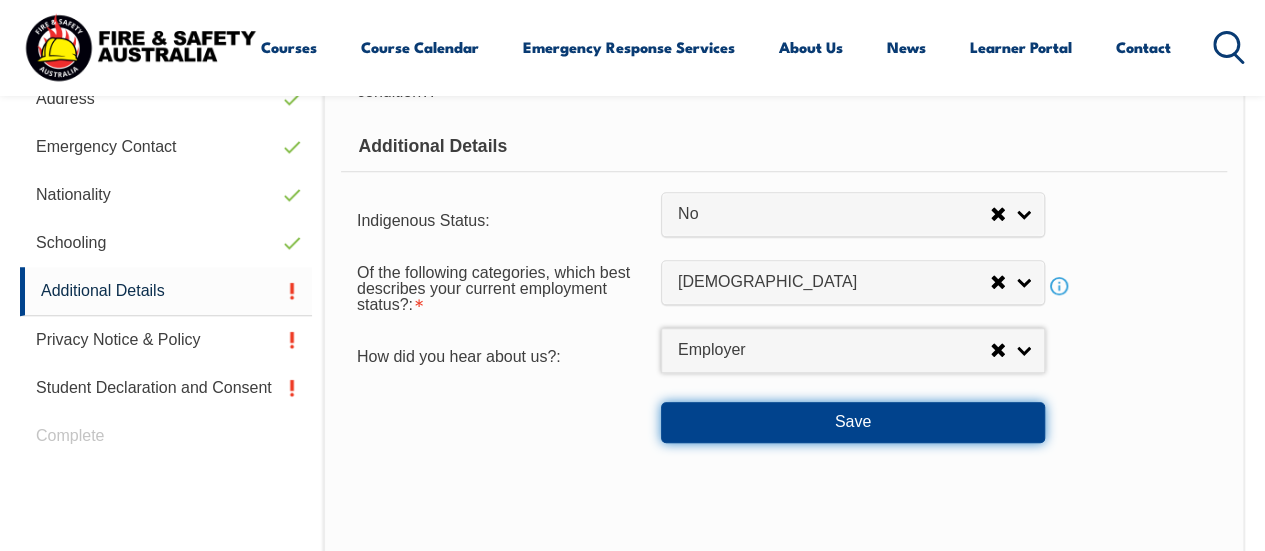 click on "Save" at bounding box center [853, 422] 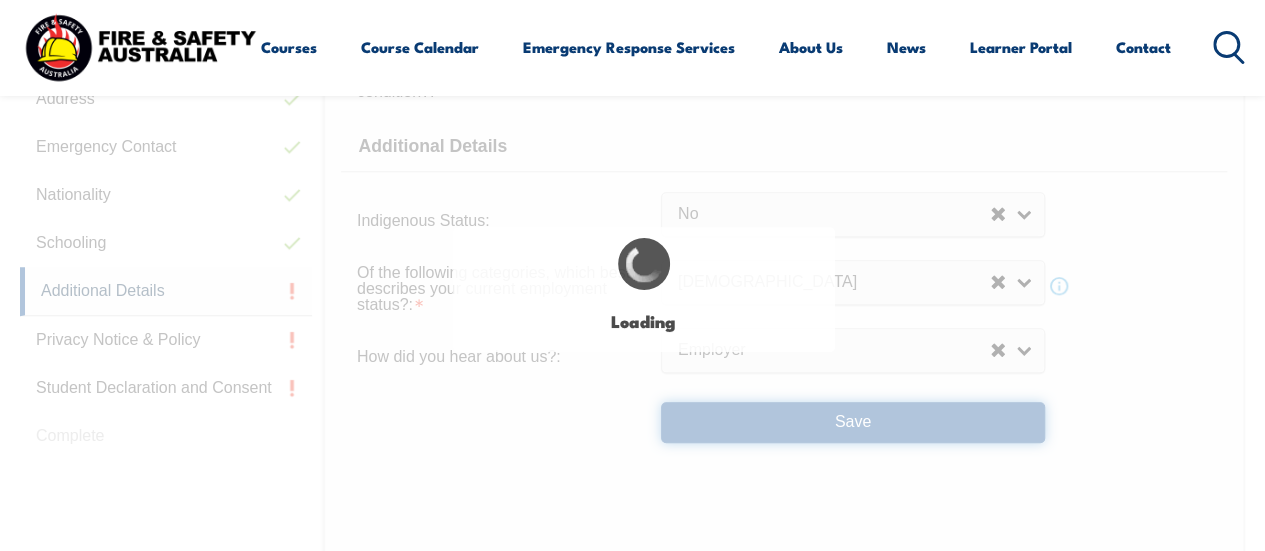 select on "false" 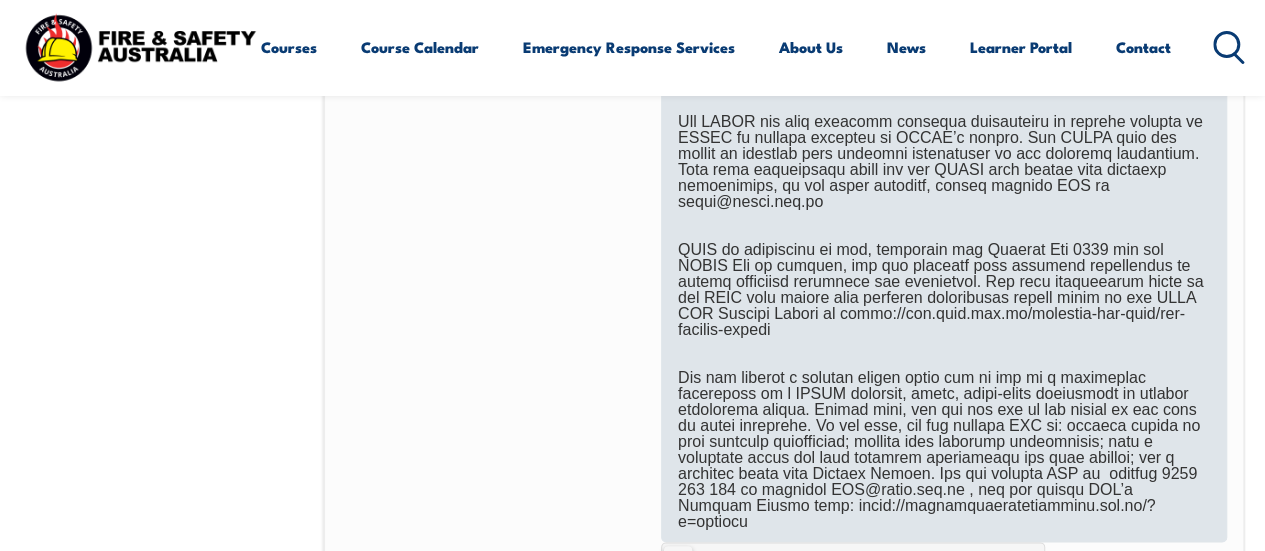 scroll, scrollTop: 1418, scrollLeft: 0, axis: vertical 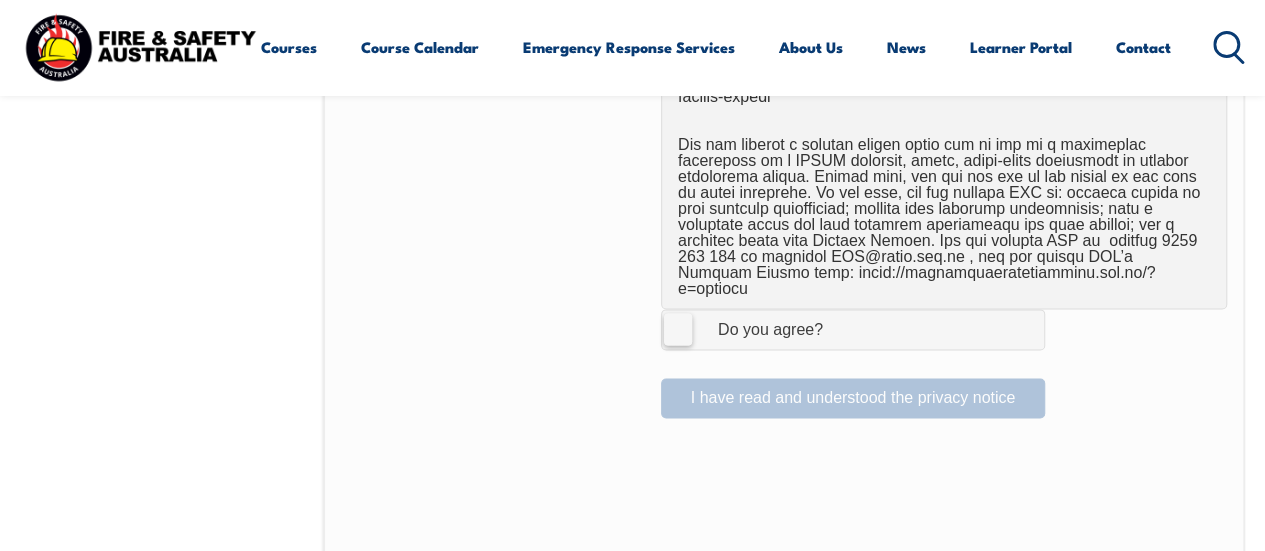 click on "I Agree Do you agree?" at bounding box center [853, 329] 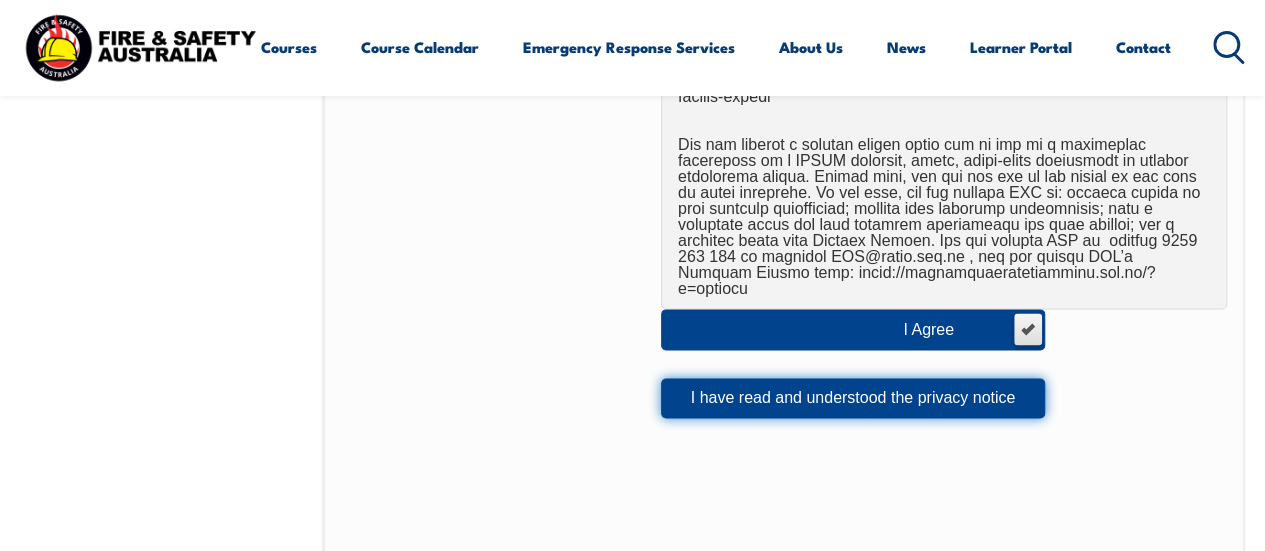 click on "I have read and understood the privacy notice" at bounding box center [853, 398] 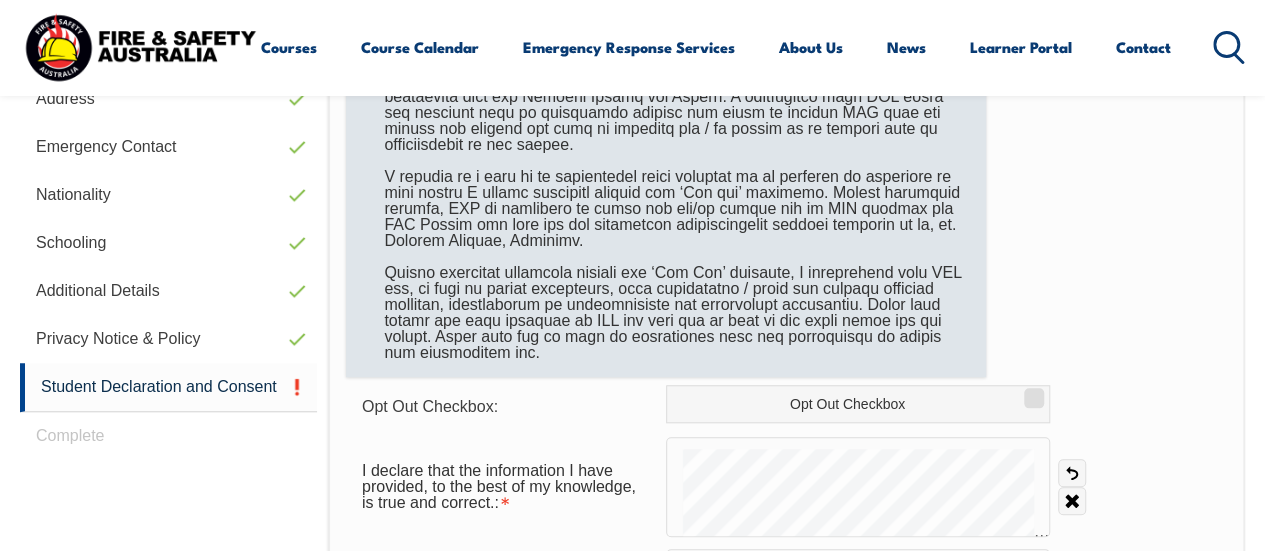 scroll, scrollTop: 951, scrollLeft: 0, axis: vertical 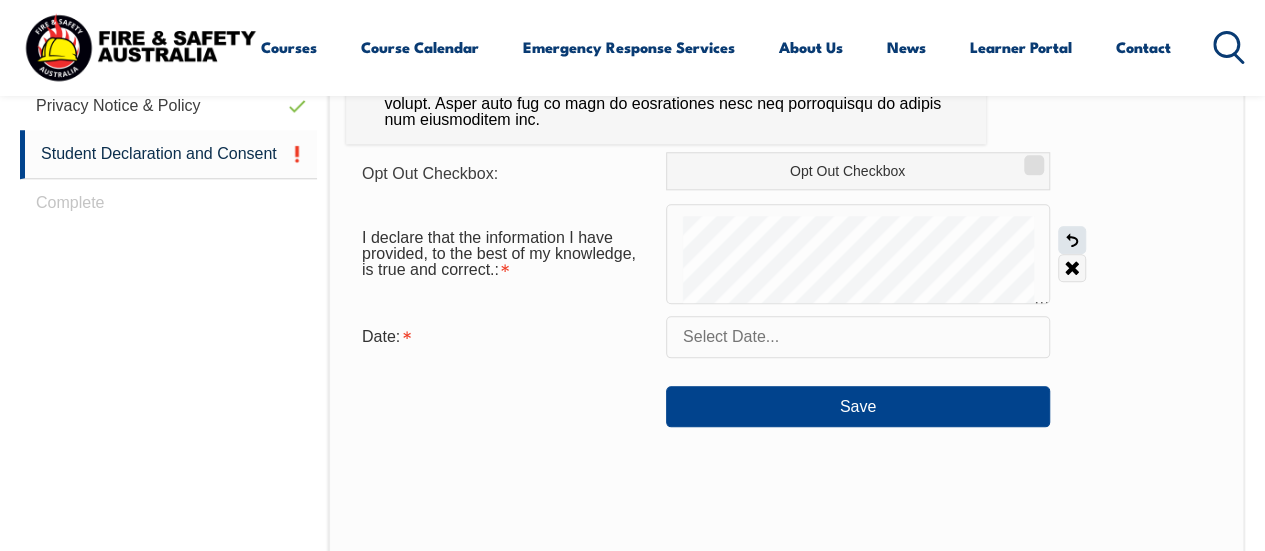 click on "Undo" at bounding box center [1072, 240] 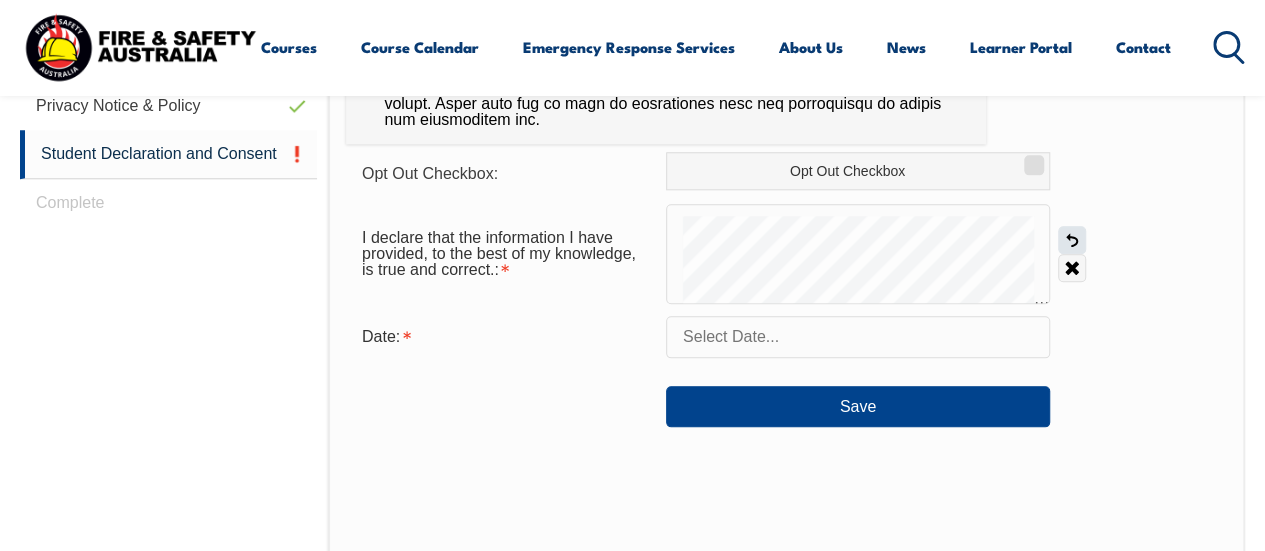 click on "Undo" at bounding box center (1072, 240) 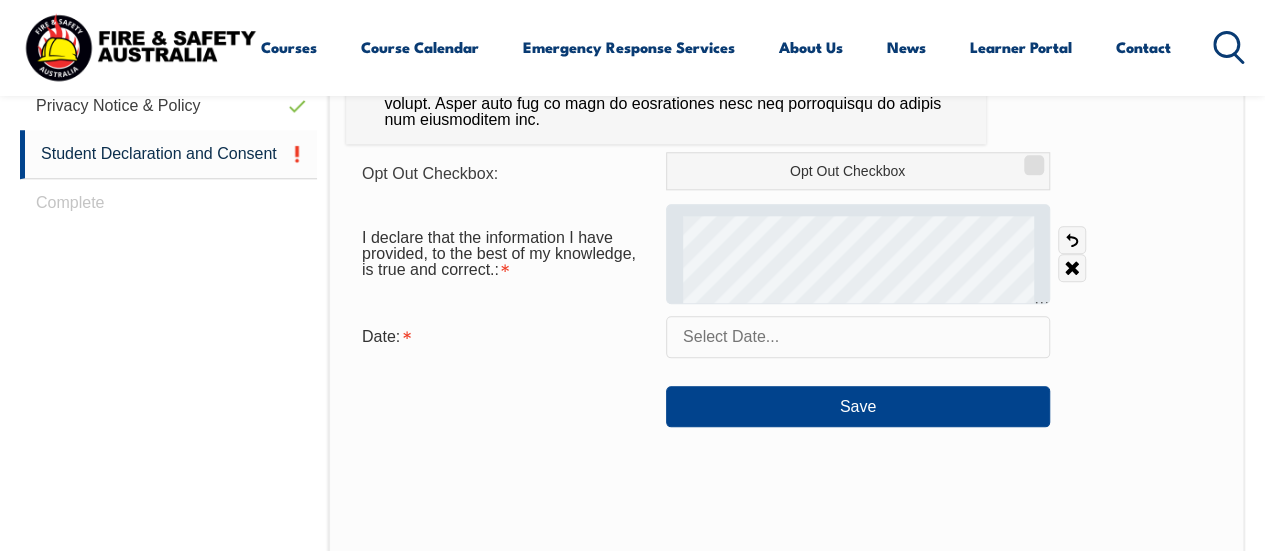 click at bounding box center (858, 254) 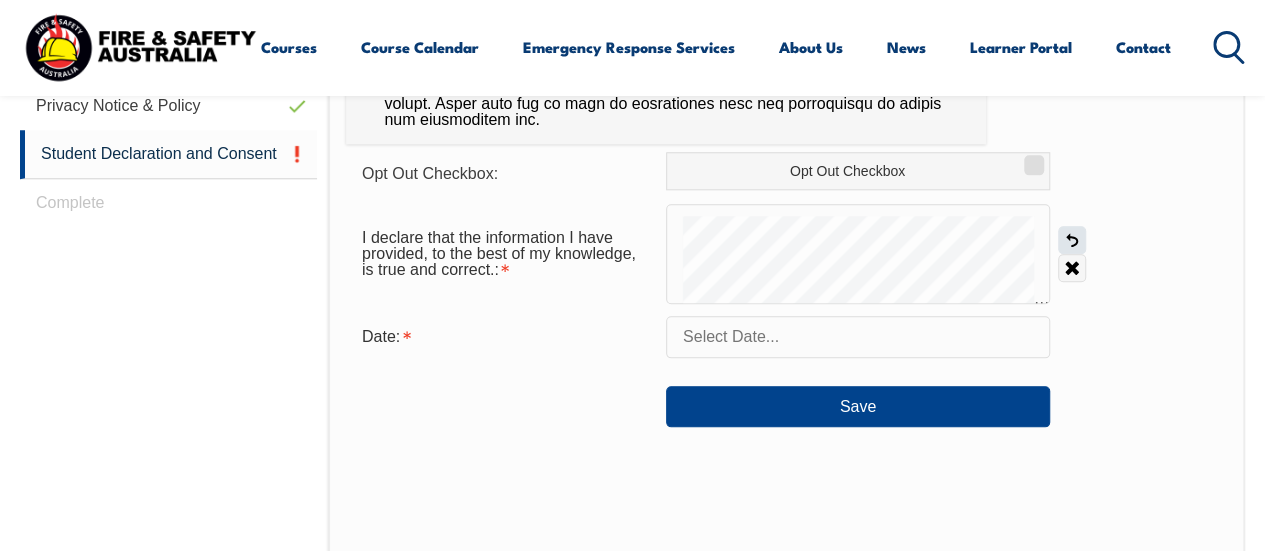 click on "Undo" at bounding box center (1072, 240) 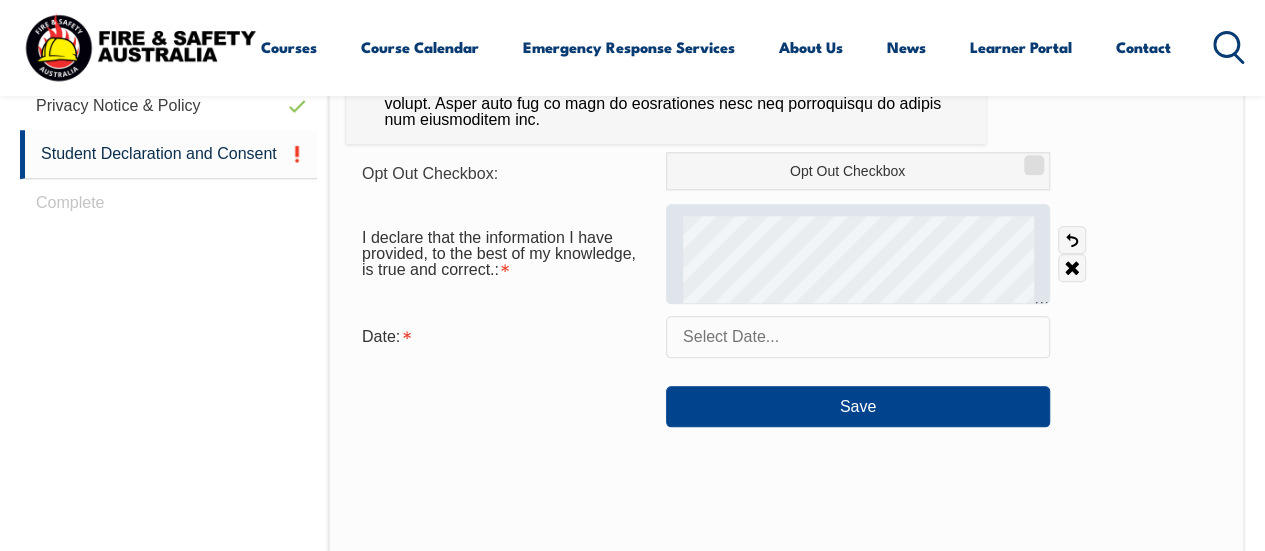click at bounding box center [858, 254] 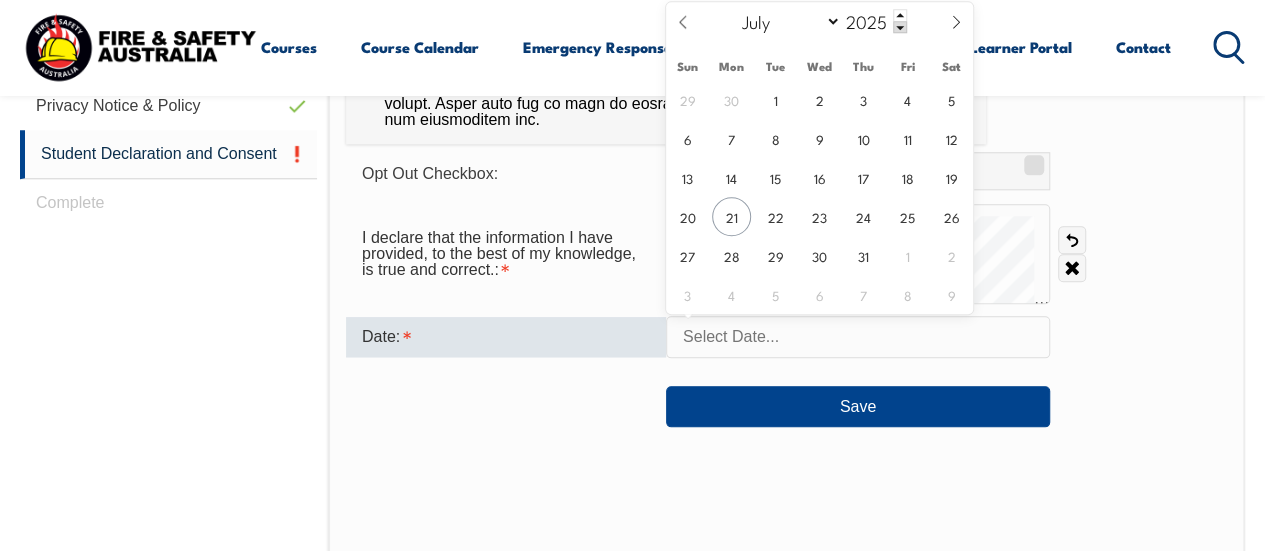 click at bounding box center (858, 337) 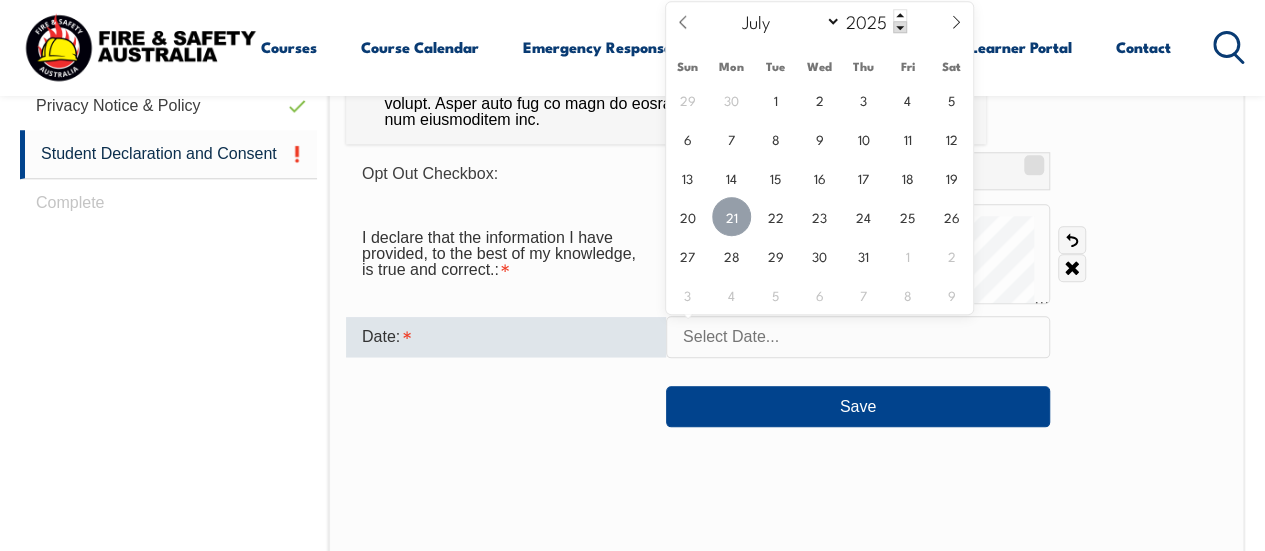 click on "21" at bounding box center (731, 216) 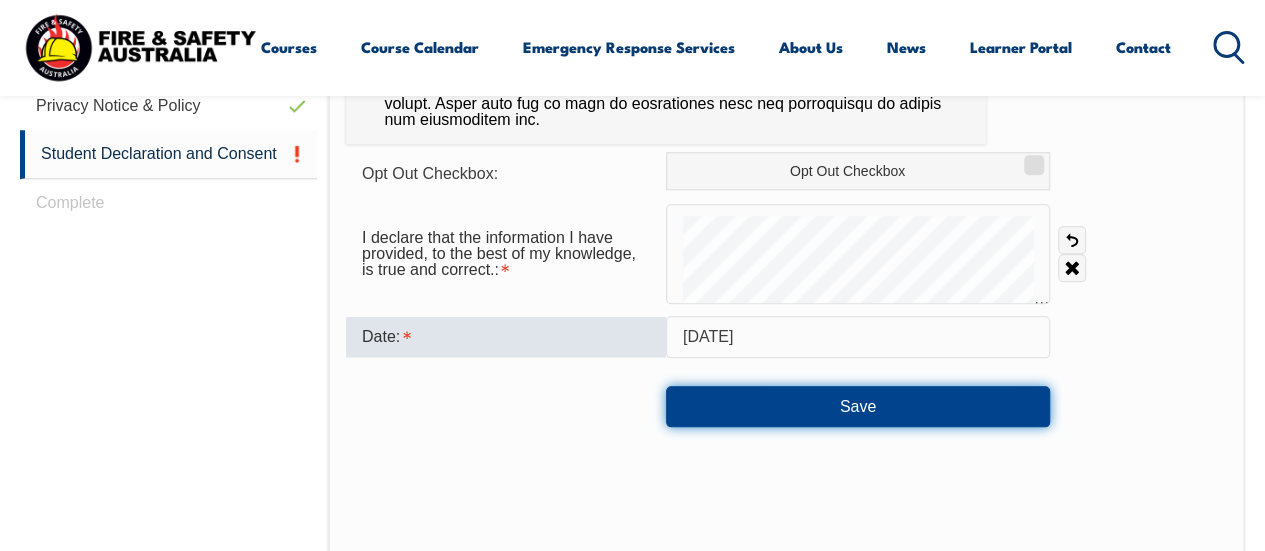 click on "Save" at bounding box center [858, 406] 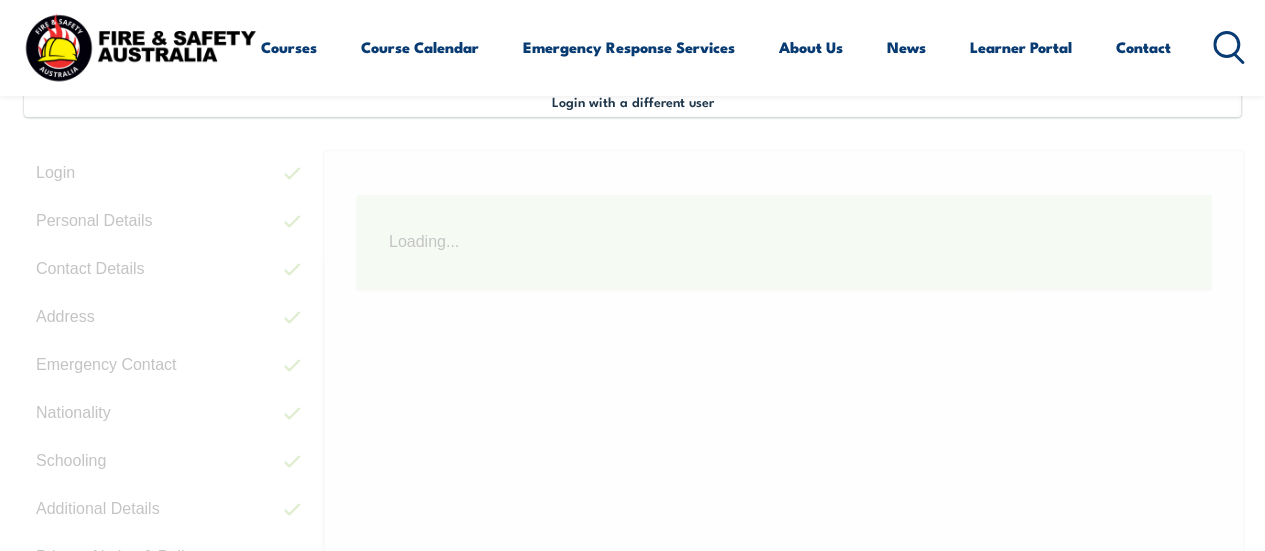 scroll, scrollTop: 484, scrollLeft: 0, axis: vertical 